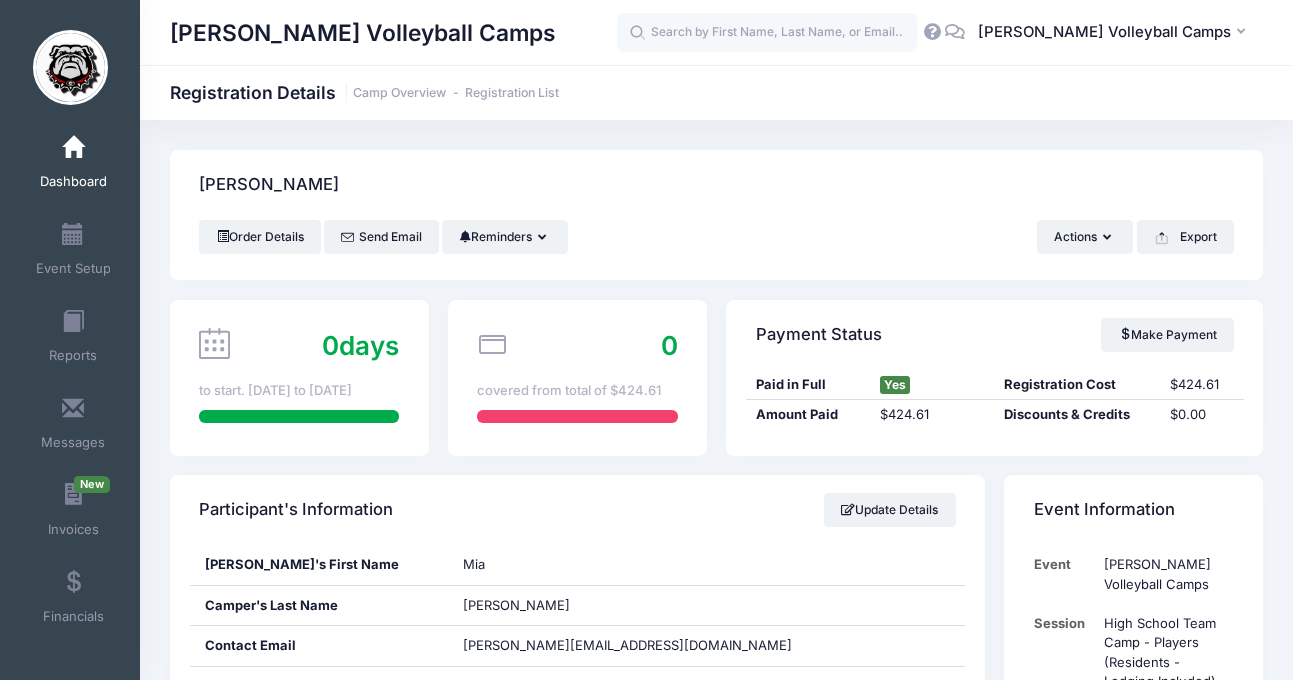 scroll, scrollTop: 3195, scrollLeft: 0, axis: vertical 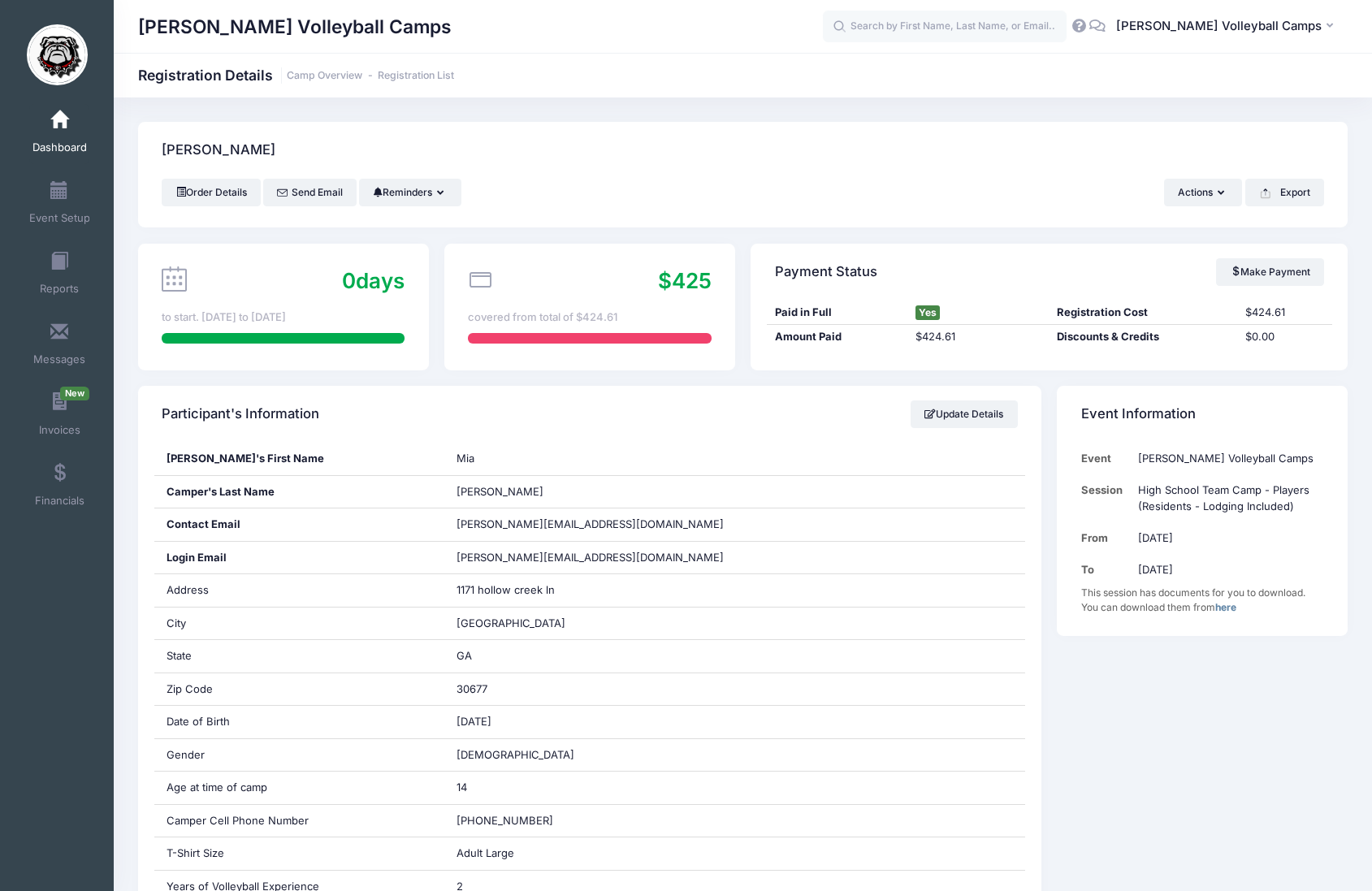 click on "Dashboard" at bounding box center [59, 148] 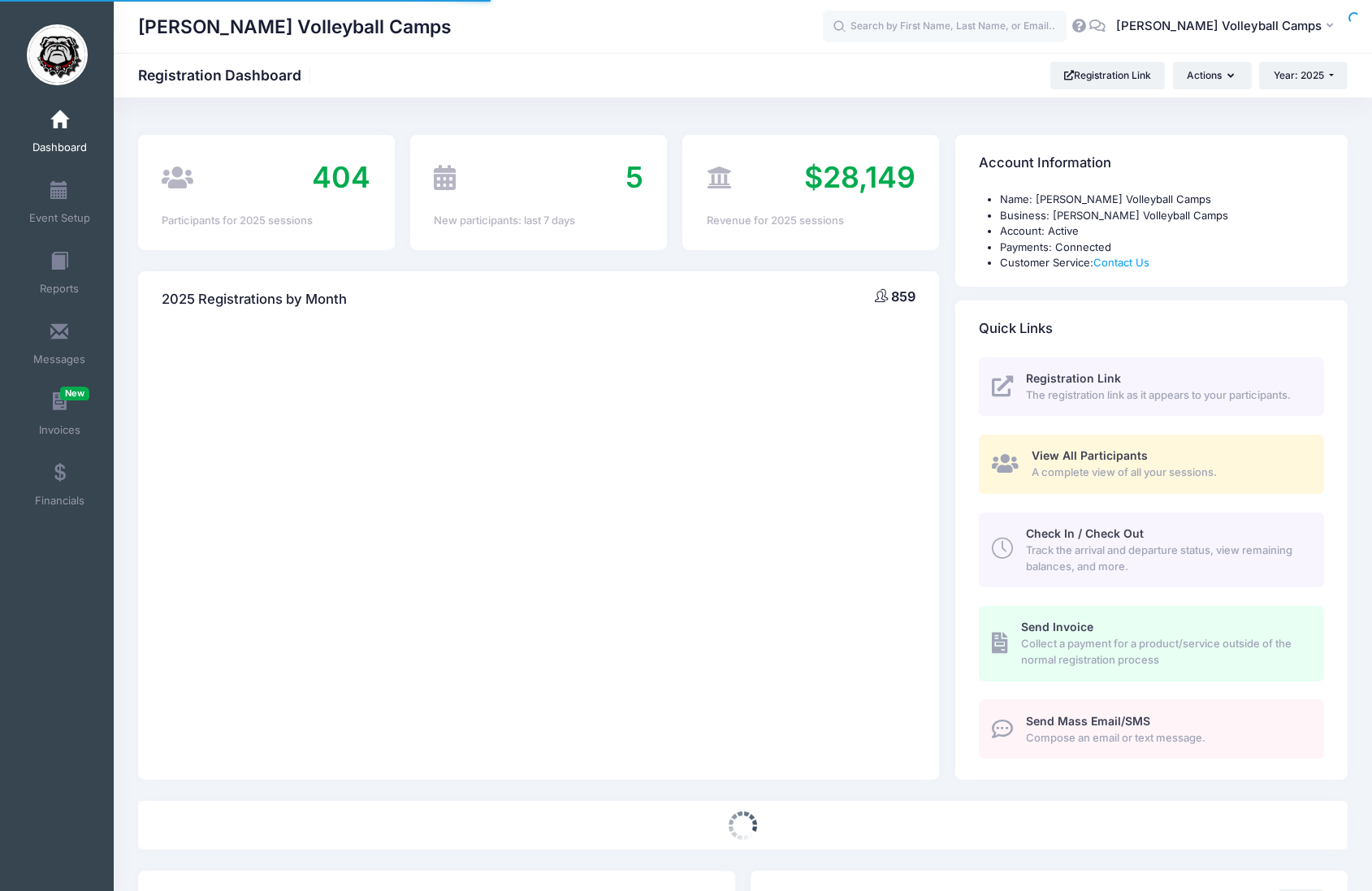 scroll, scrollTop: 0, scrollLeft: 0, axis: both 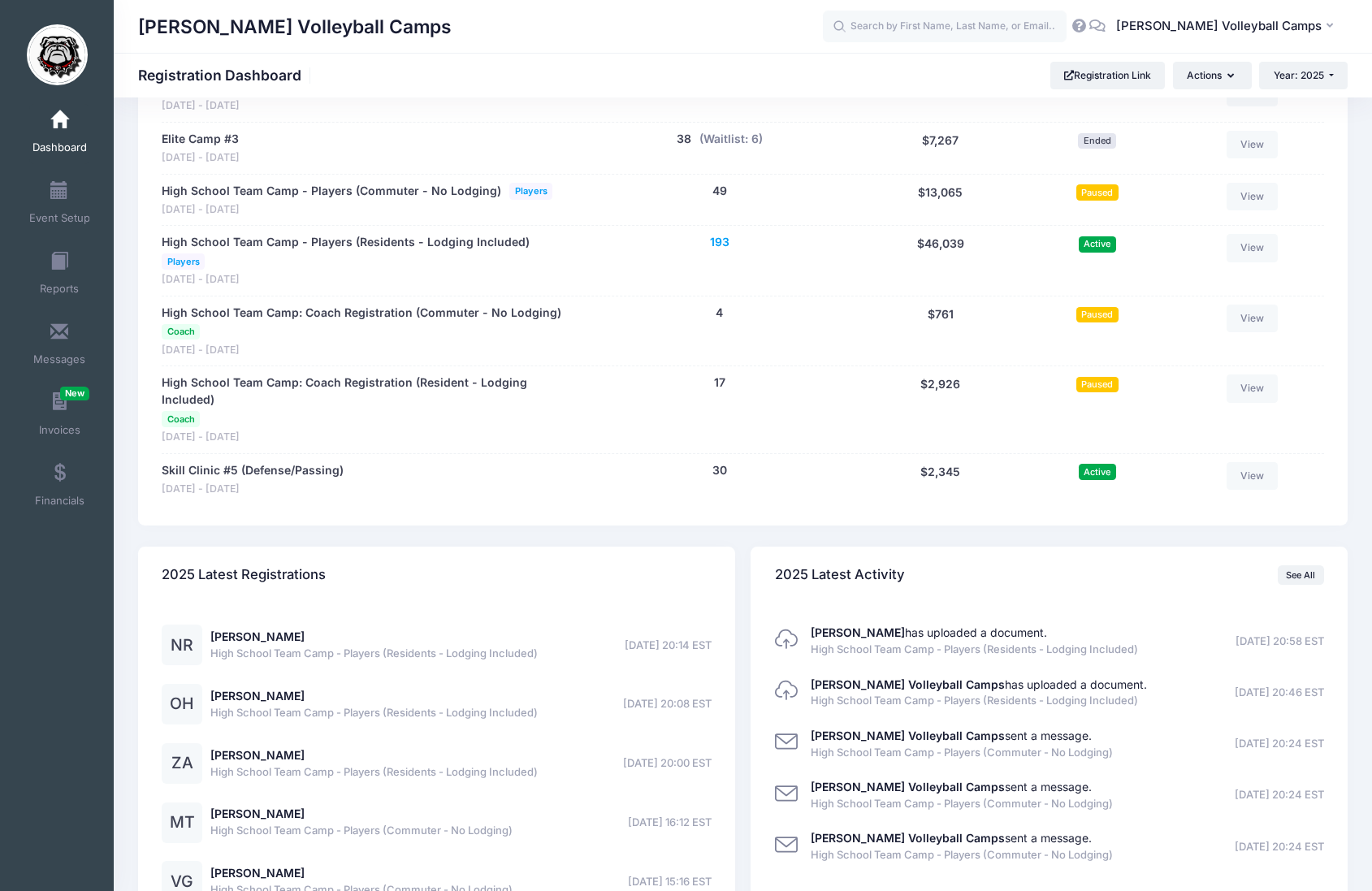 click on "193" at bounding box center (720, 242) 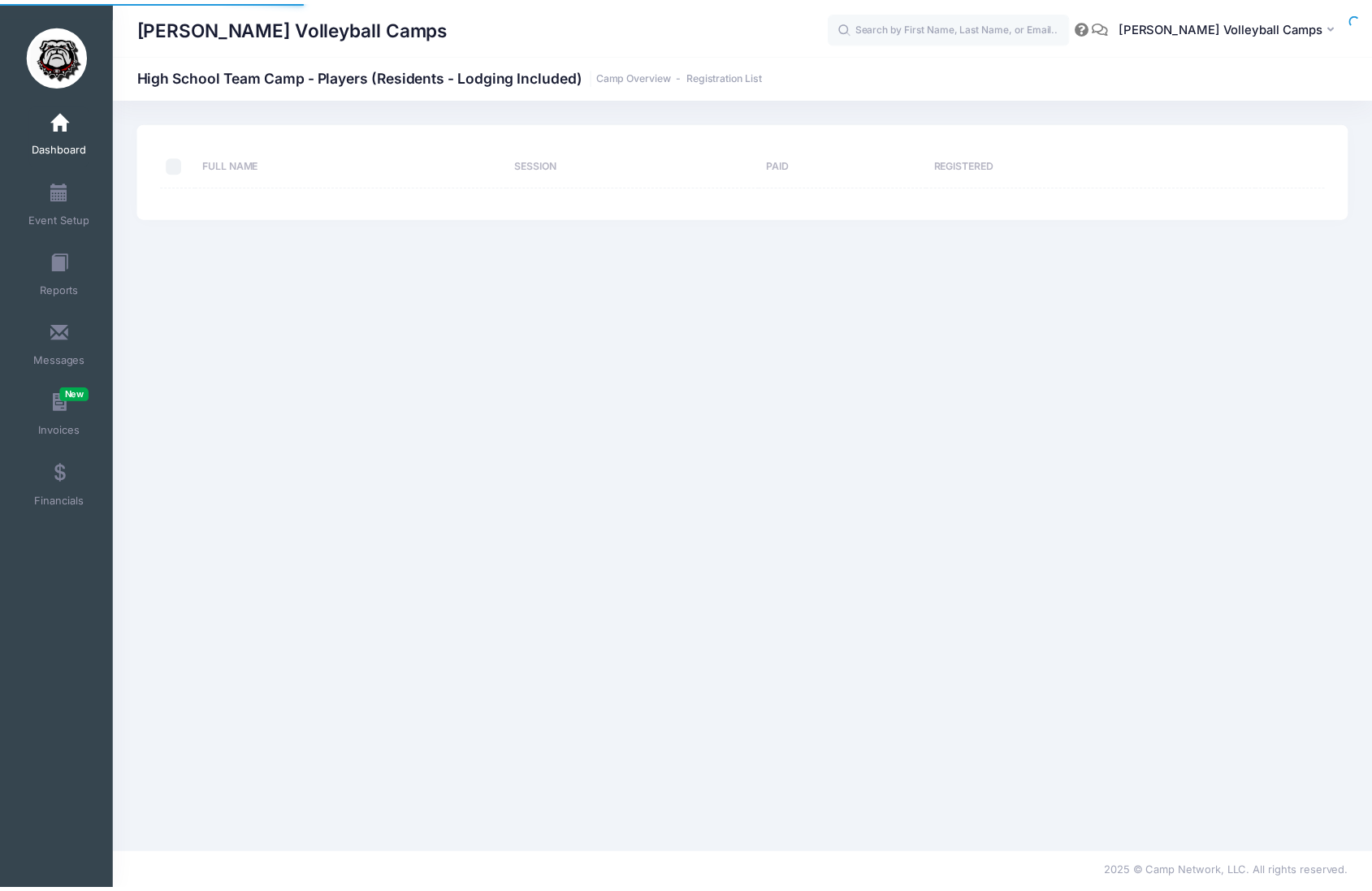 scroll, scrollTop: 0, scrollLeft: 0, axis: both 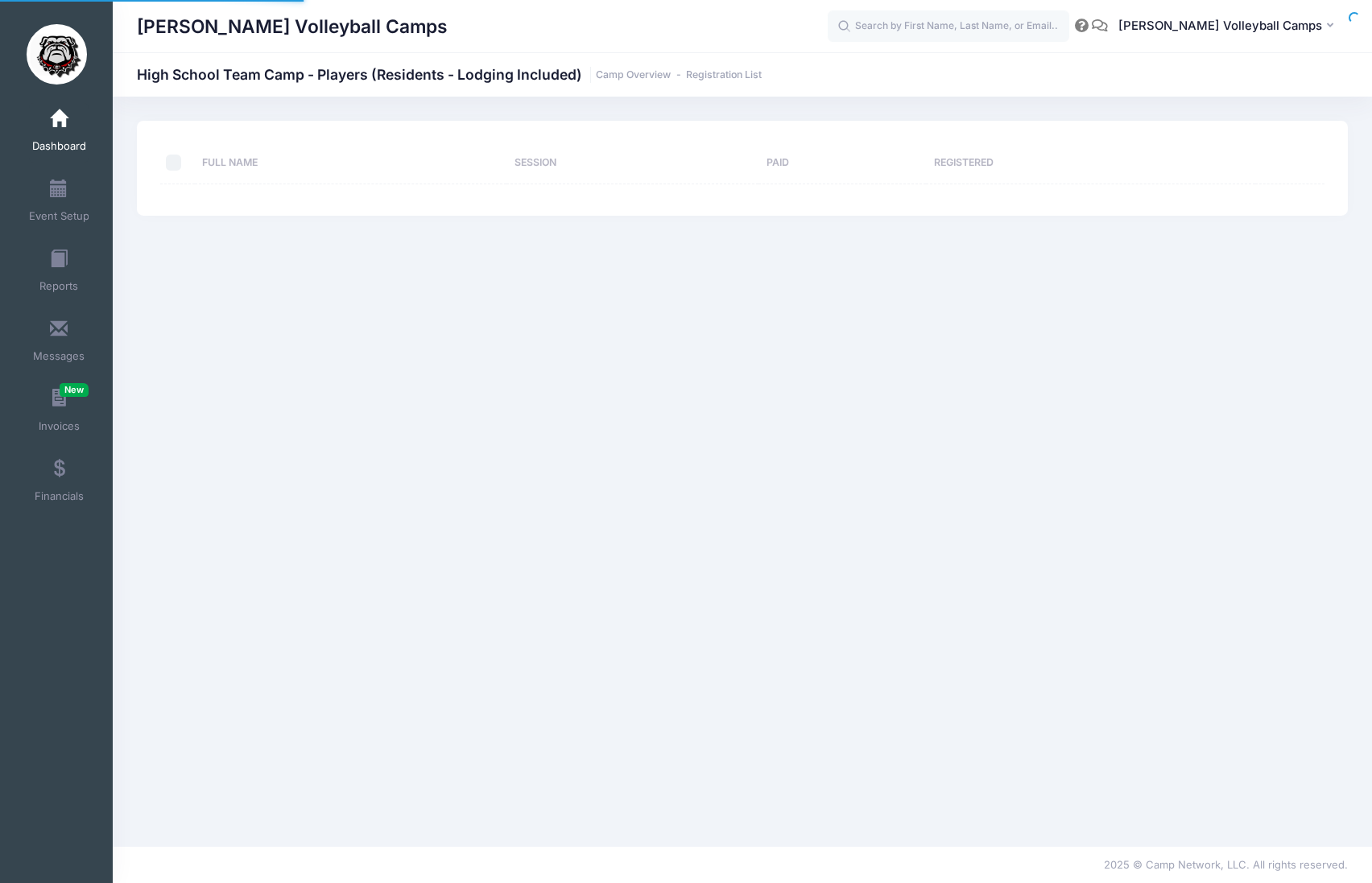 select on "10" 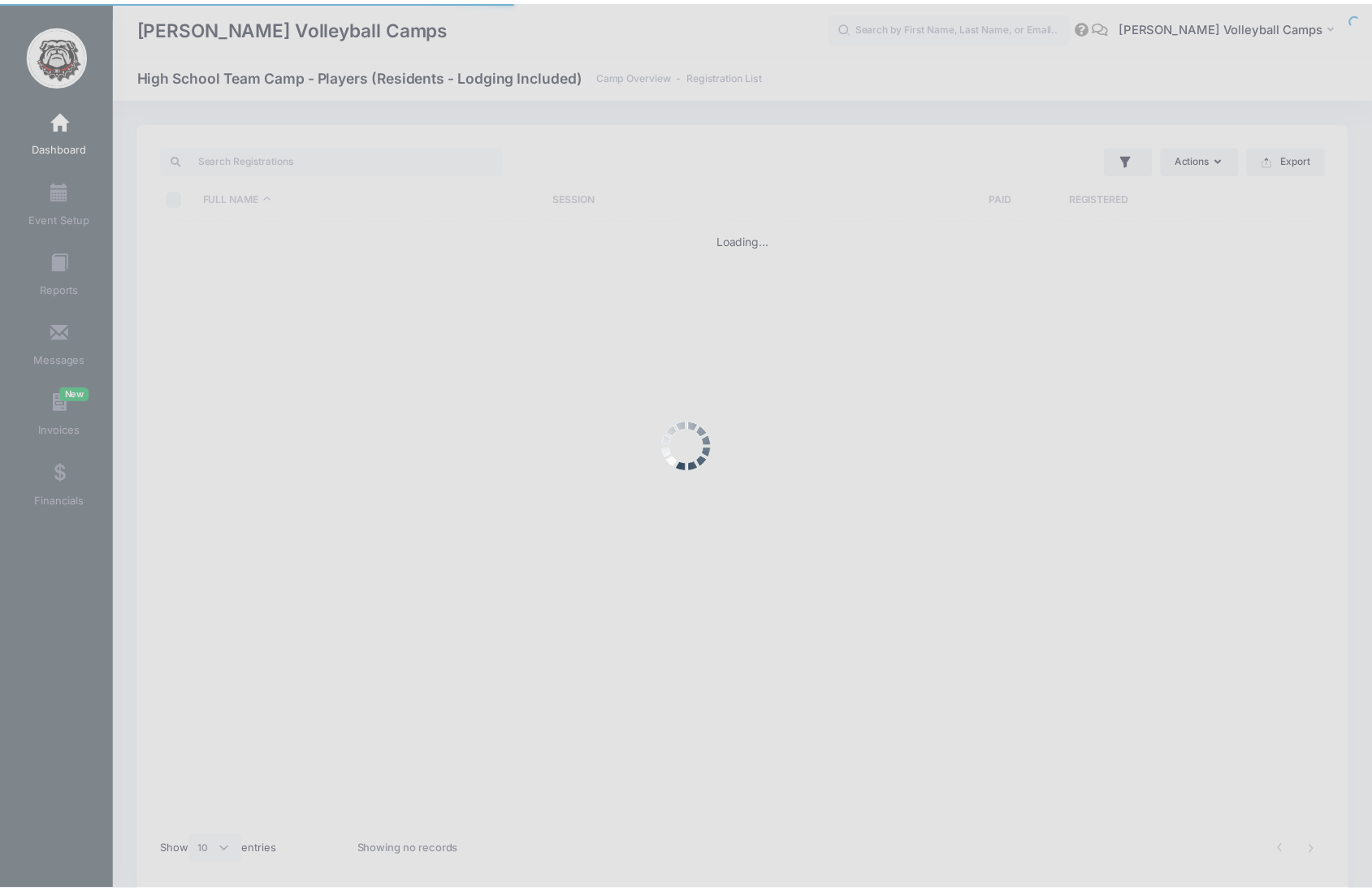 scroll, scrollTop: 0, scrollLeft: 0, axis: both 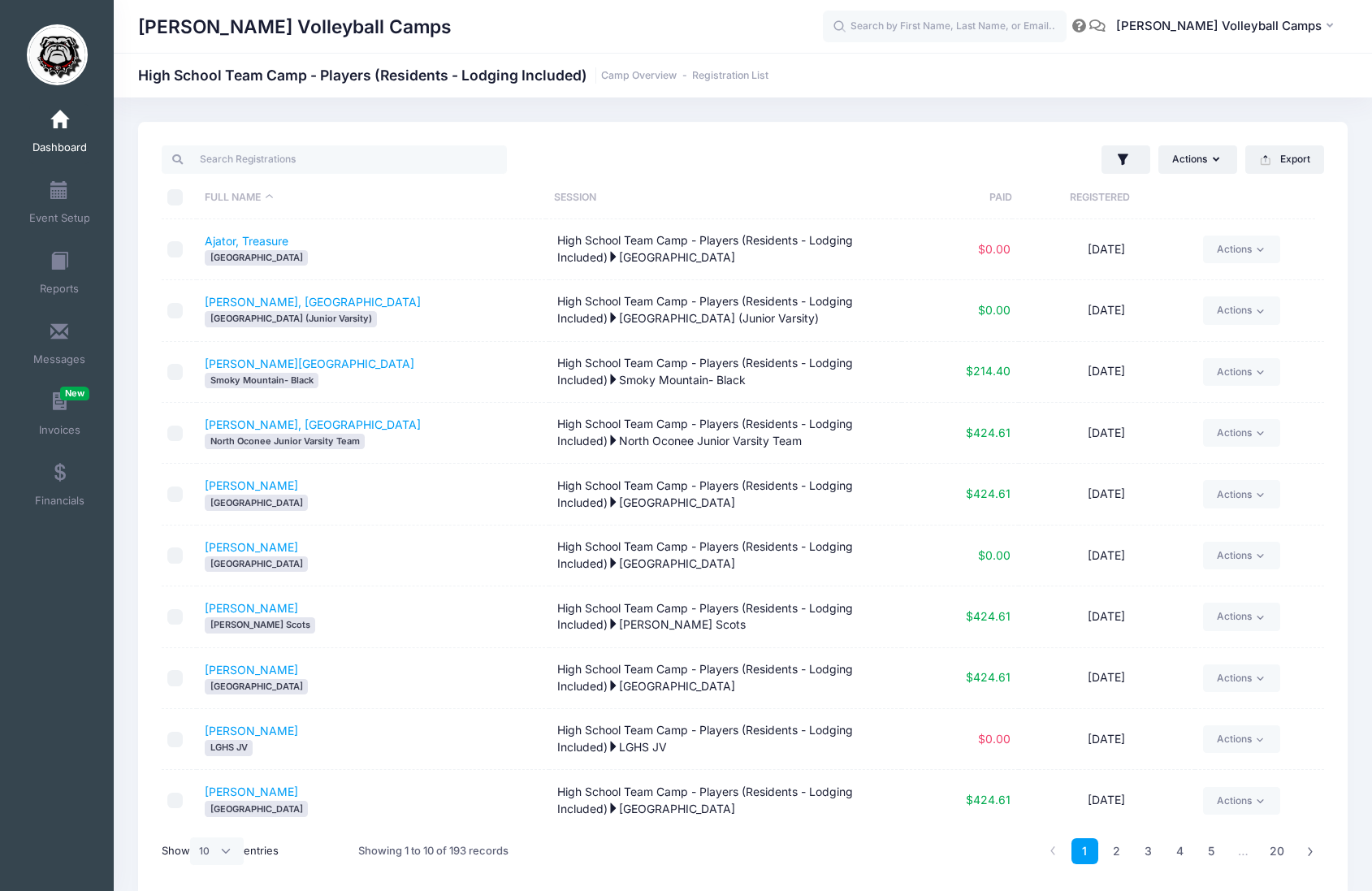 click on "Registered" at bounding box center [1099, 197] 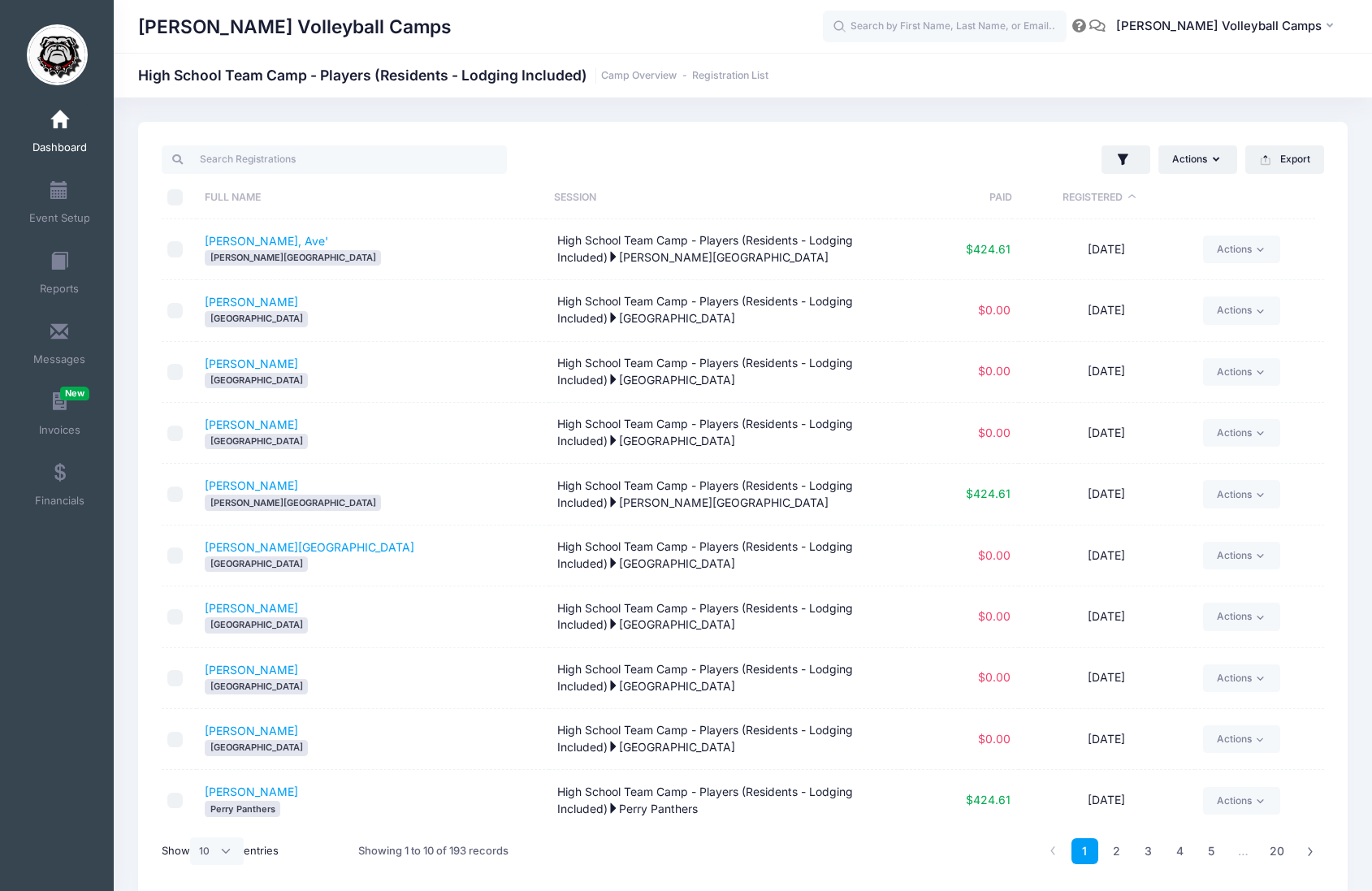 click on "Registered" at bounding box center [1099, 197] 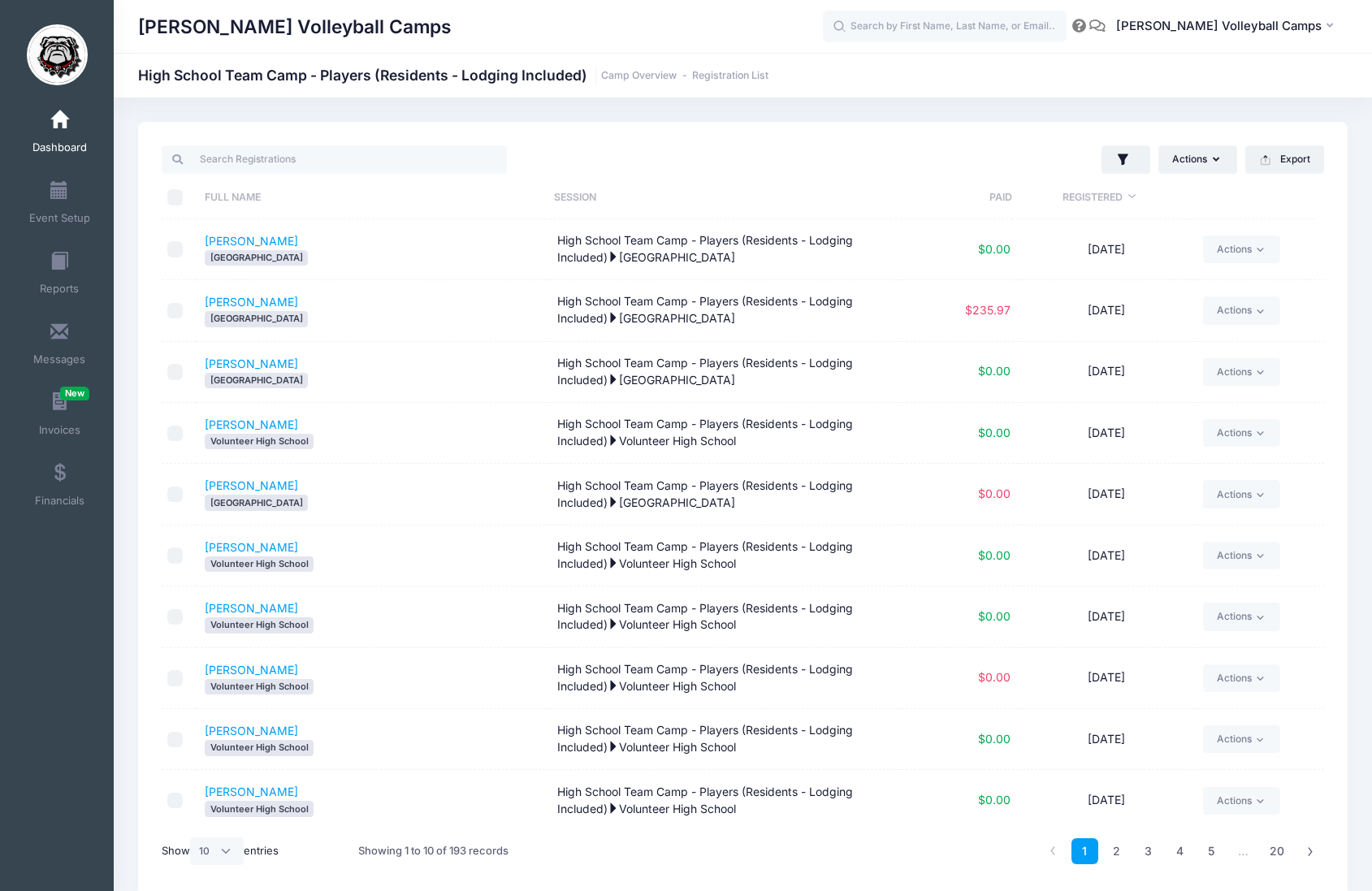 click at bounding box center (175, 372) 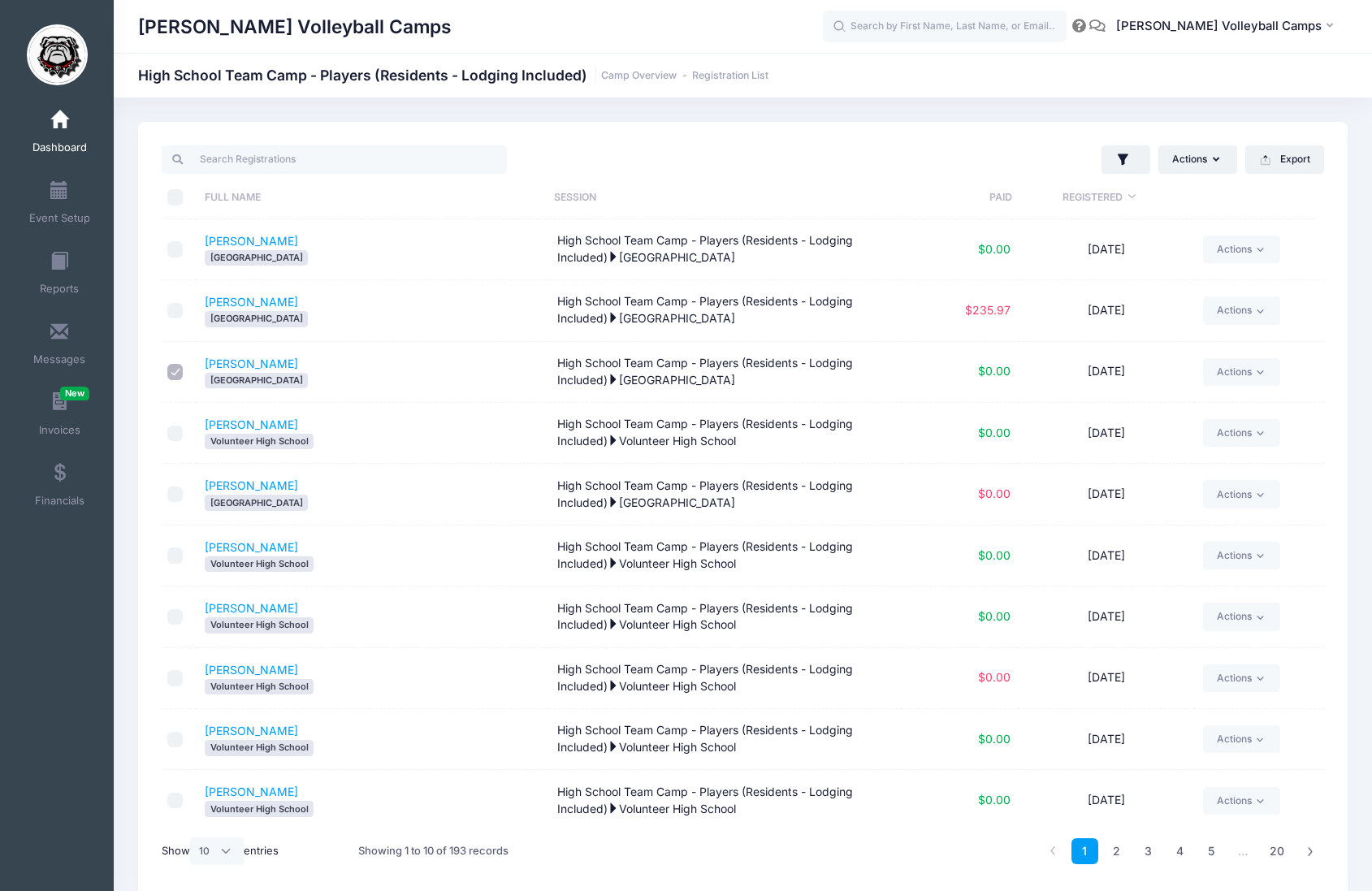 click at bounding box center (175, 311) 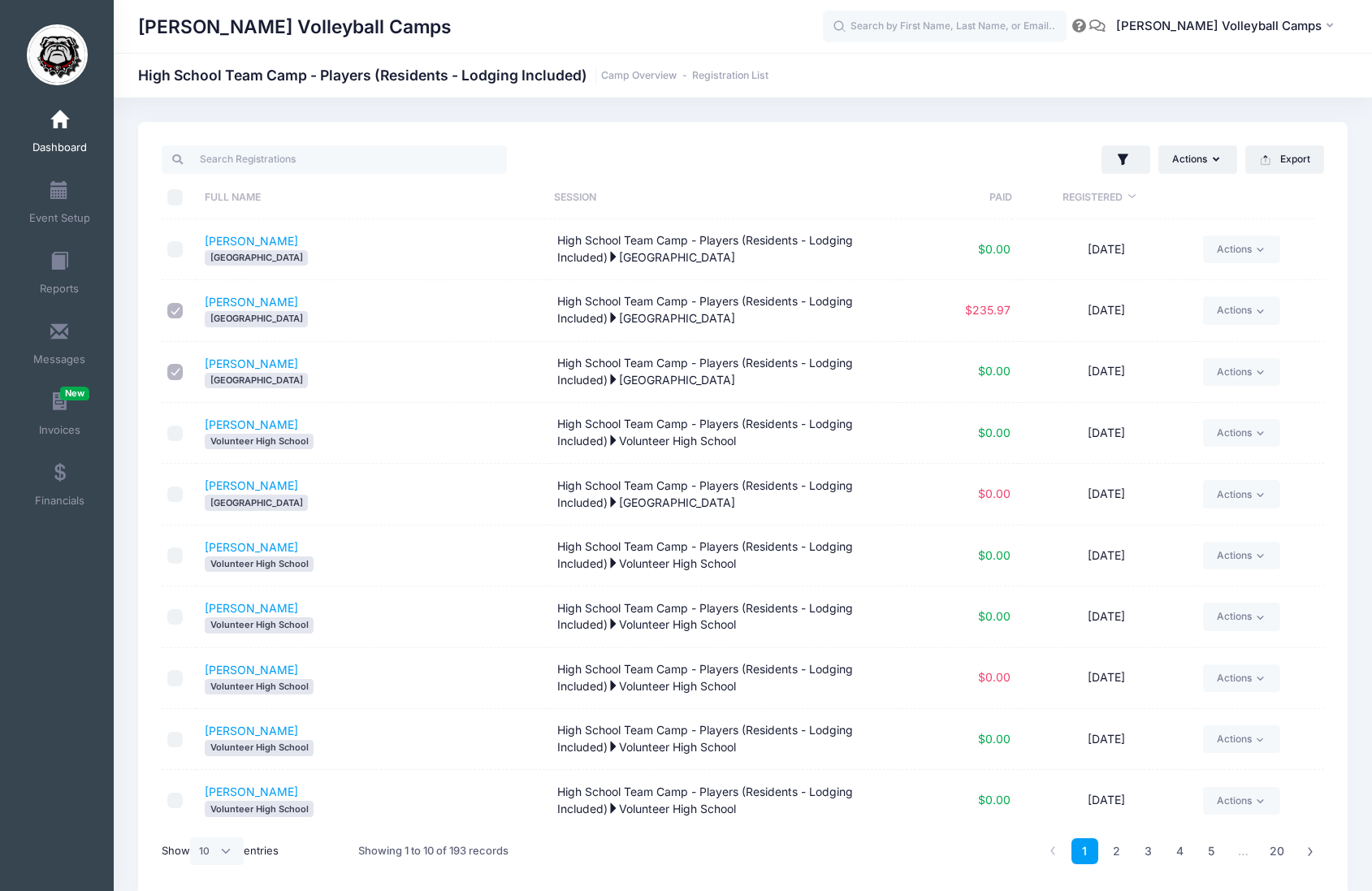 click at bounding box center [175, 249] 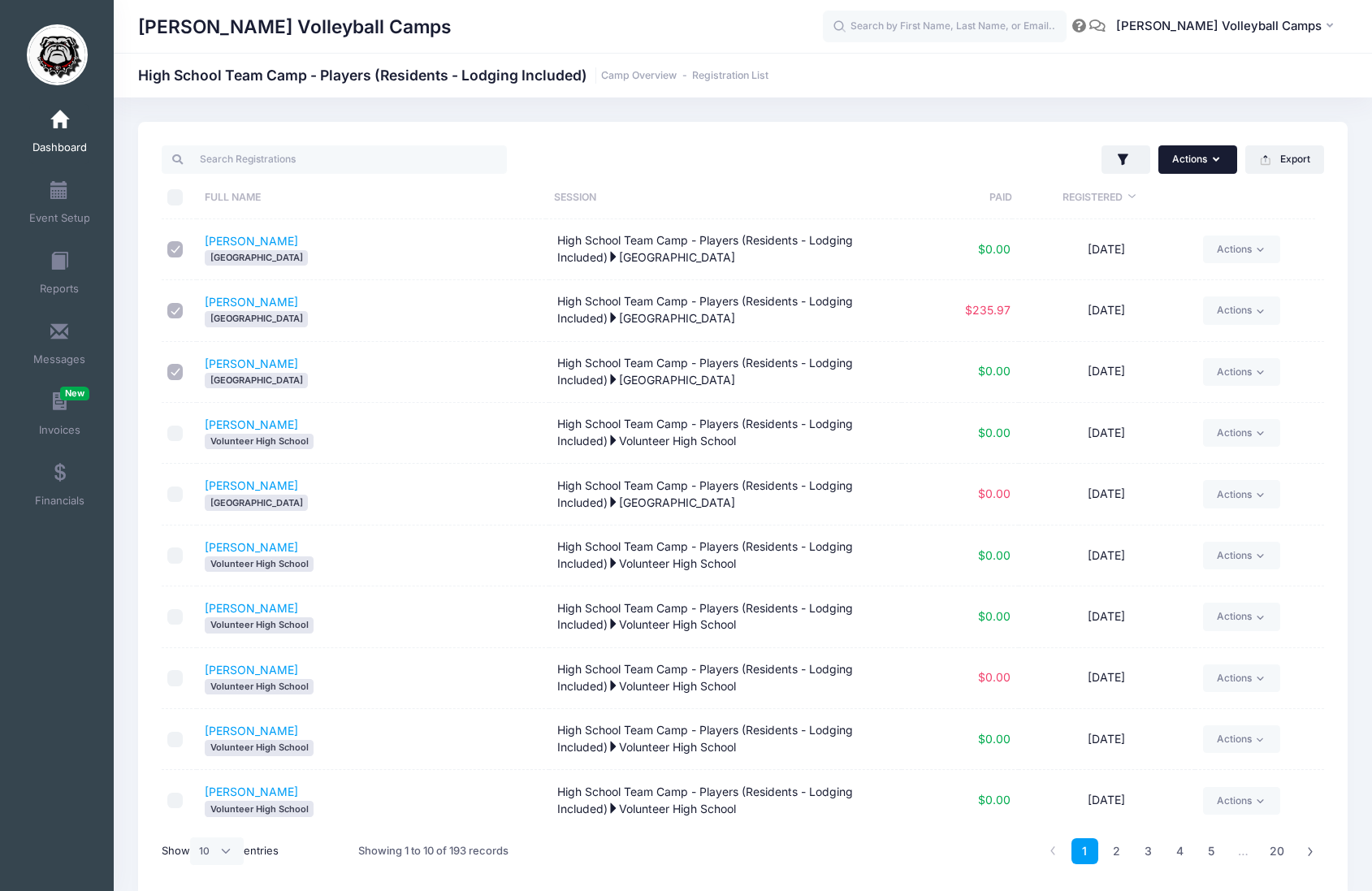 click on "Actions" at bounding box center [1197, 159] 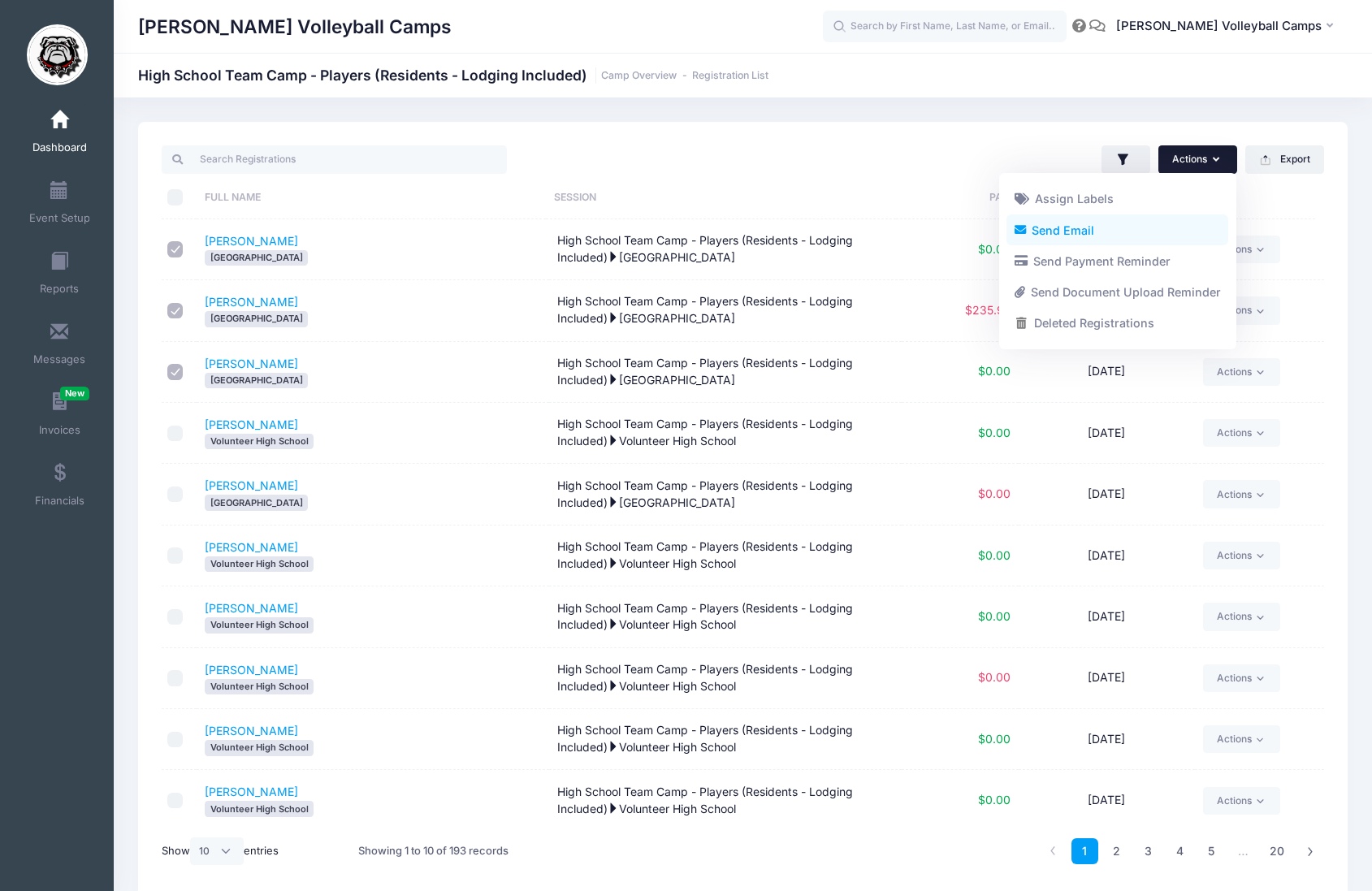 click on "Send Email" at bounding box center [1117, 230] 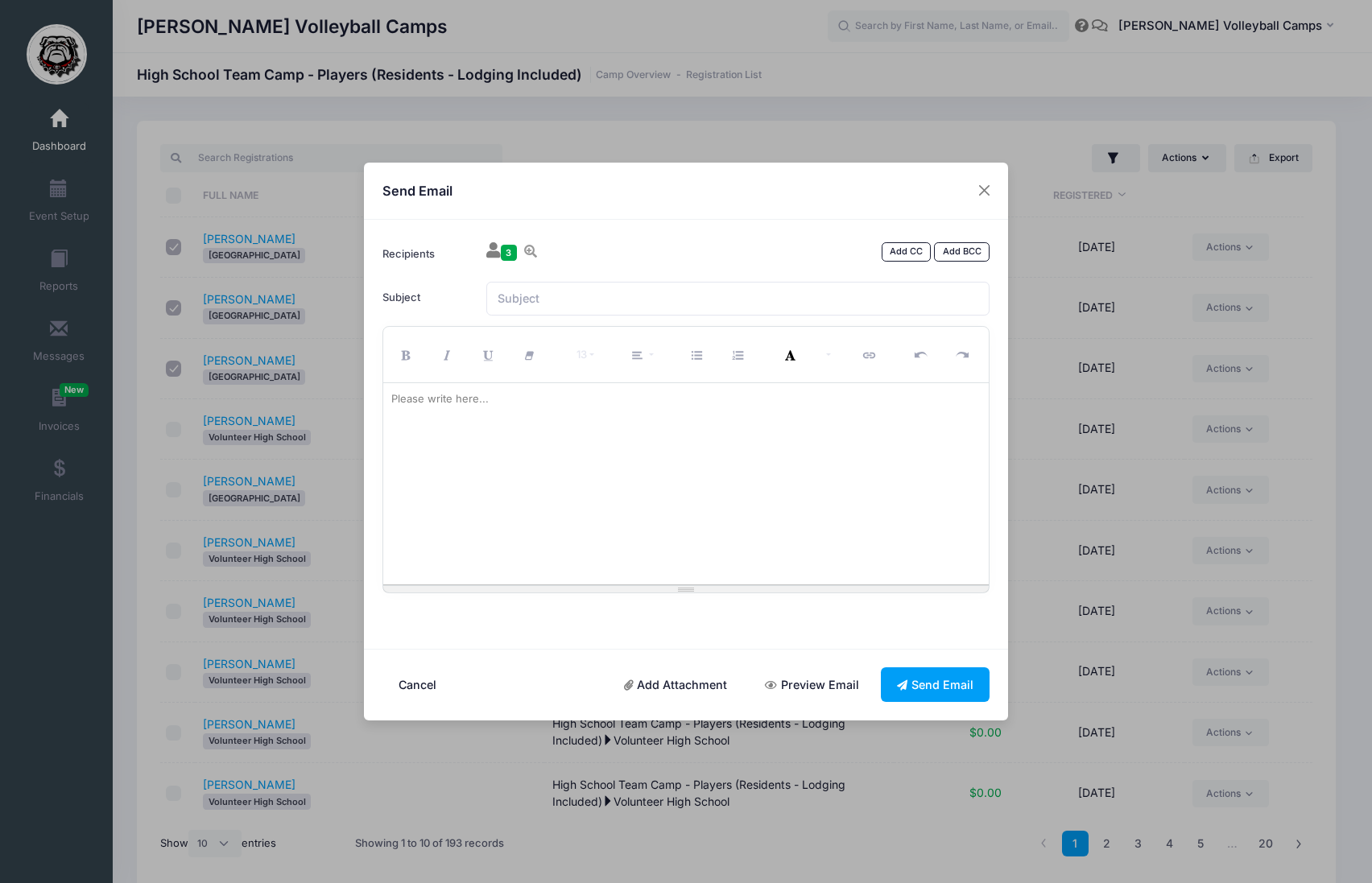 click at bounding box center (686, 484) 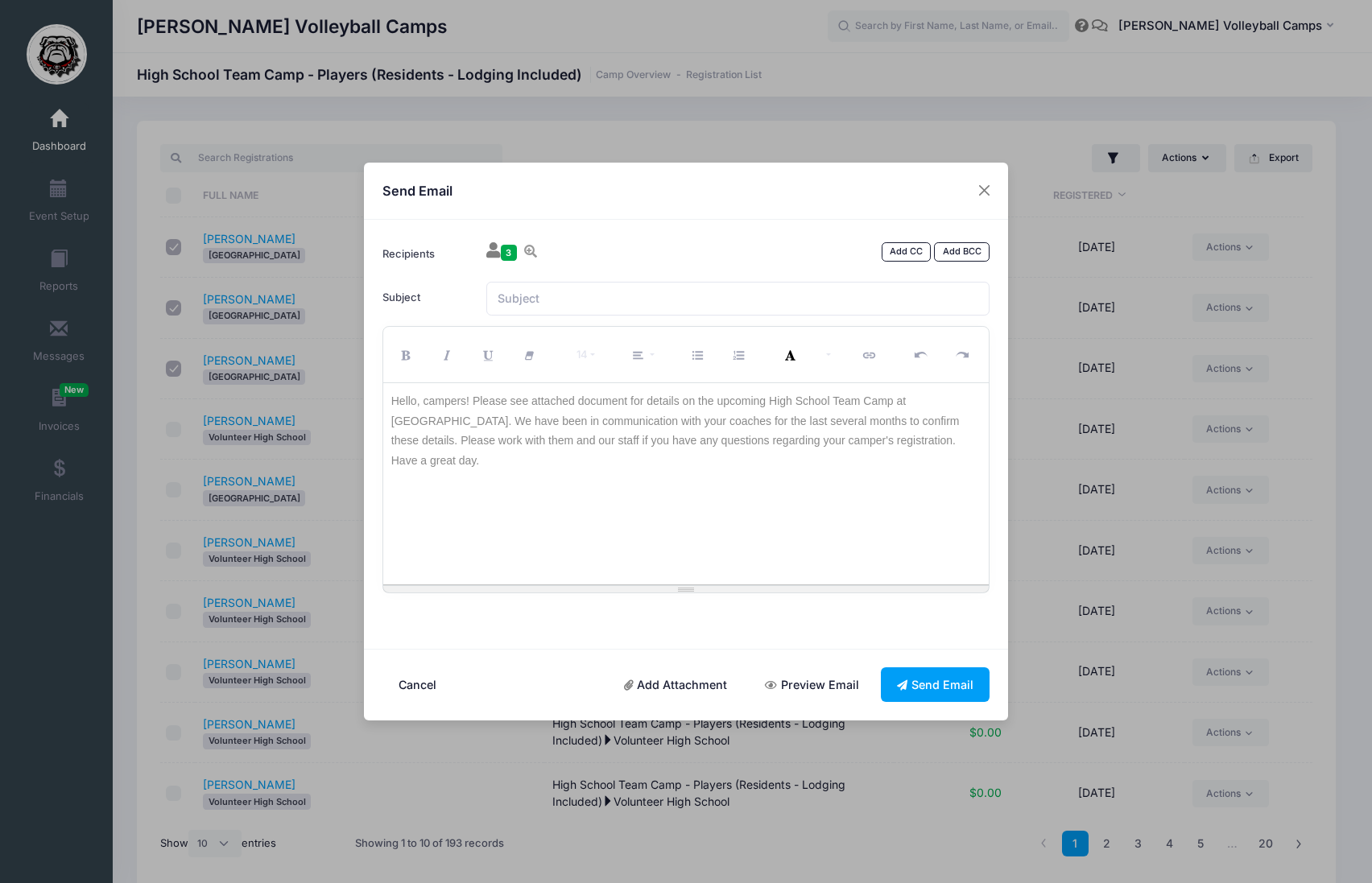 click on "Add Attachment" at bounding box center (676, 684) 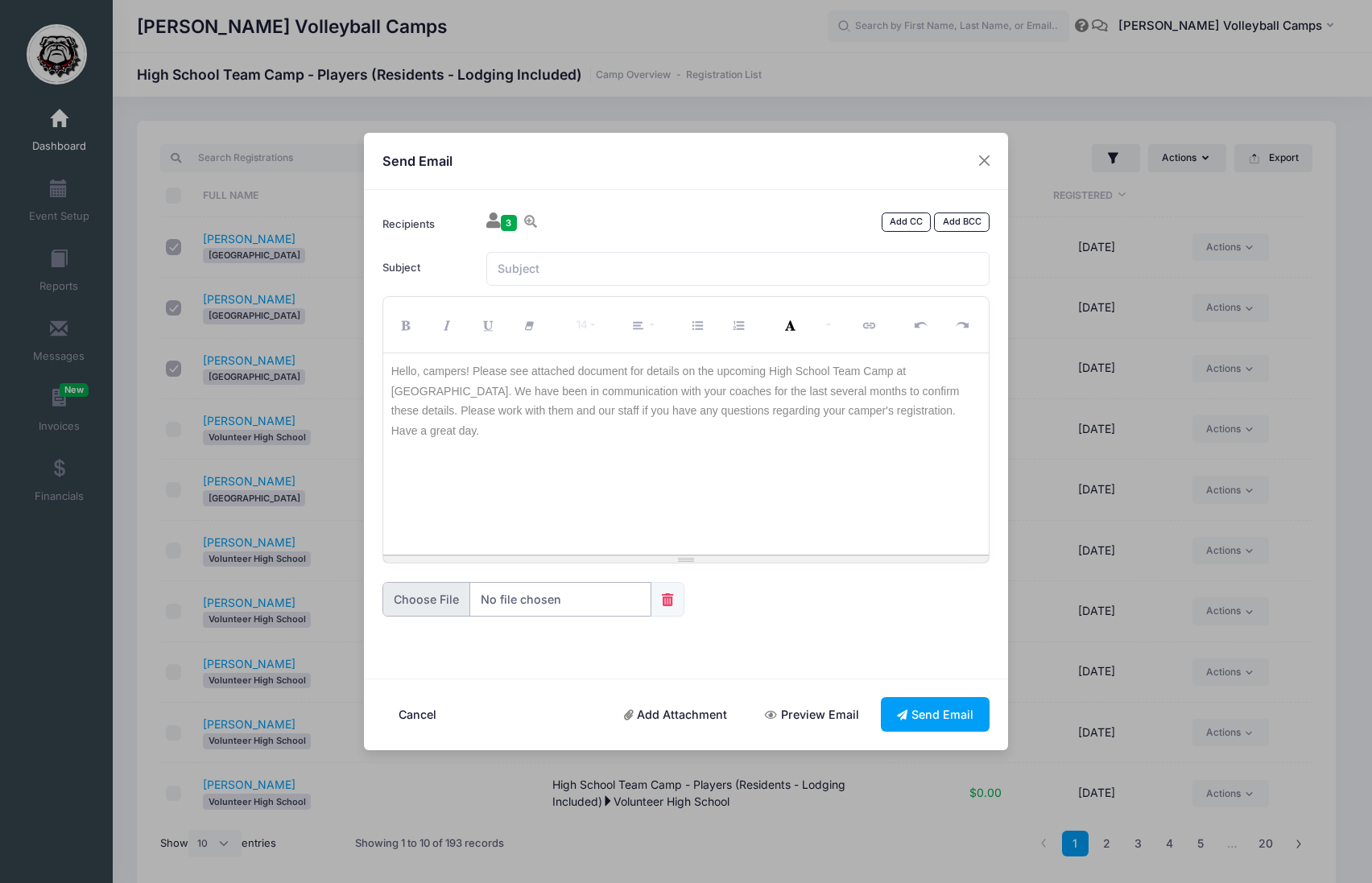 click at bounding box center [517, 599] 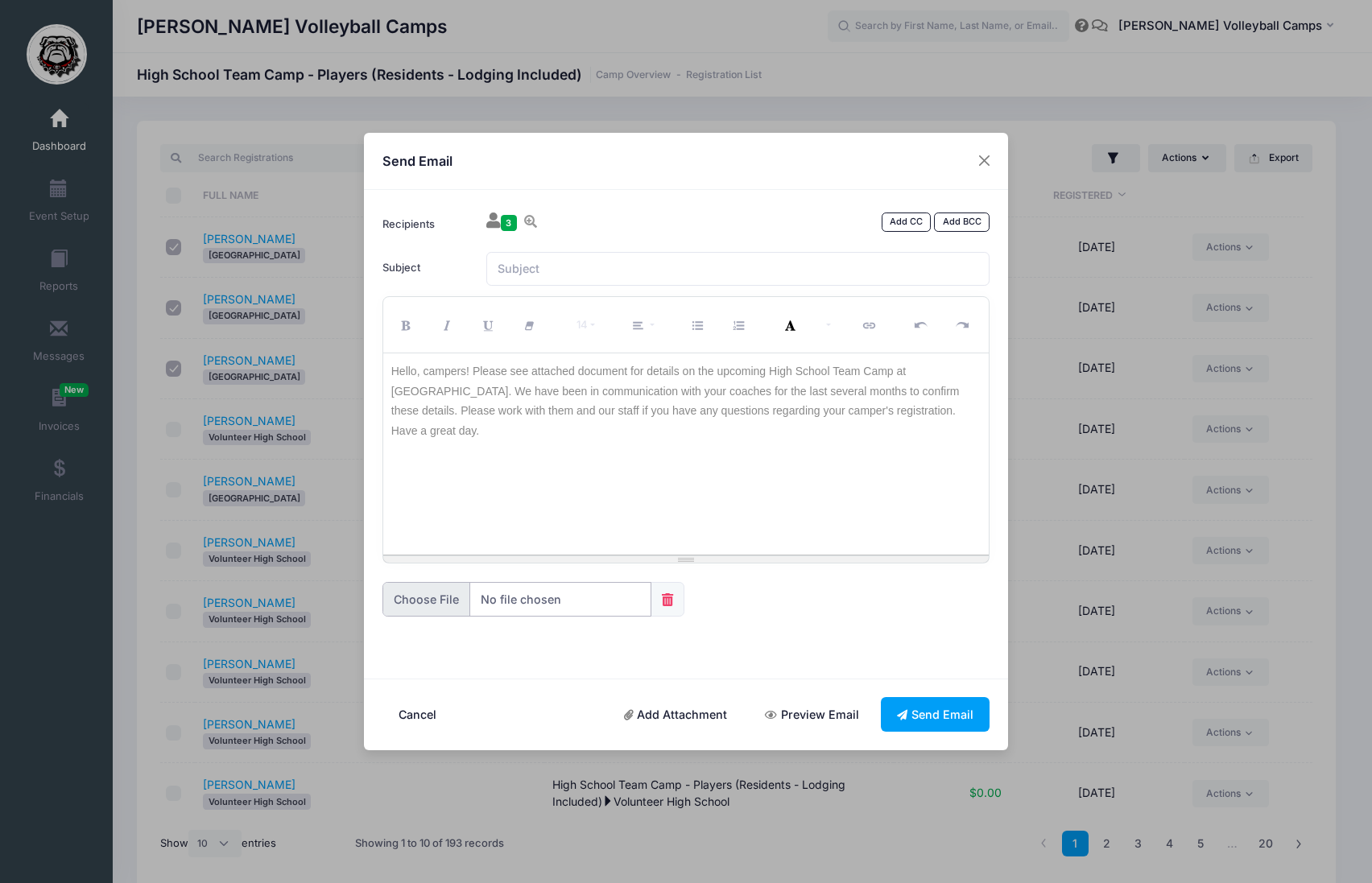 type on "C:\fakepath\Team Camp 2025 Details.docx" 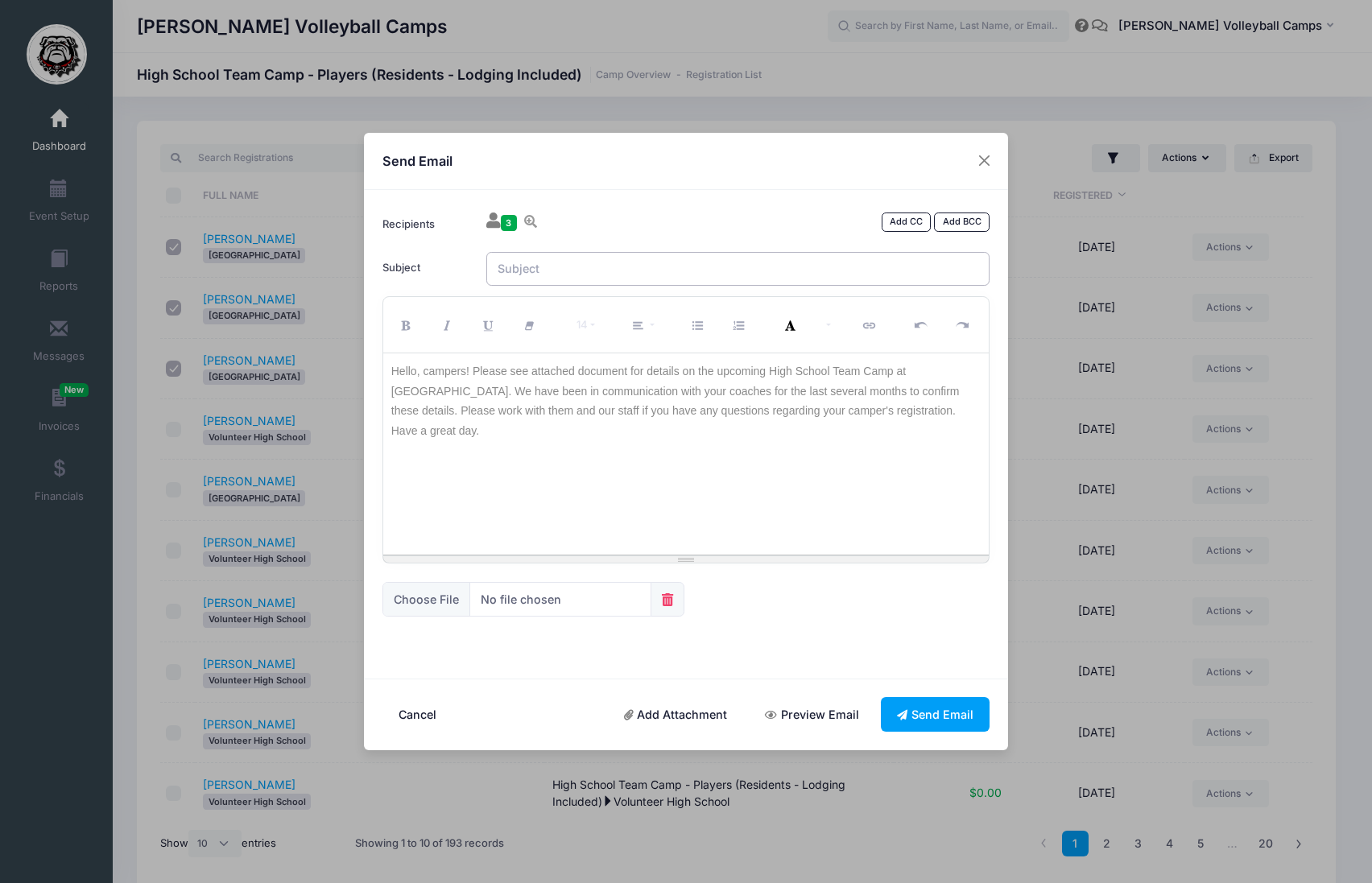 click on "Subject" at bounding box center [738, 269] 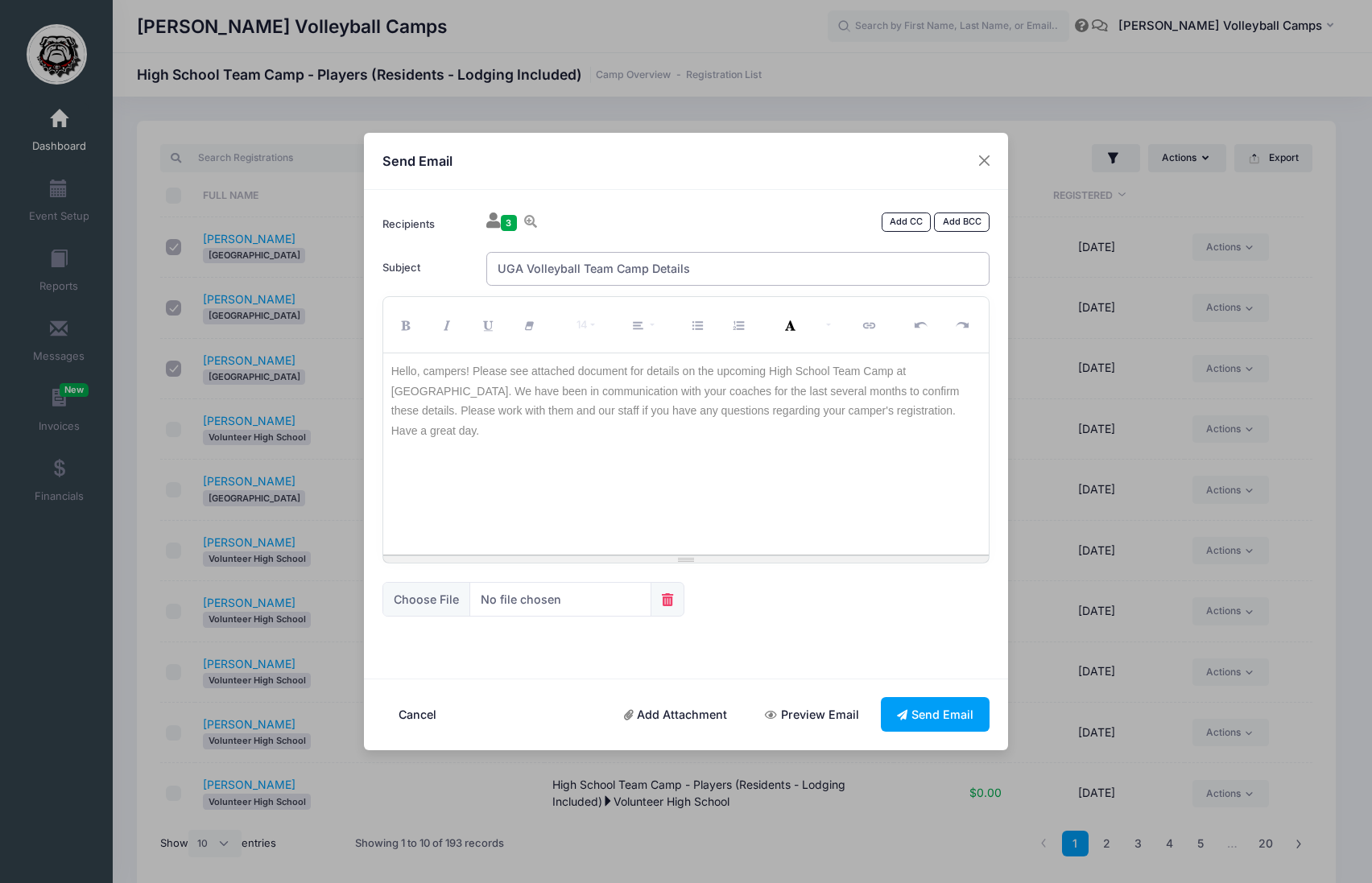 type on "UGA Volleyball Team Camp Details" 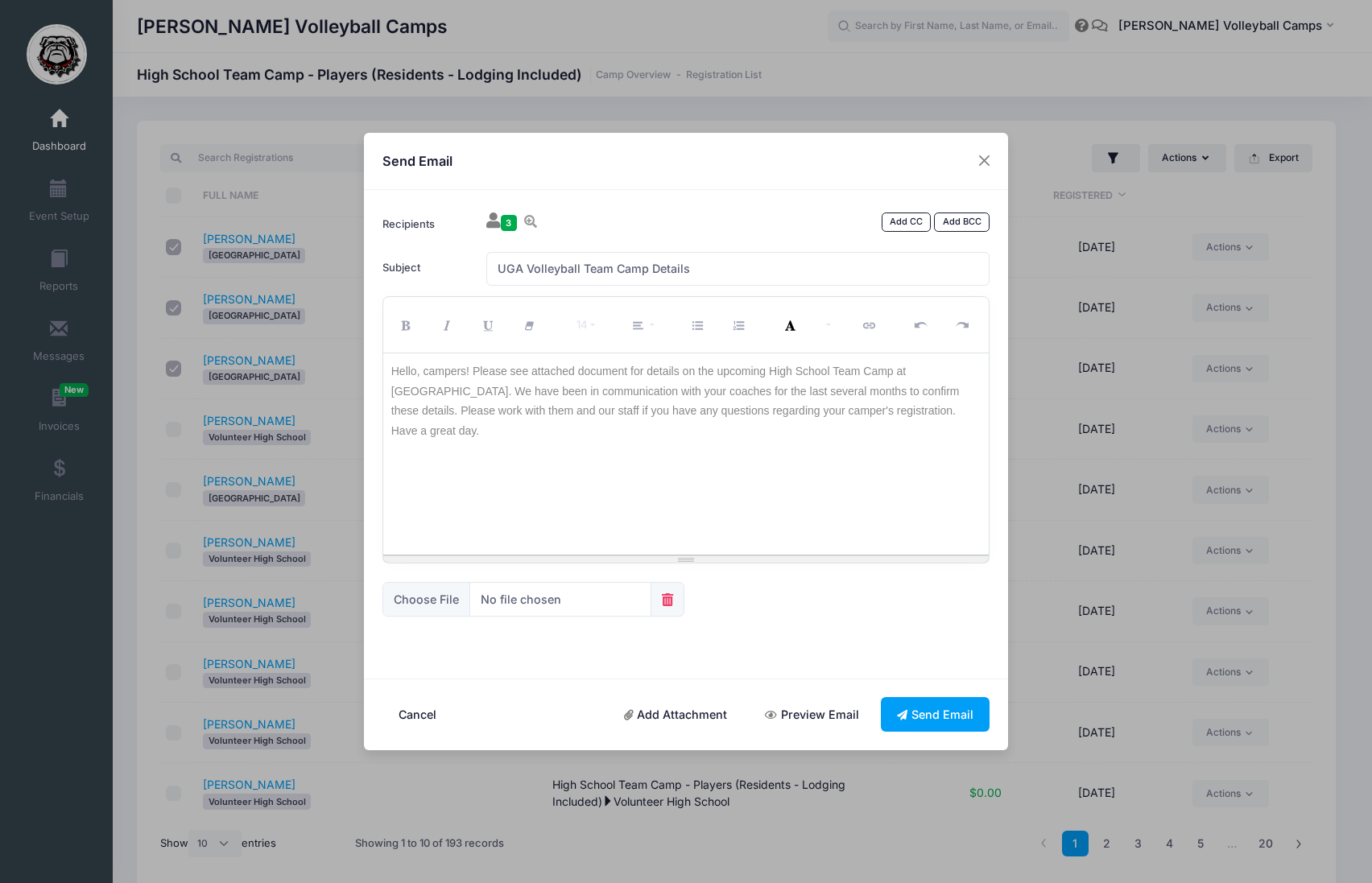 click on "Hello, campers! Please see attached document for details on the upcoming High School Team Camp at UGA. We have been in communication with your coaches for the last several months to confirm these details. Please work with them and our staff if you have any questions regarding your camper's registration." at bounding box center (686, 391) 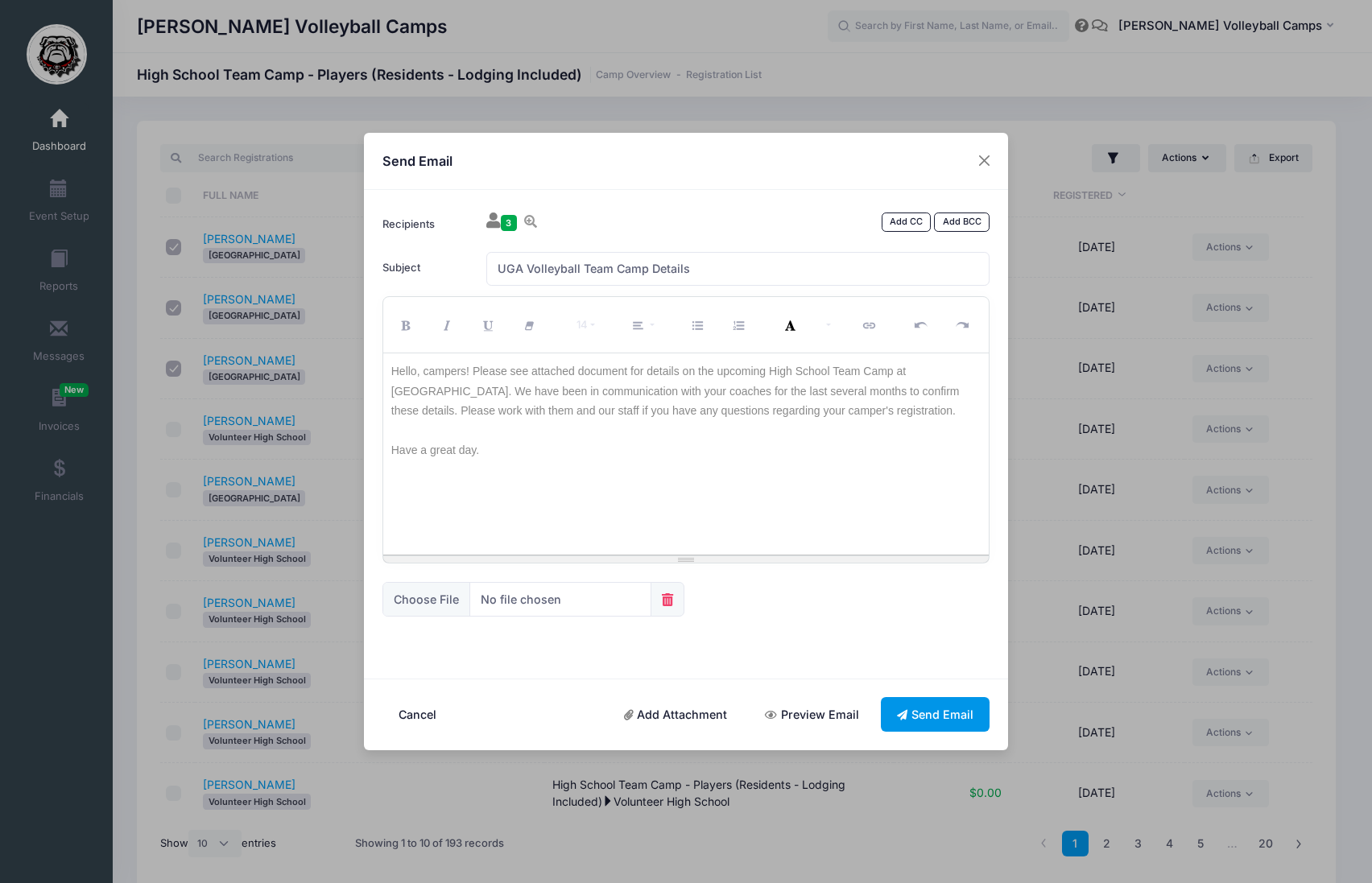 click on "Send Email" at bounding box center (936, 714) 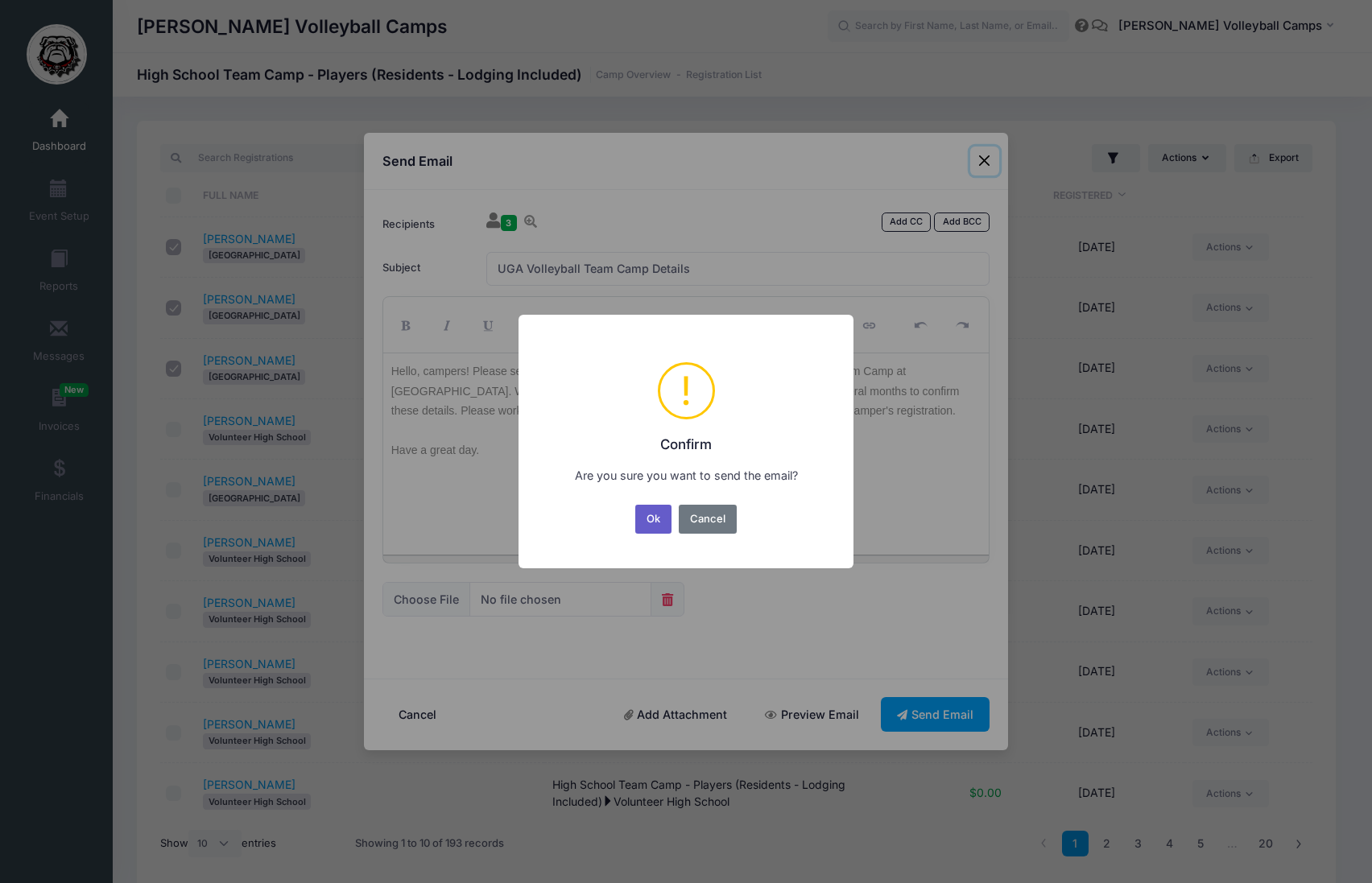 click on "Ok" at bounding box center [654, 519] 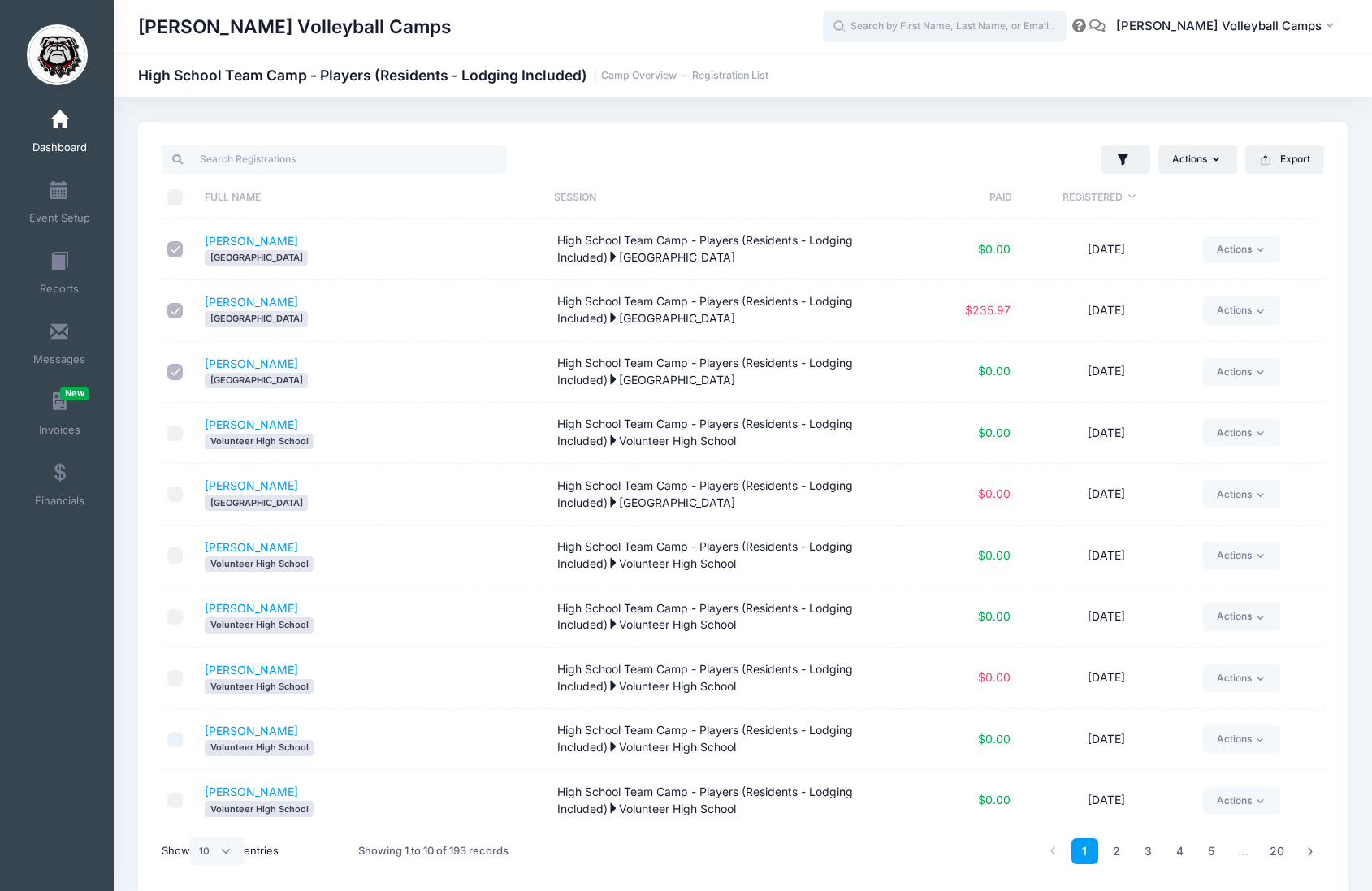 click at bounding box center [945, 27] 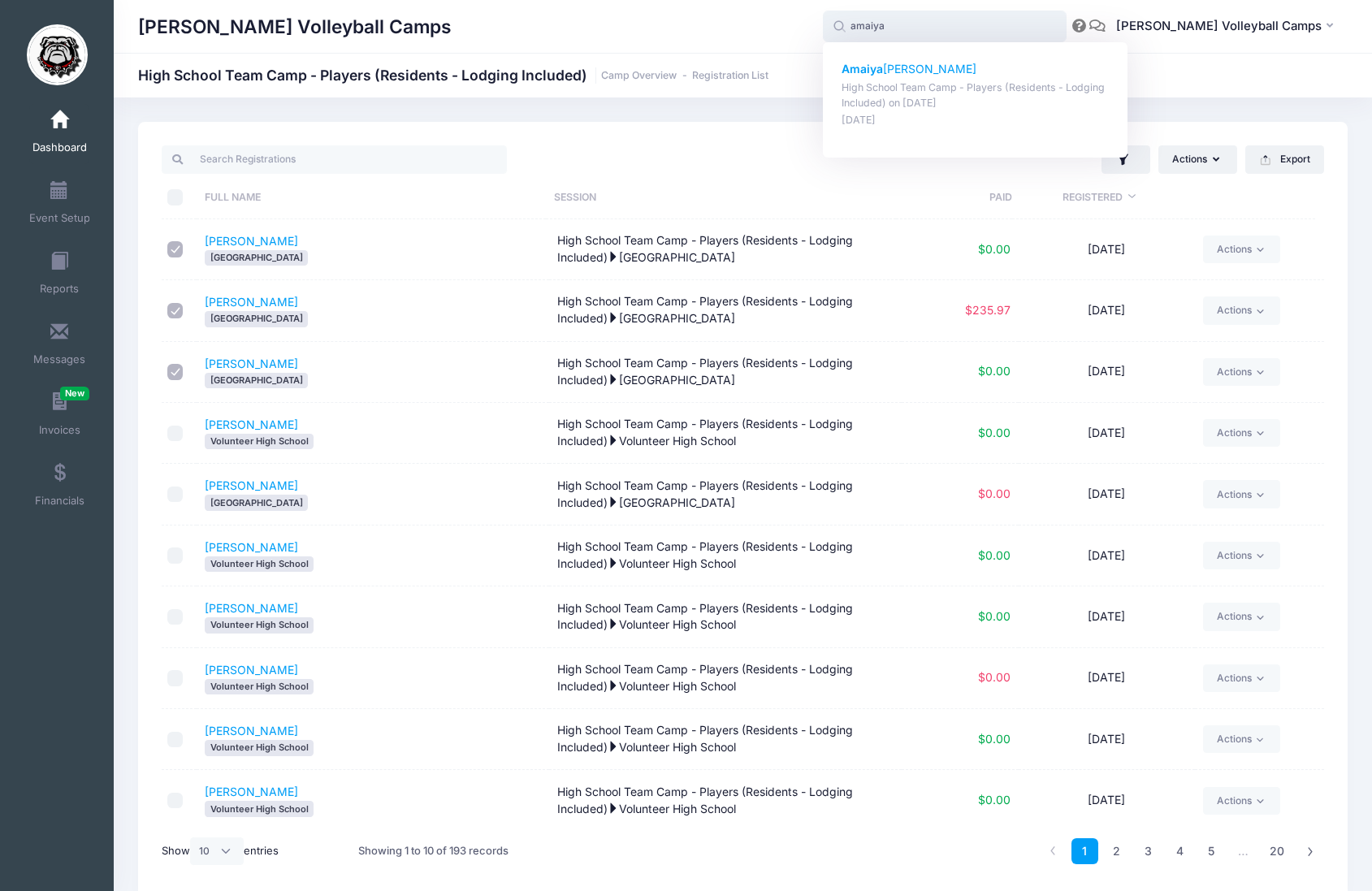 click on "Amaiya  Copeland" at bounding box center [976, 69] 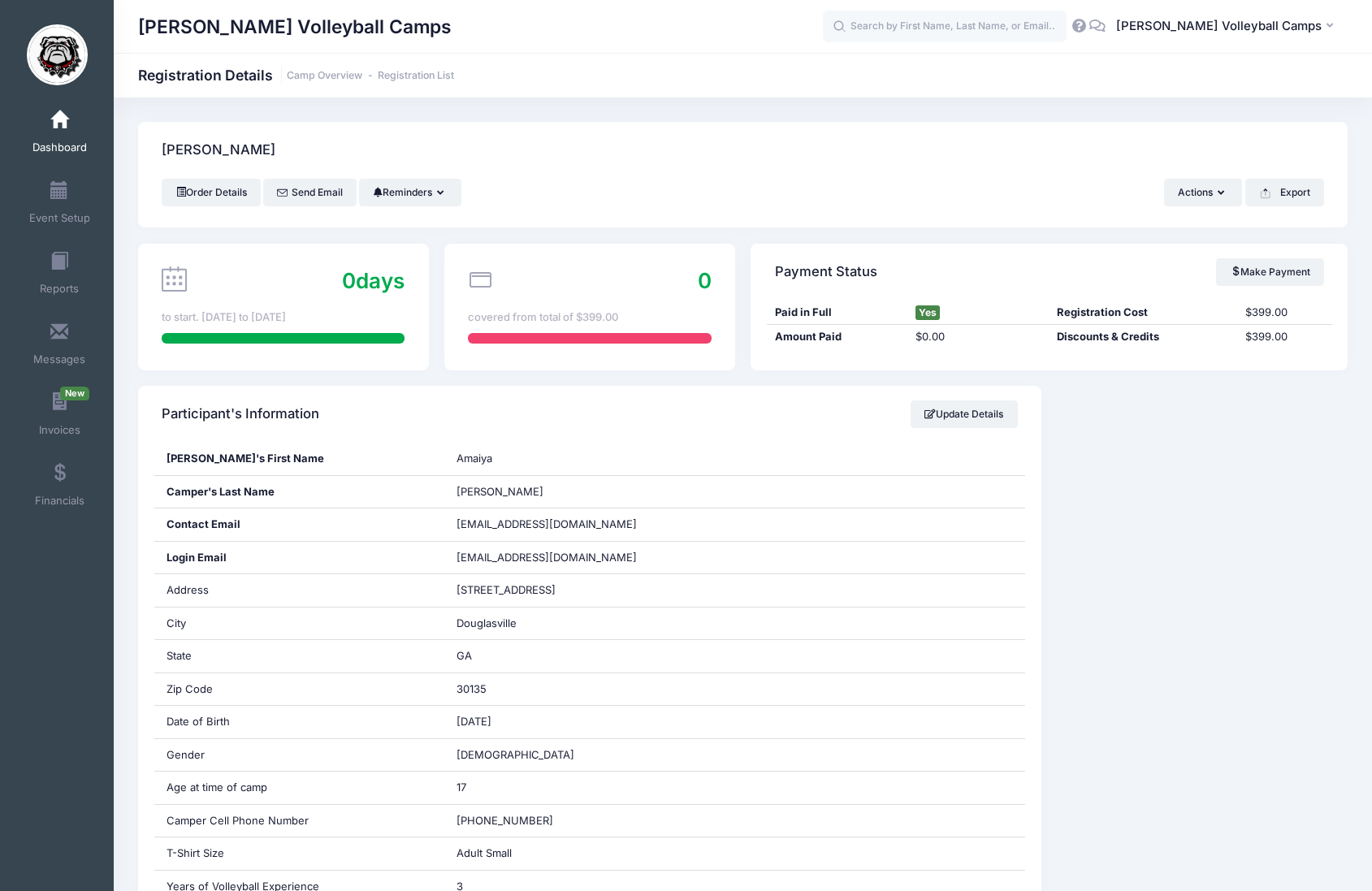 scroll, scrollTop: 0, scrollLeft: 0, axis: both 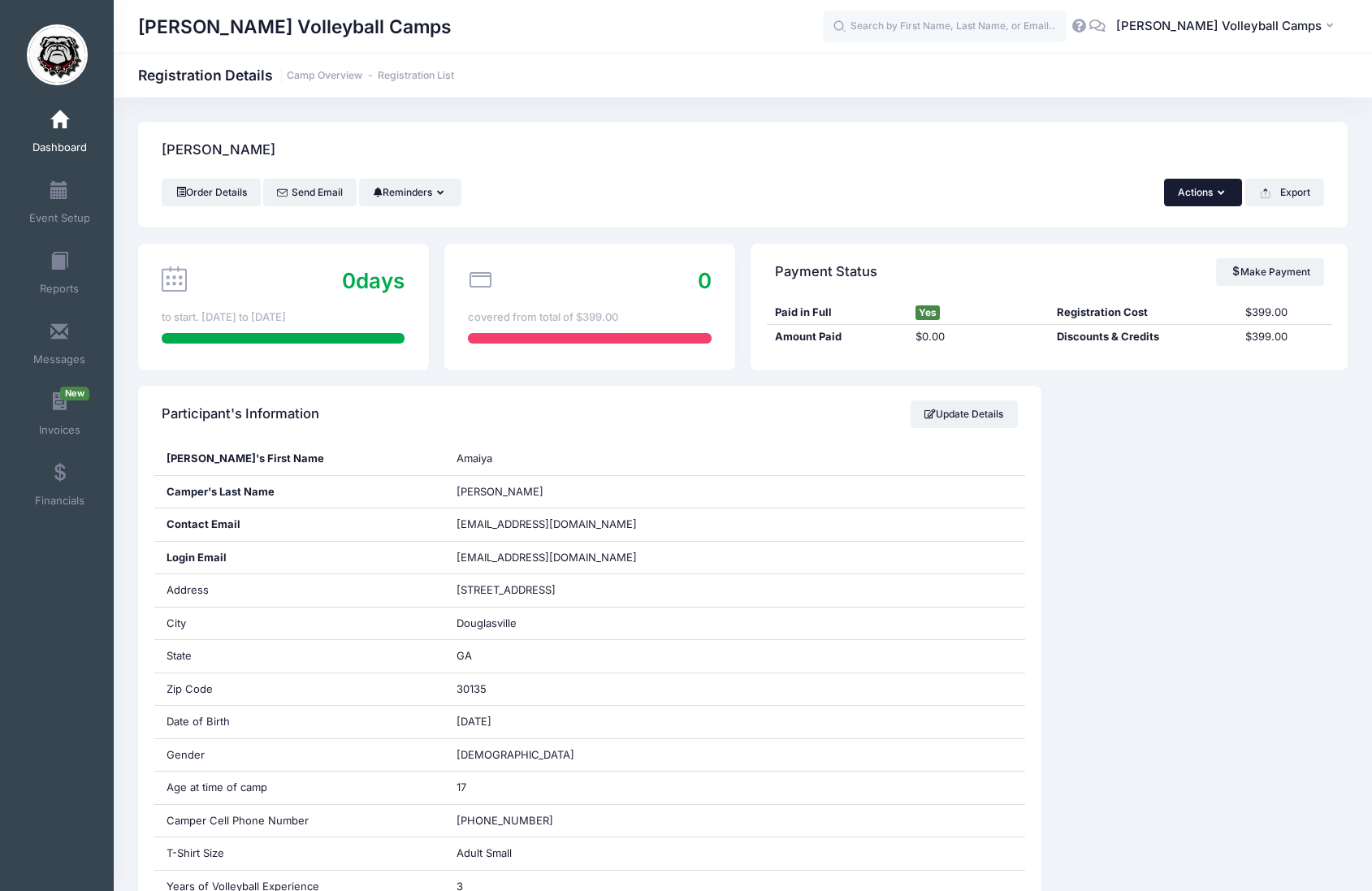 click on "Actions" at bounding box center (1203, 192) 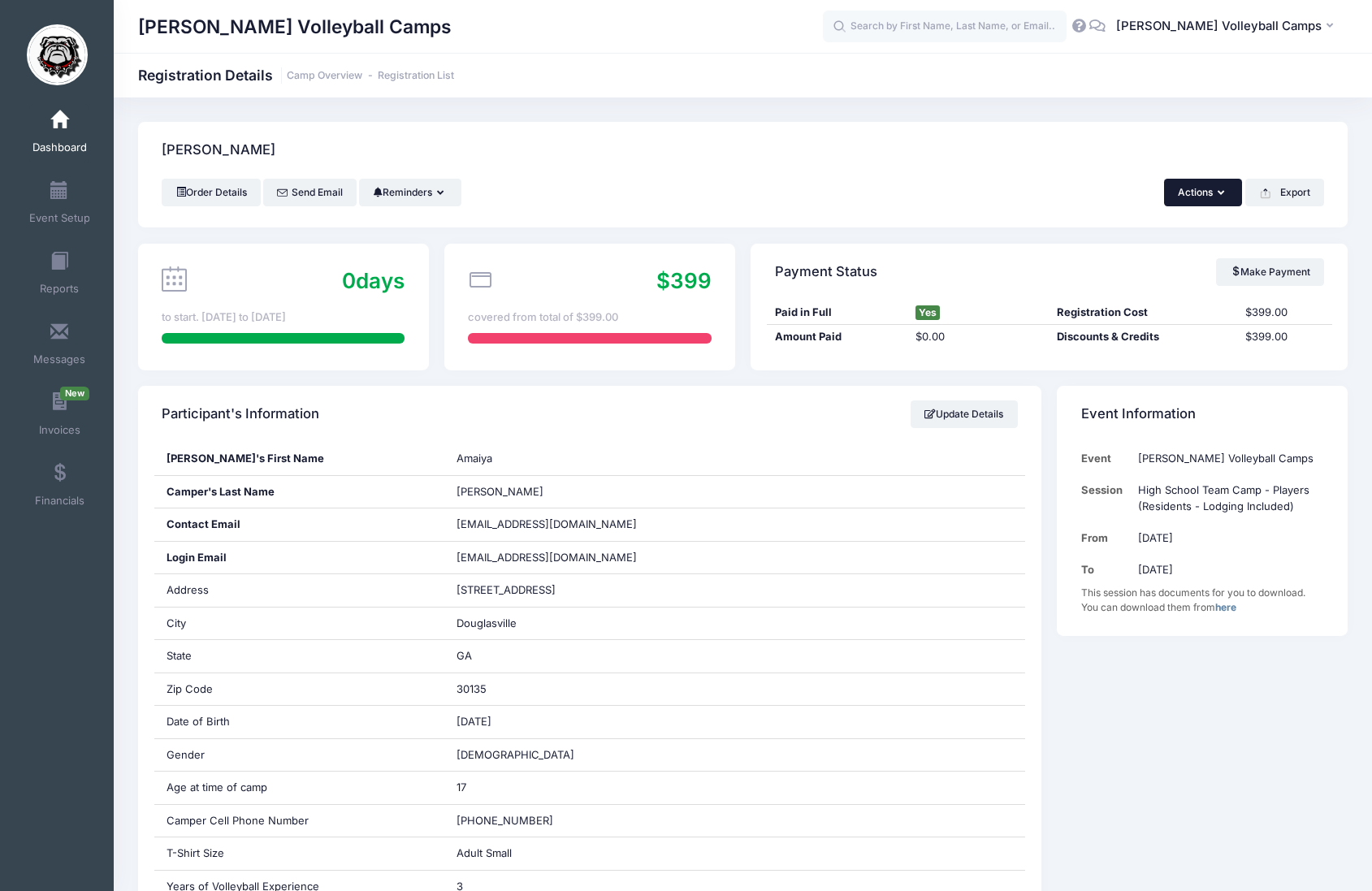 click at bounding box center [1223, 193] 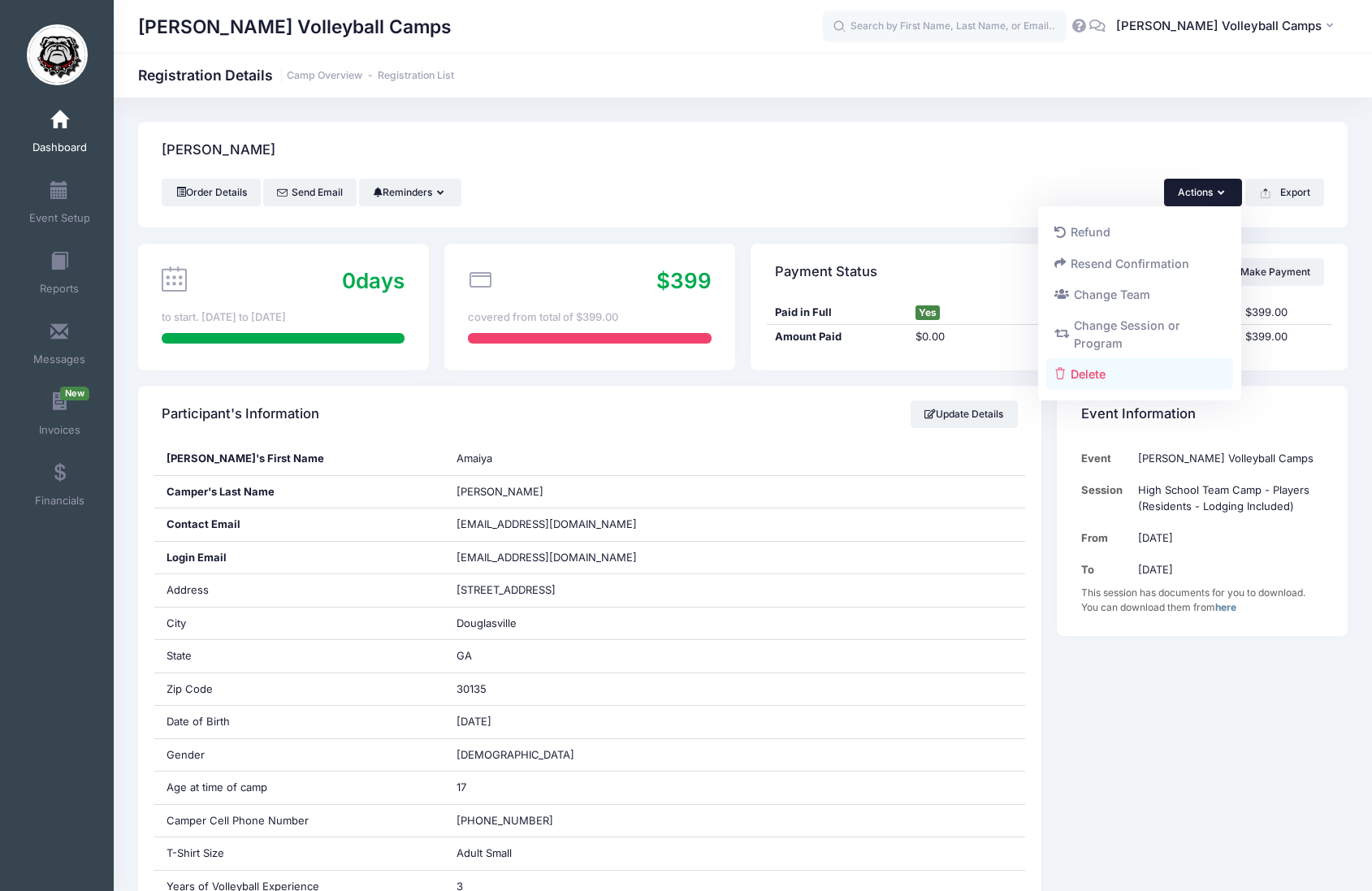click on "Delete" at bounding box center [1140, 374] 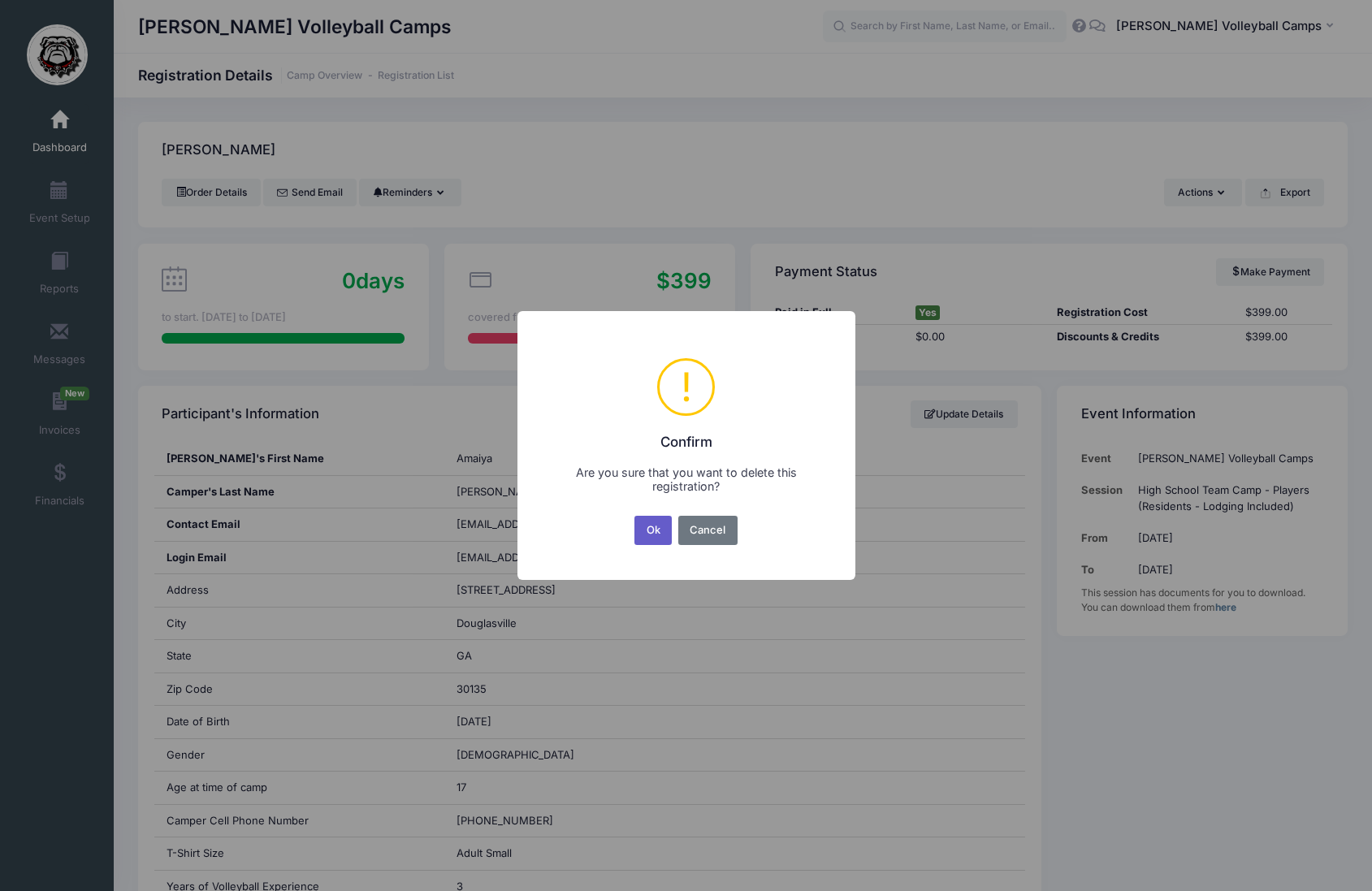 click on "Ok" at bounding box center (653, 530) 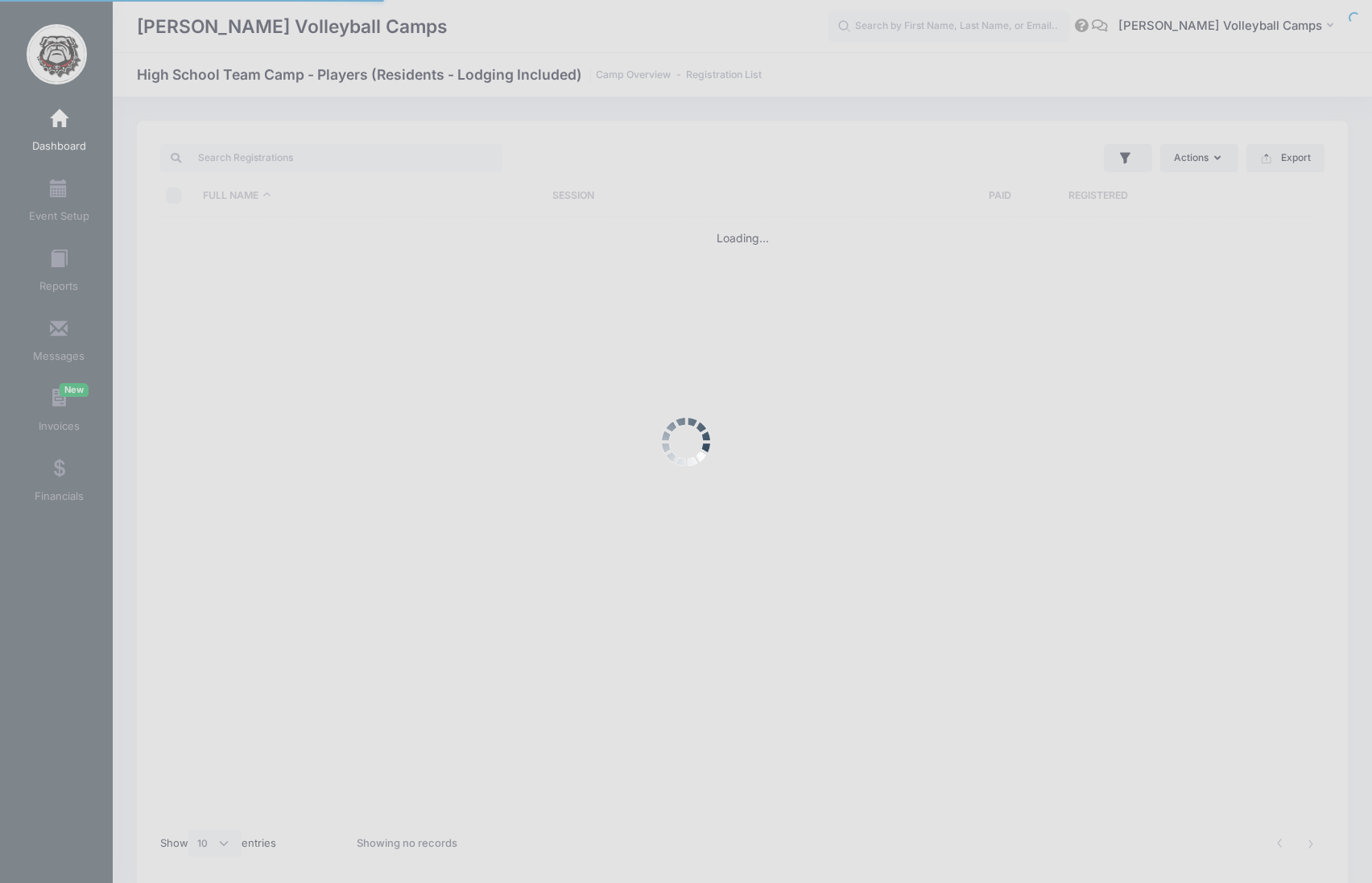 select on "10" 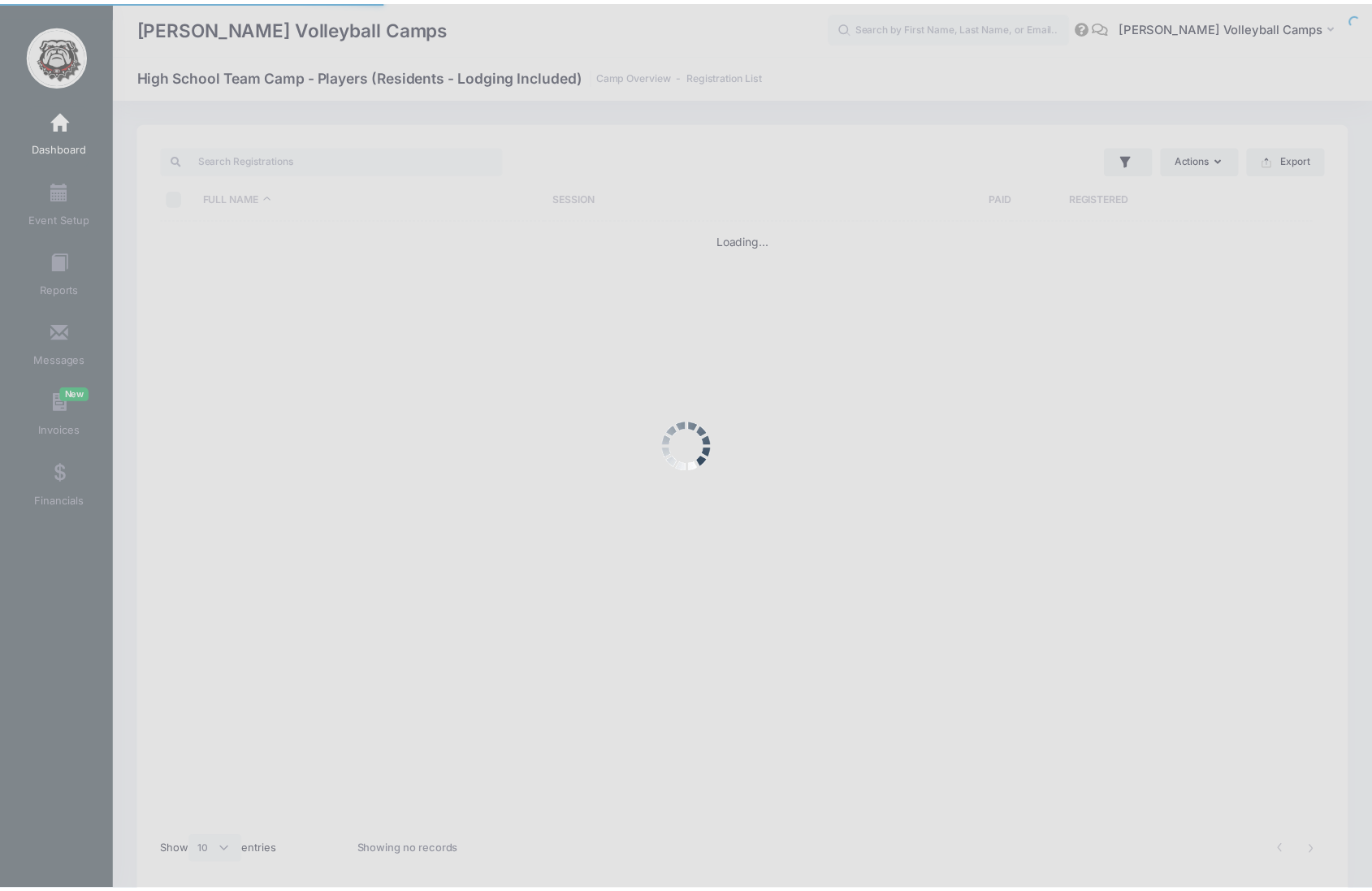 scroll, scrollTop: 0, scrollLeft: 0, axis: both 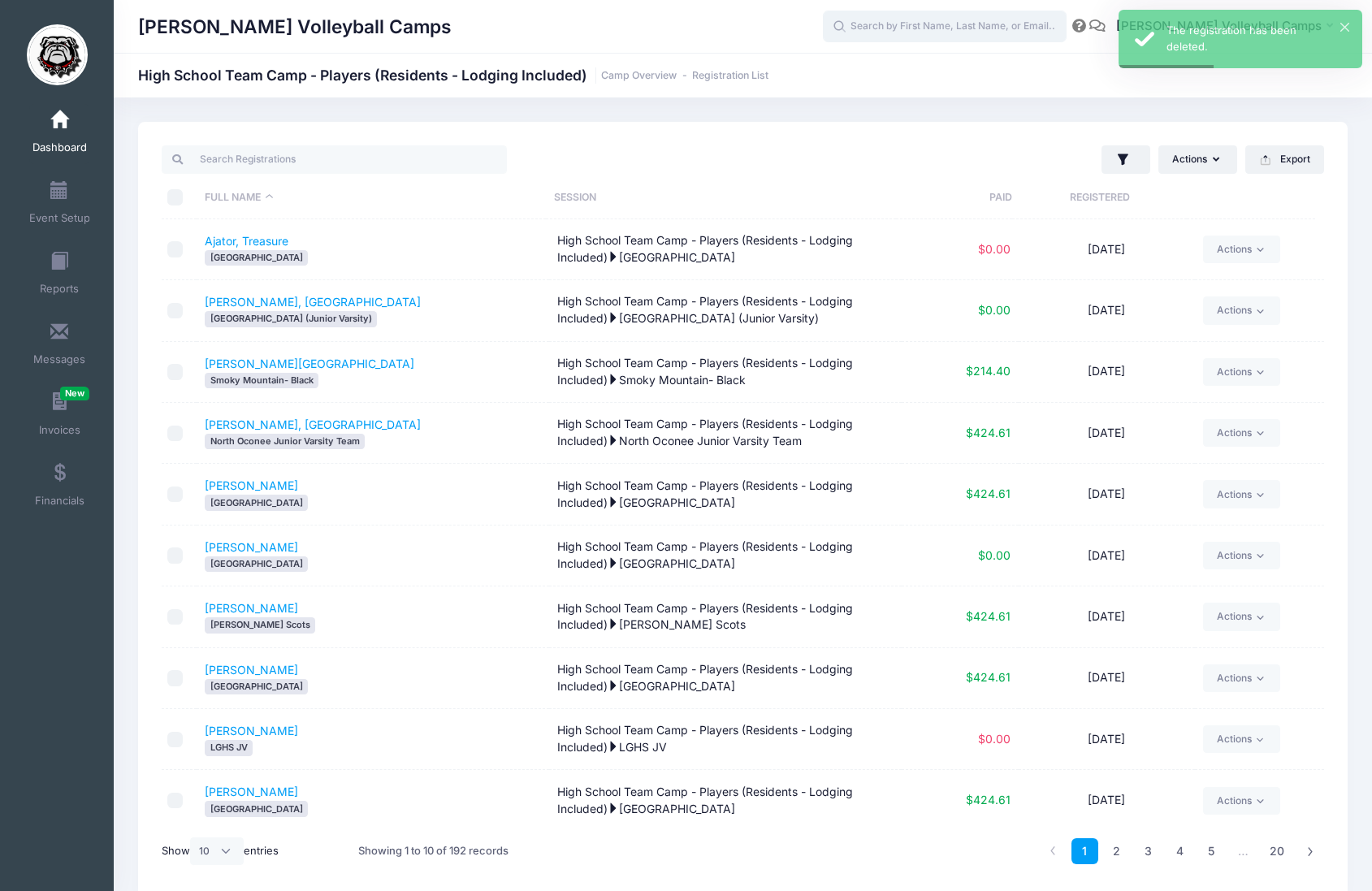 click at bounding box center (945, 27) 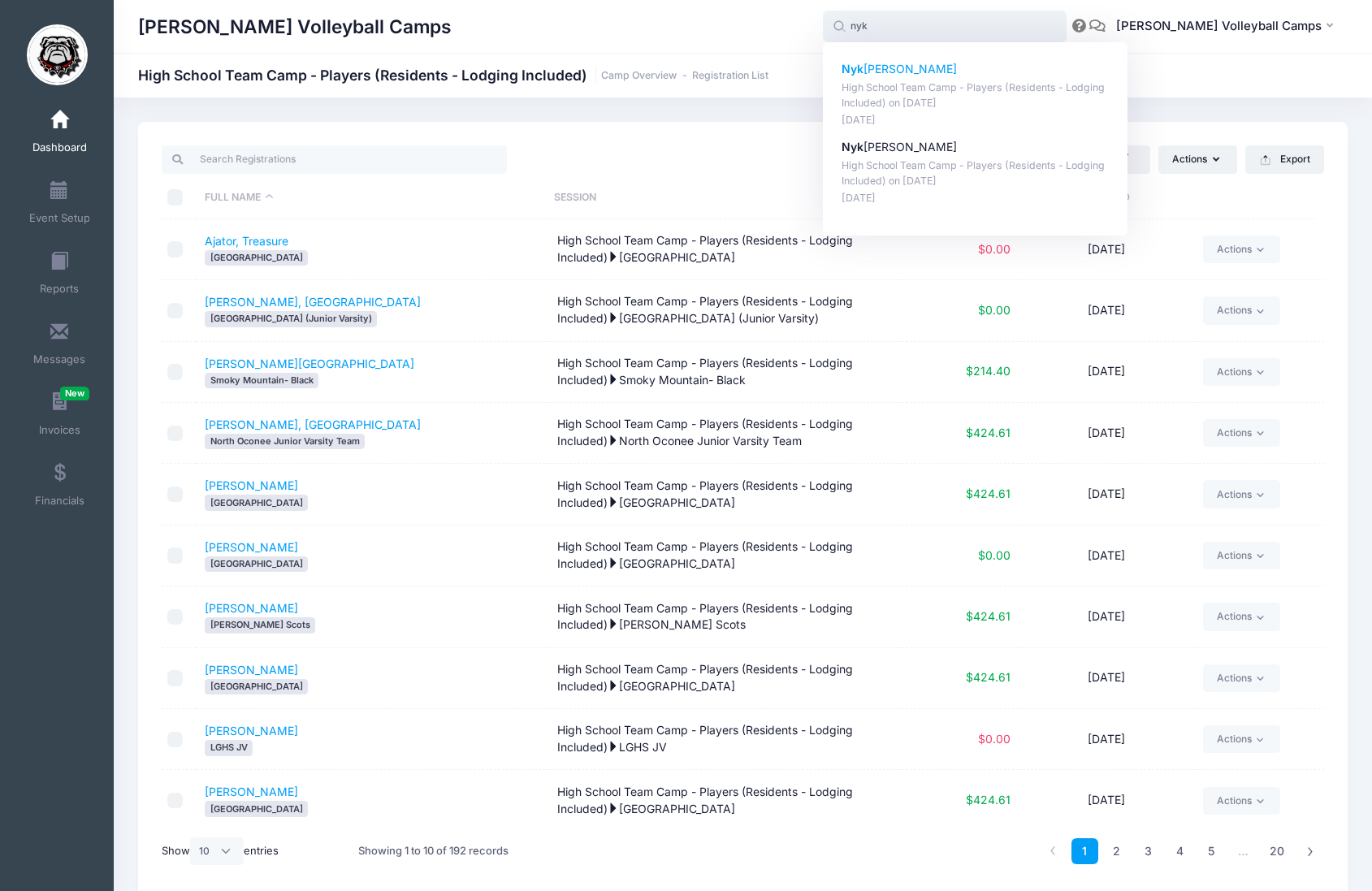 click on "Nyk [PERSON_NAME]" at bounding box center (976, 69) 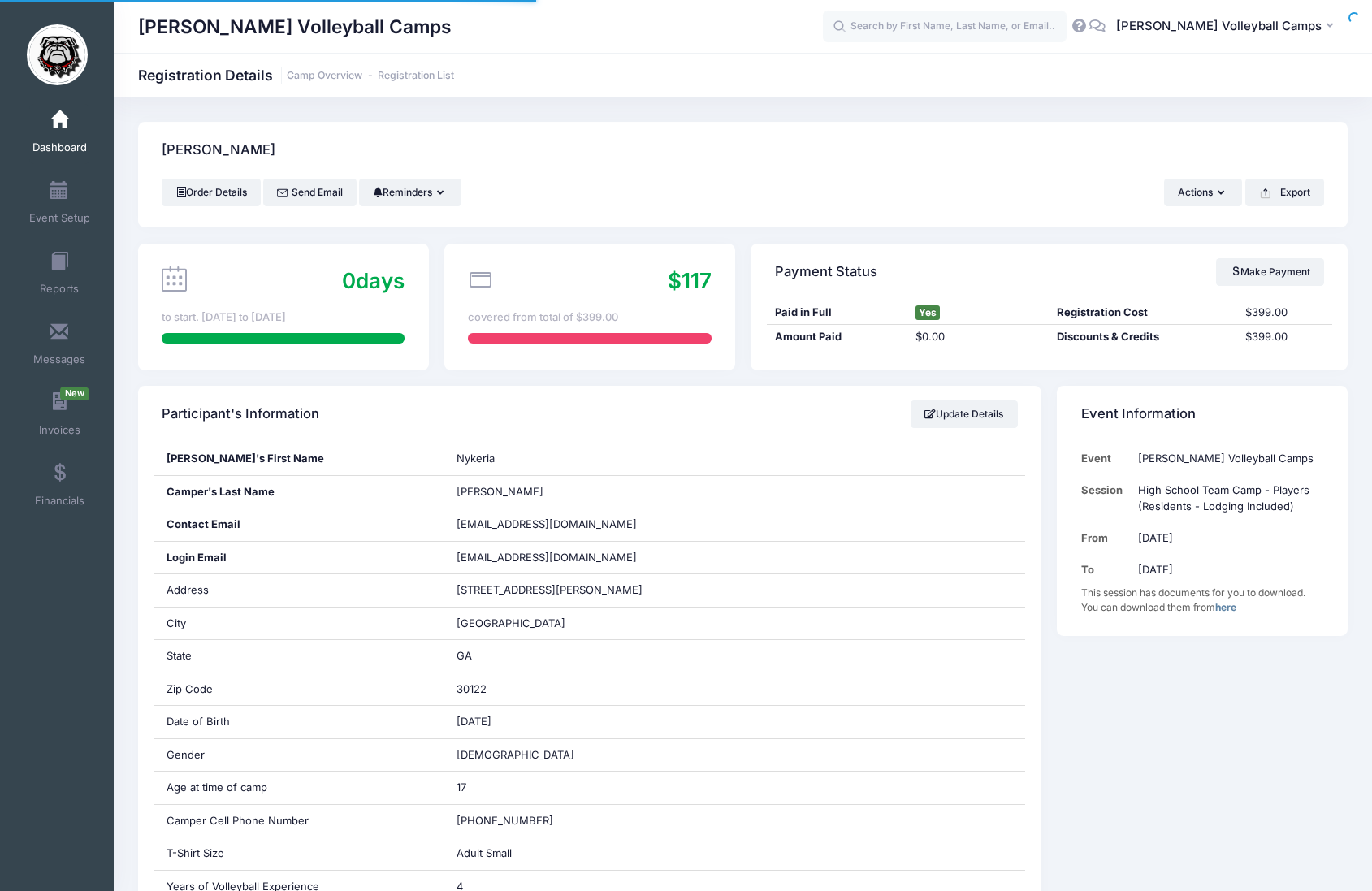 scroll, scrollTop: 0, scrollLeft: 0, axis: both 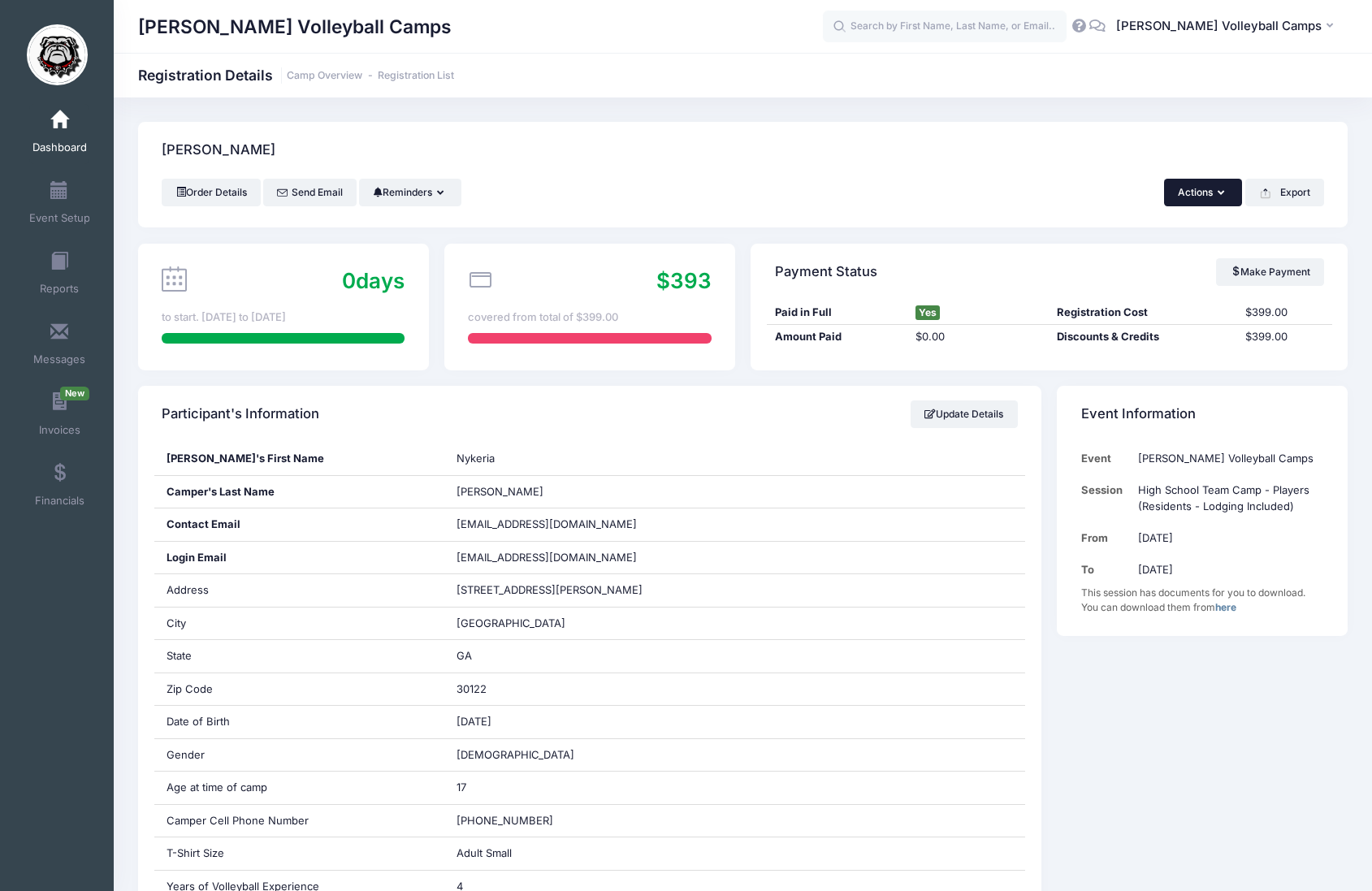 click on "Actions" at bounding box center (1203, 192) 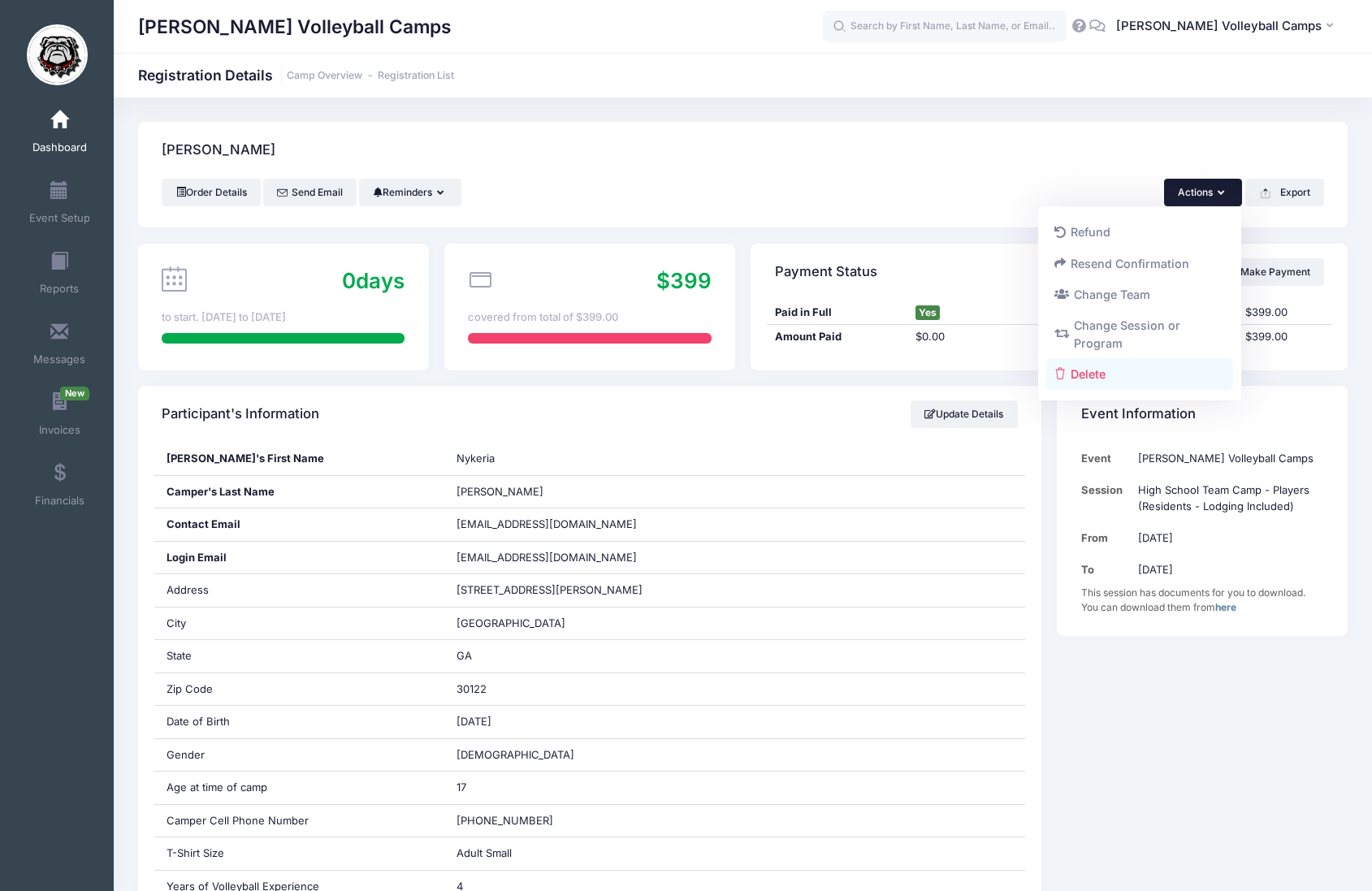 click on "Delete" at bounding box center (1140, 374) 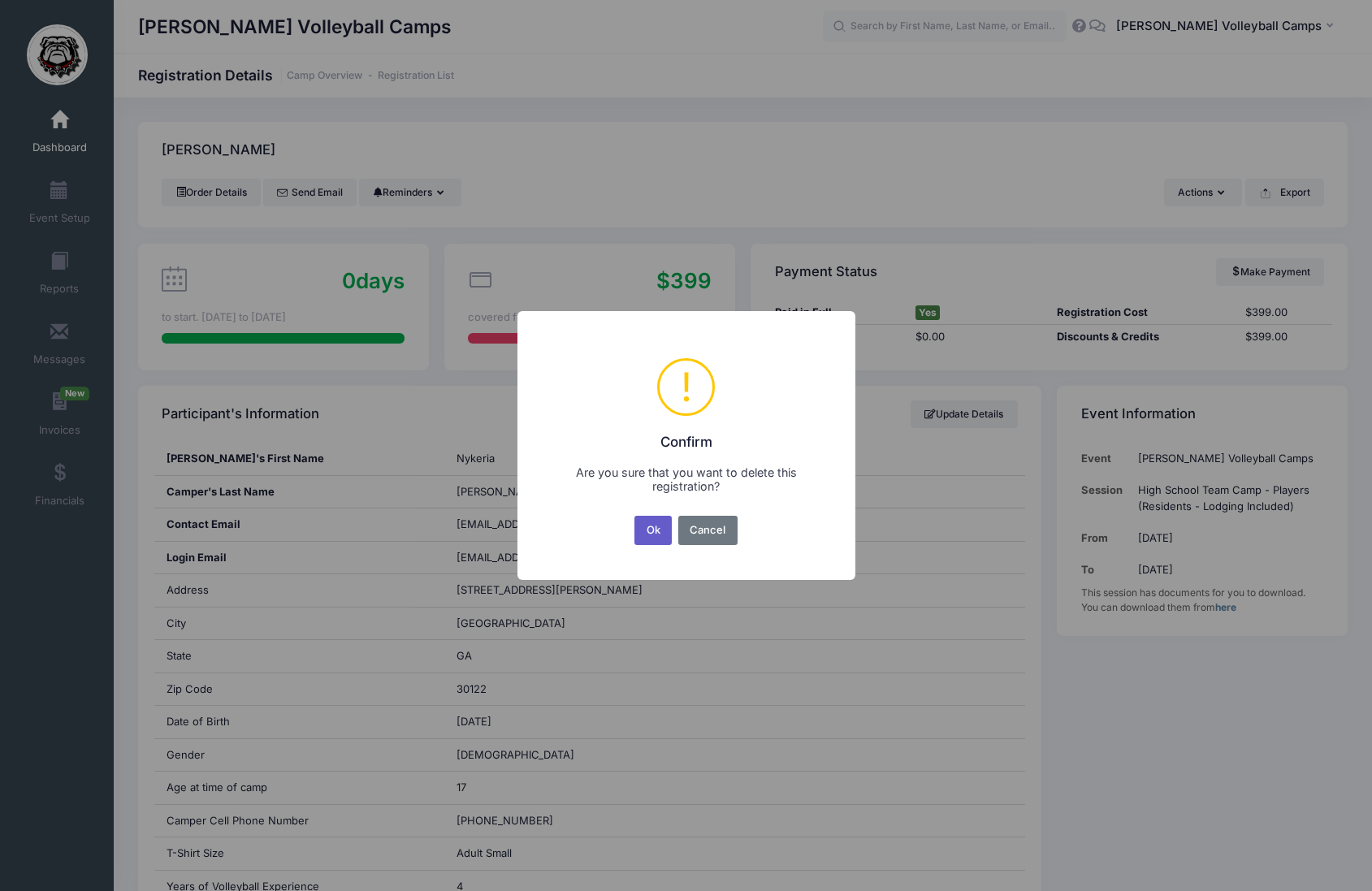 click on "Ok" at bounding box center (653, 530) 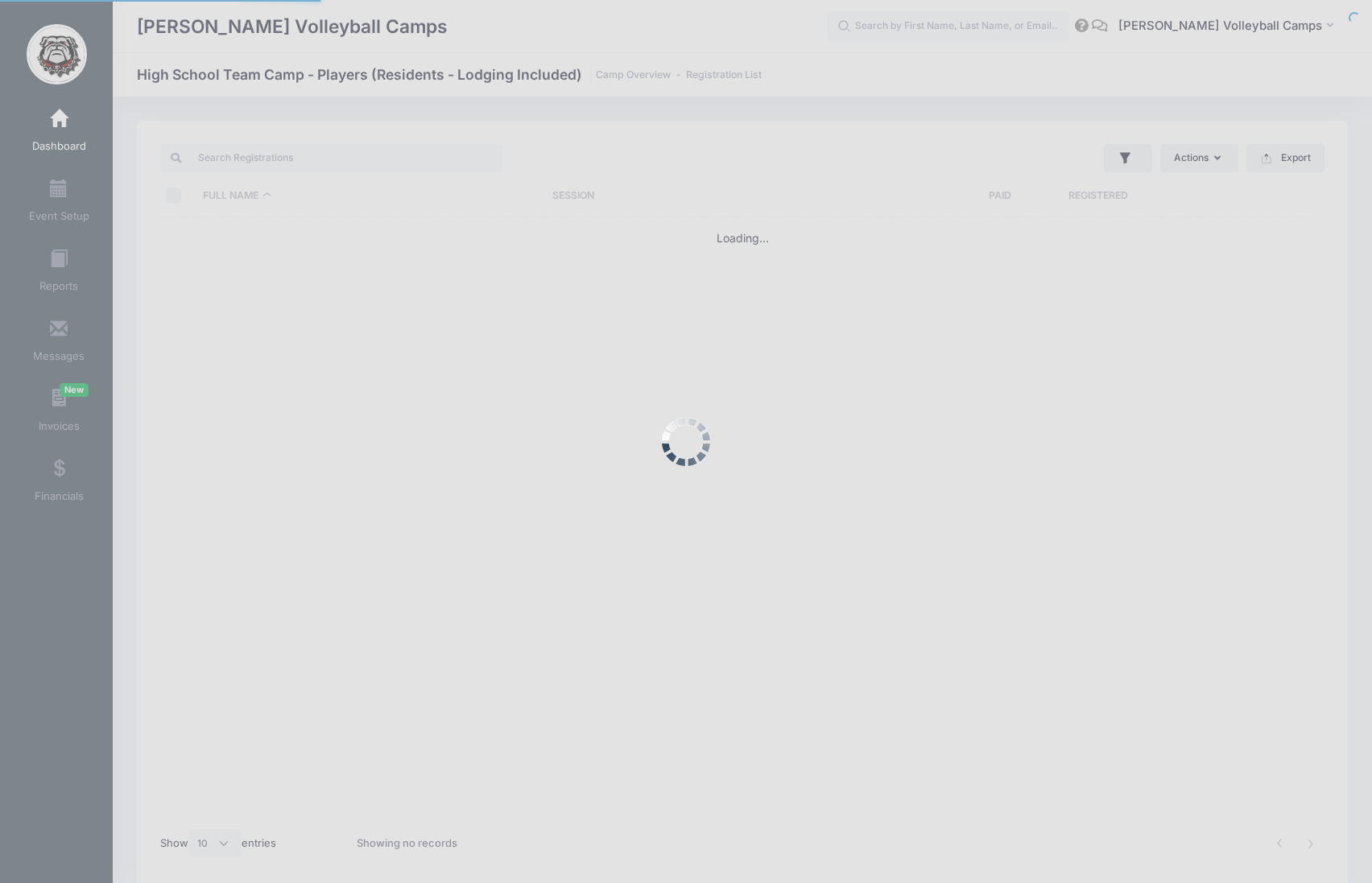 select on "10" 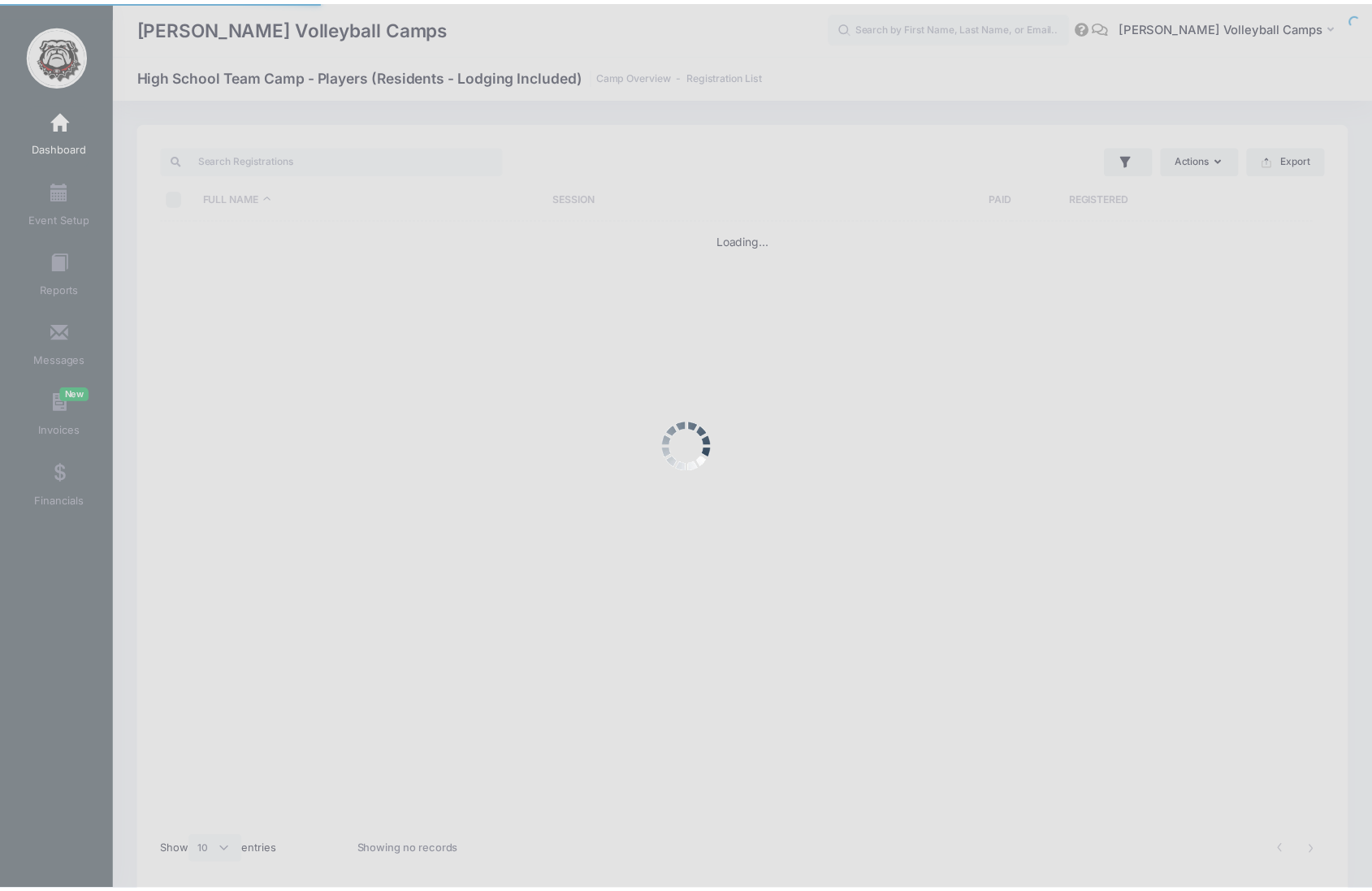 scroll, scrollTop: 0, scrollLeft: 0, axis: both 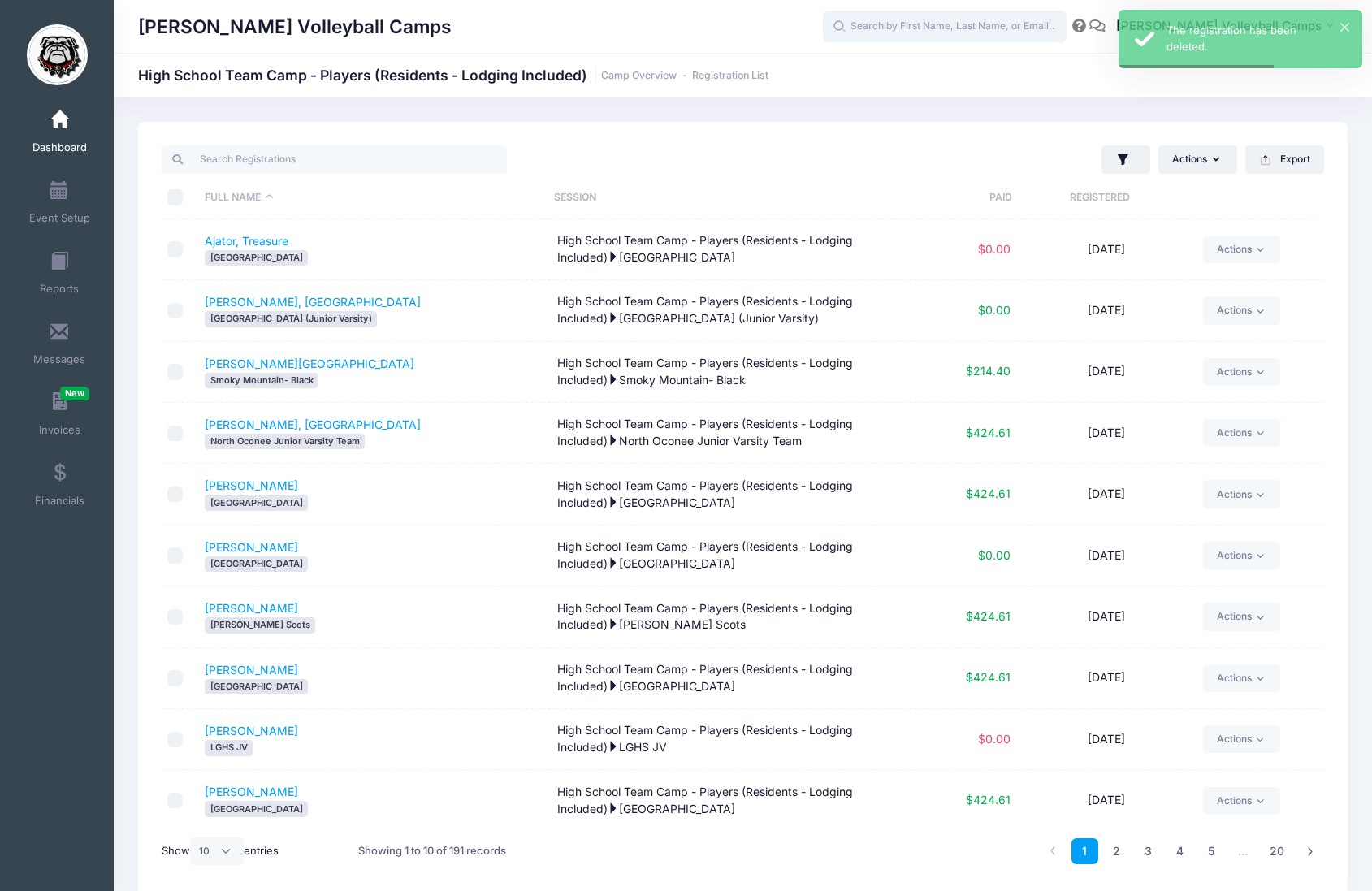 click at bounding box center [945, 27] 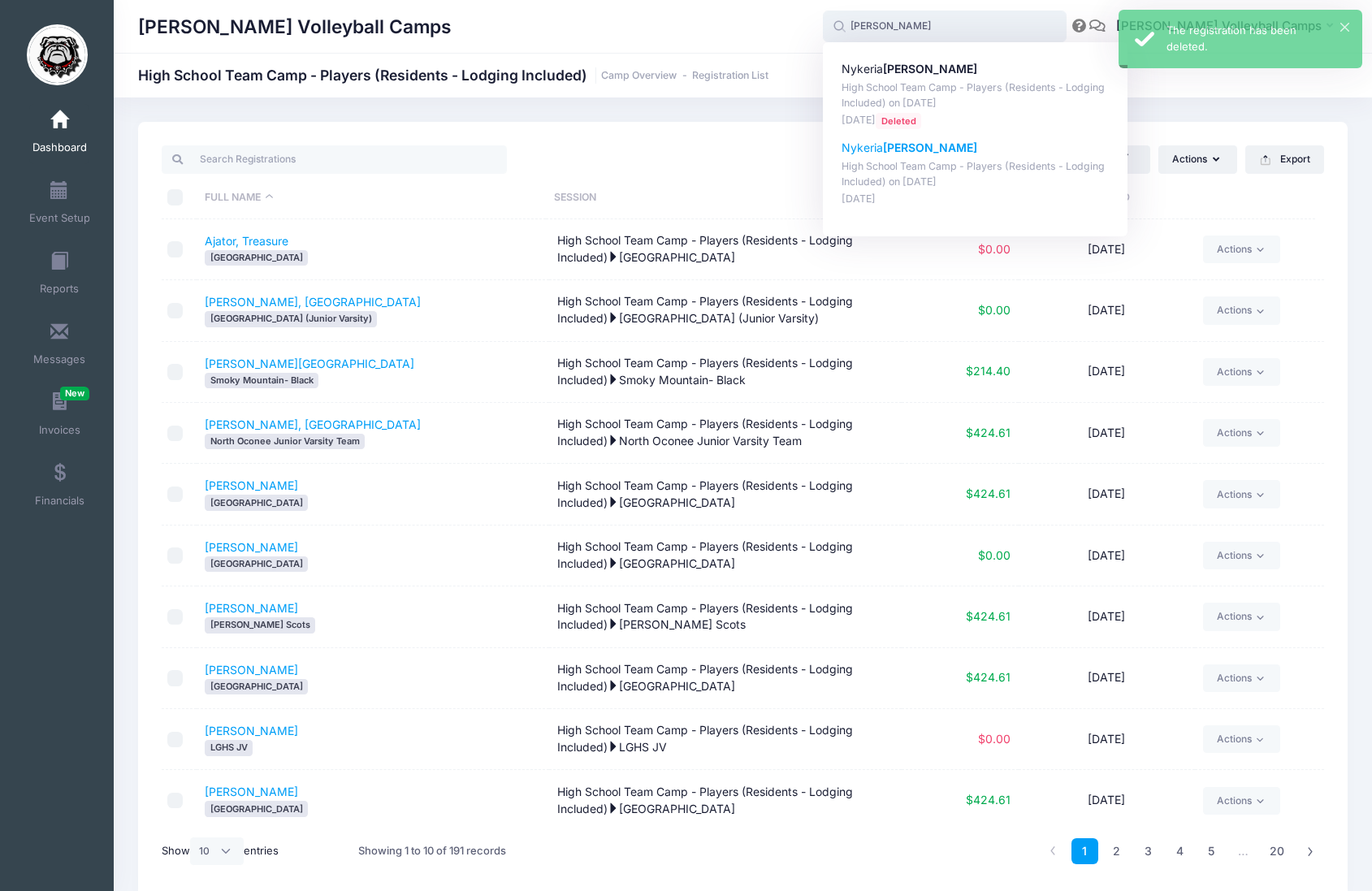 click on "High School Team Camp - Players (Residents - Lodging Included) on [DATE]" at bounding box center (976, 174) 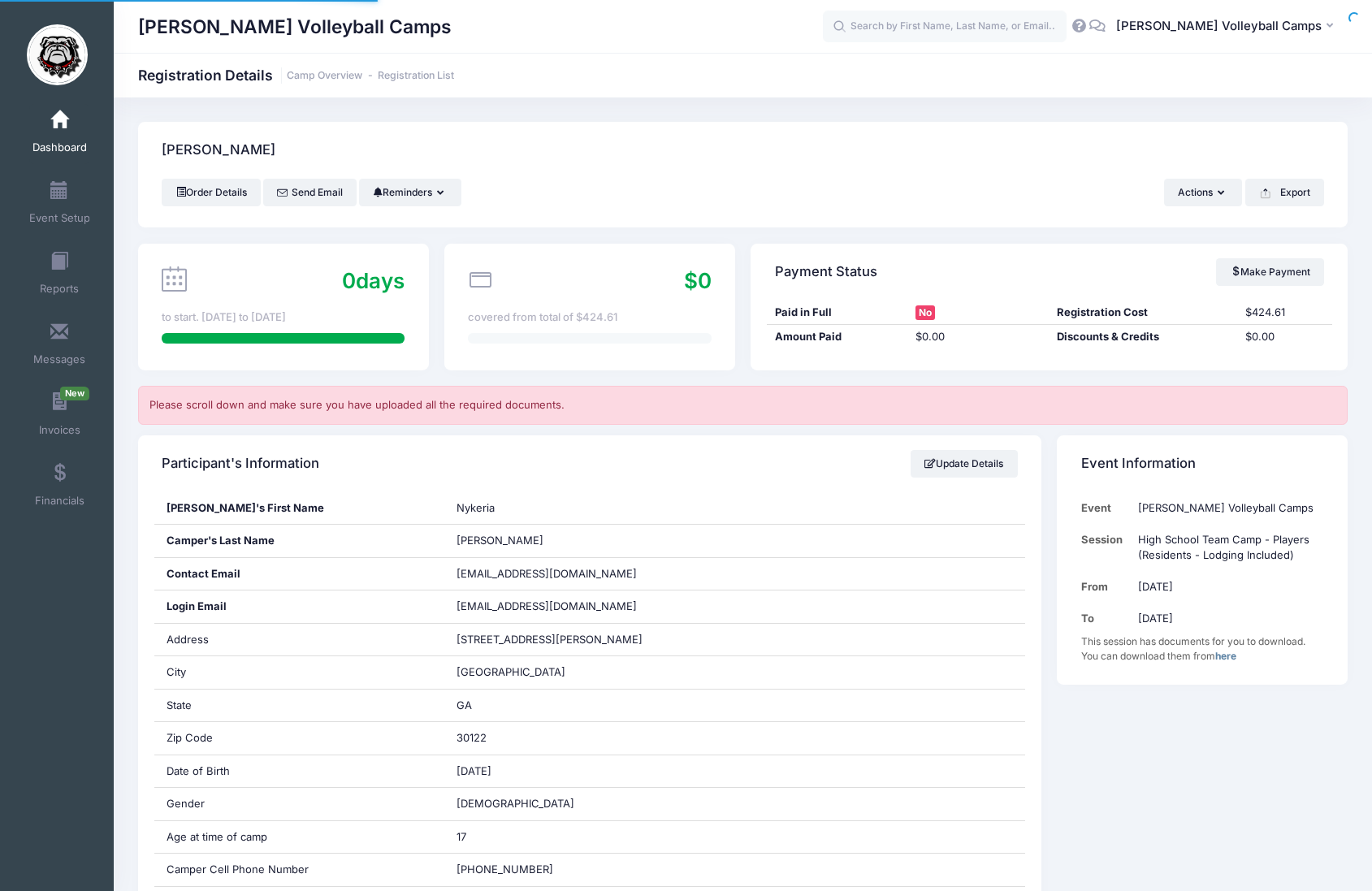 scroll, scrollTop: 0, scrollLeft: 0, axis: both 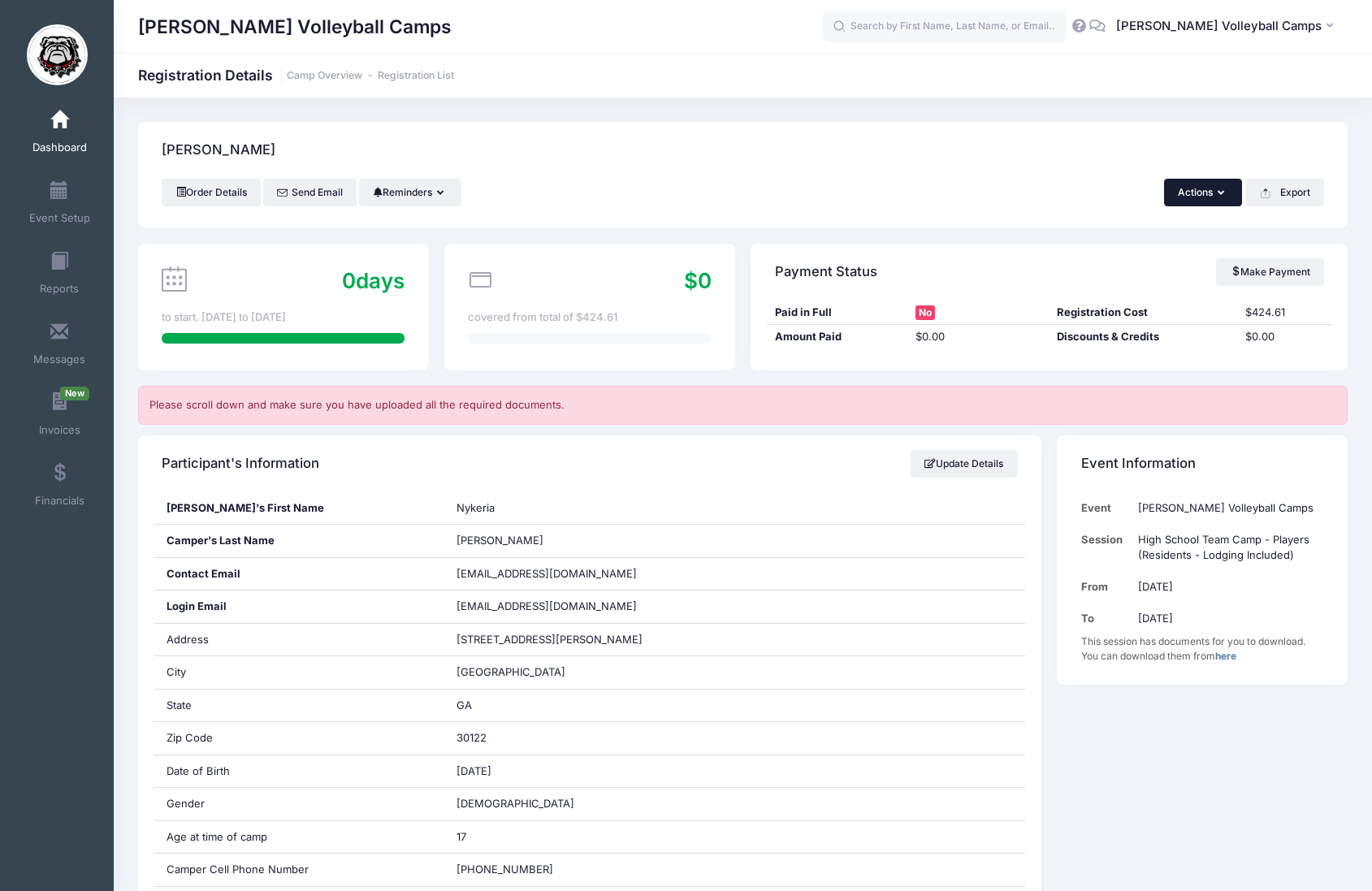 click at bounding box center [1223, 193] 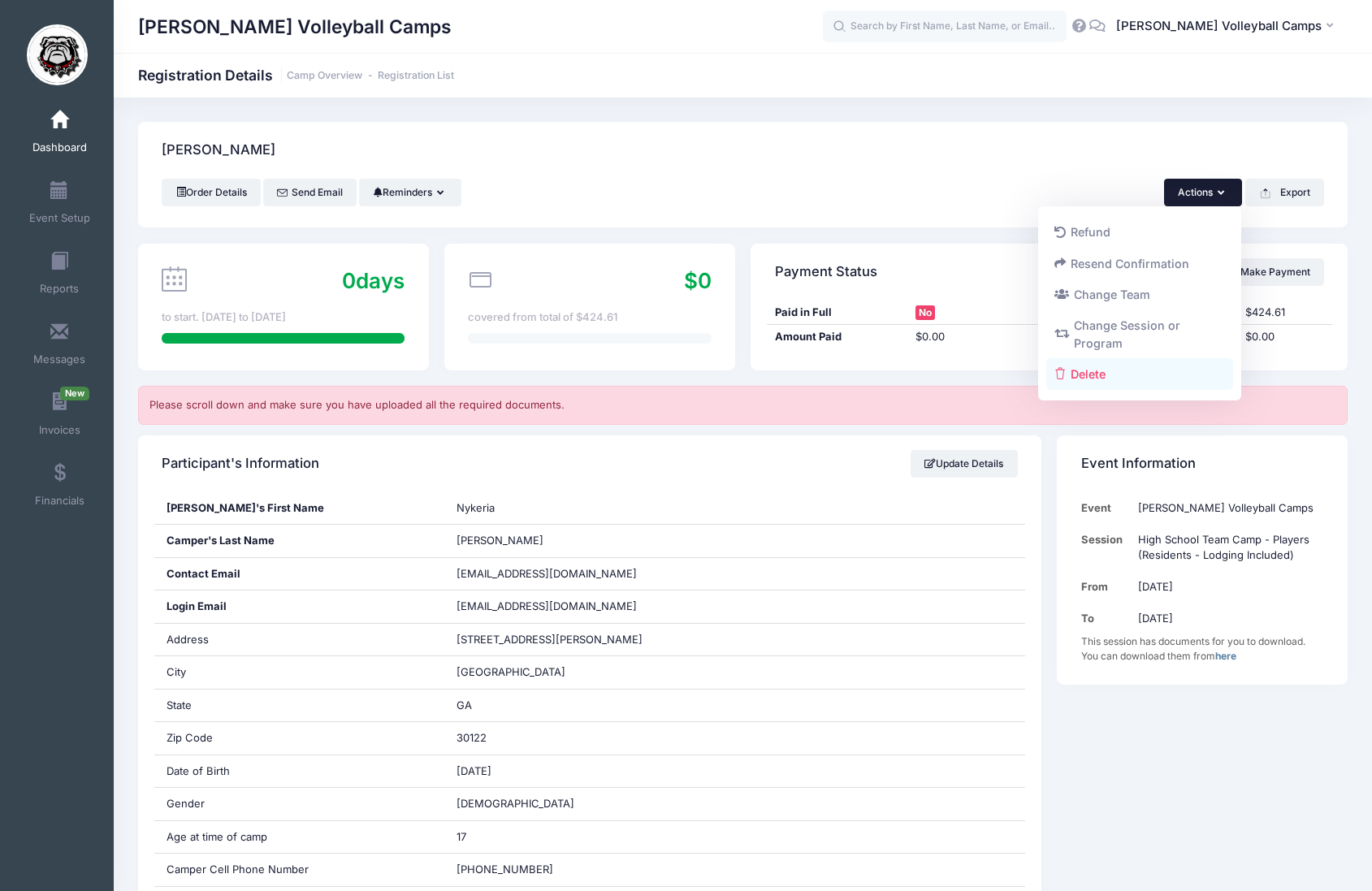 click on "Delete" at bounding box center [1140, 374] 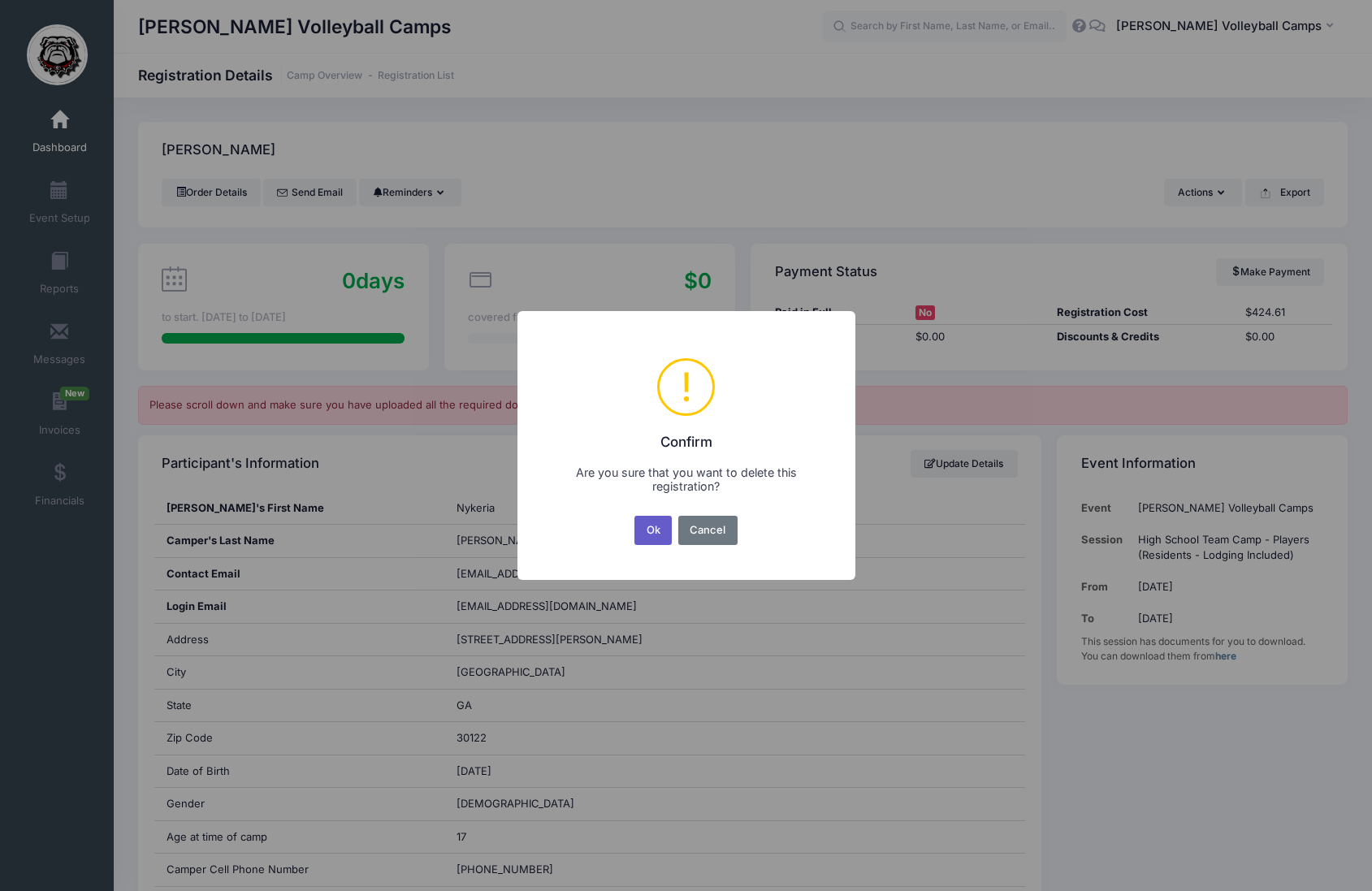click on "Ok" at bounding box center [653, 530] 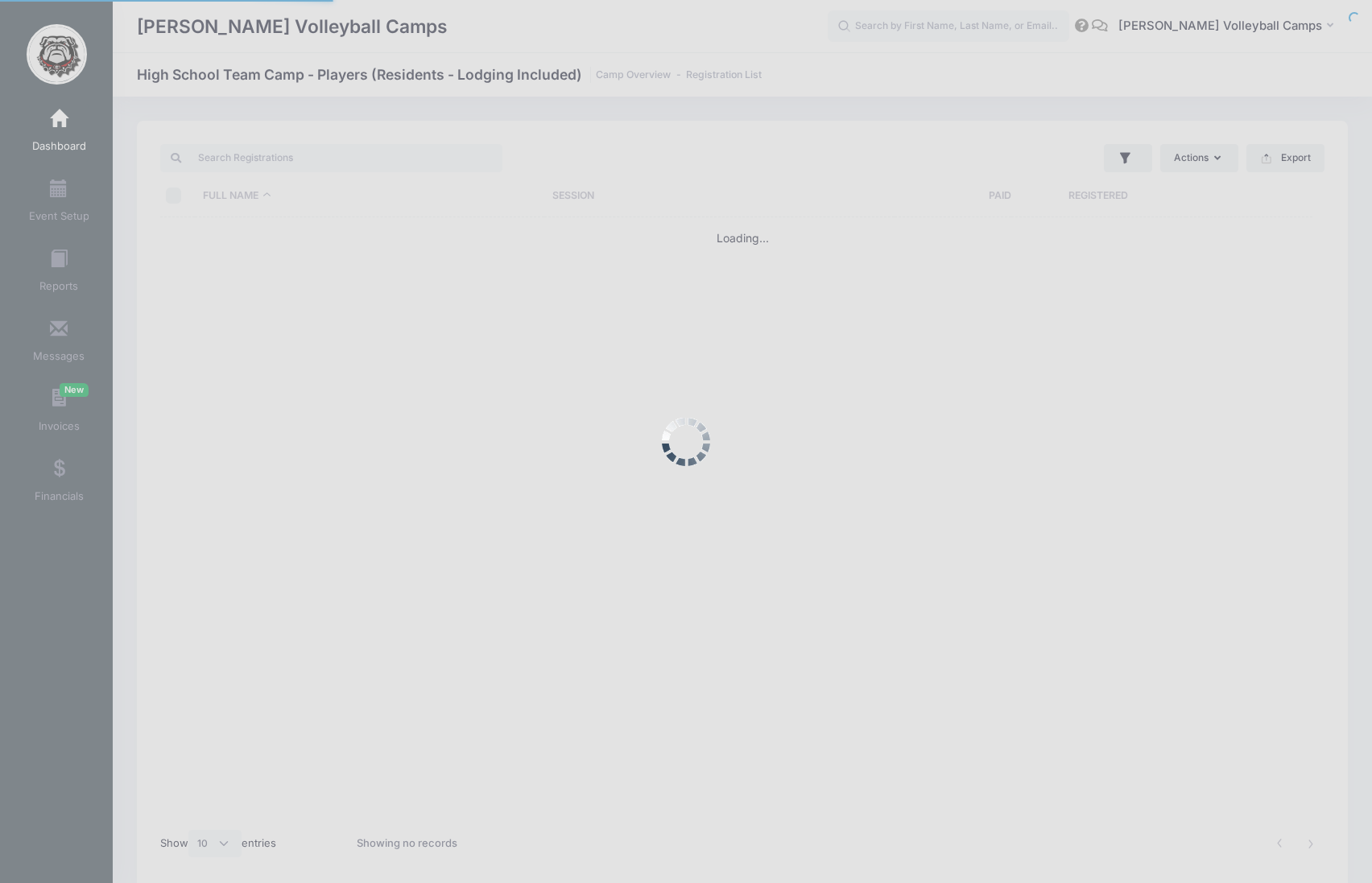 select on "10" 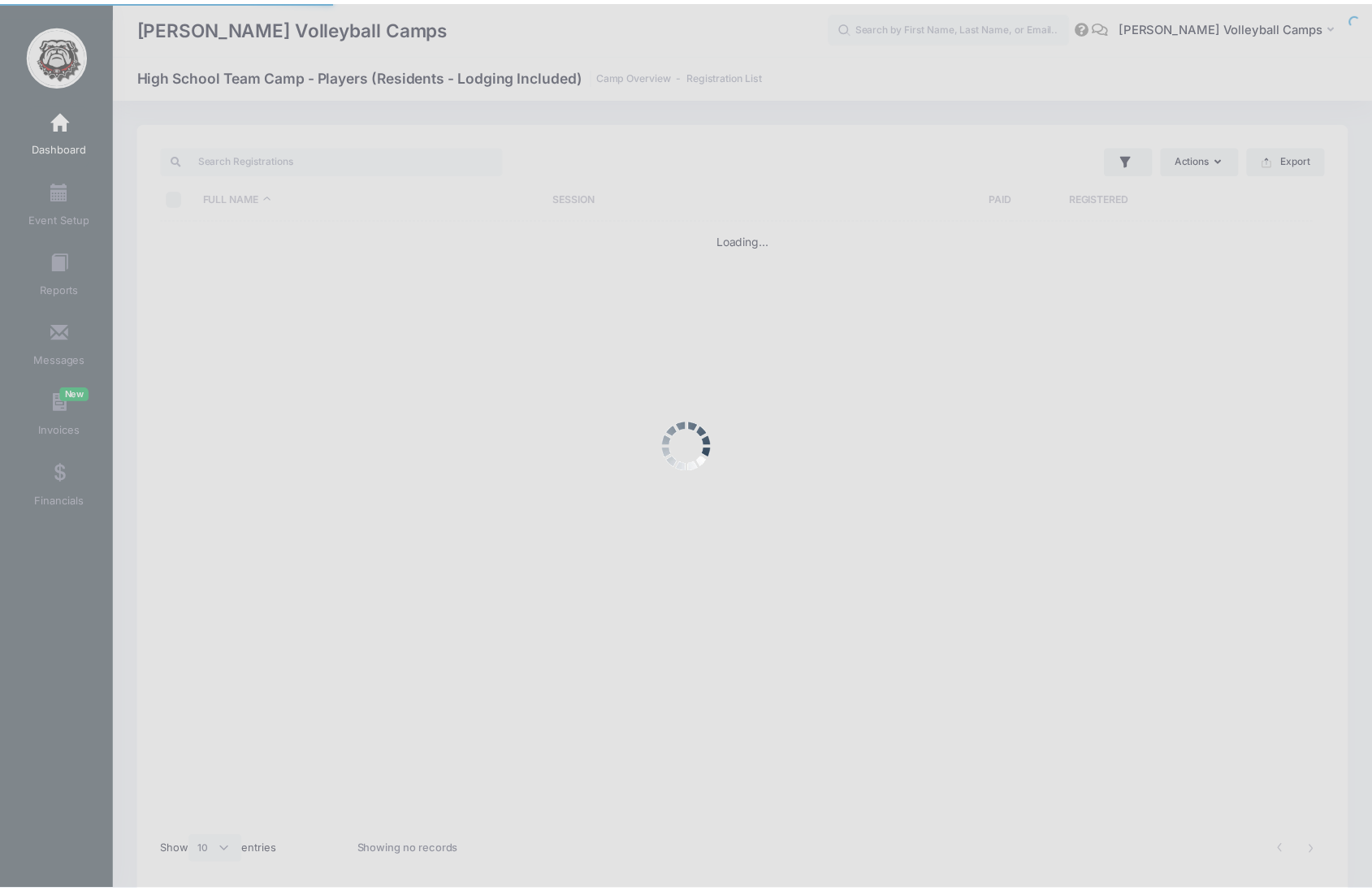 scroll, scrollTop: 0, scrollLeft: 0, axis: both 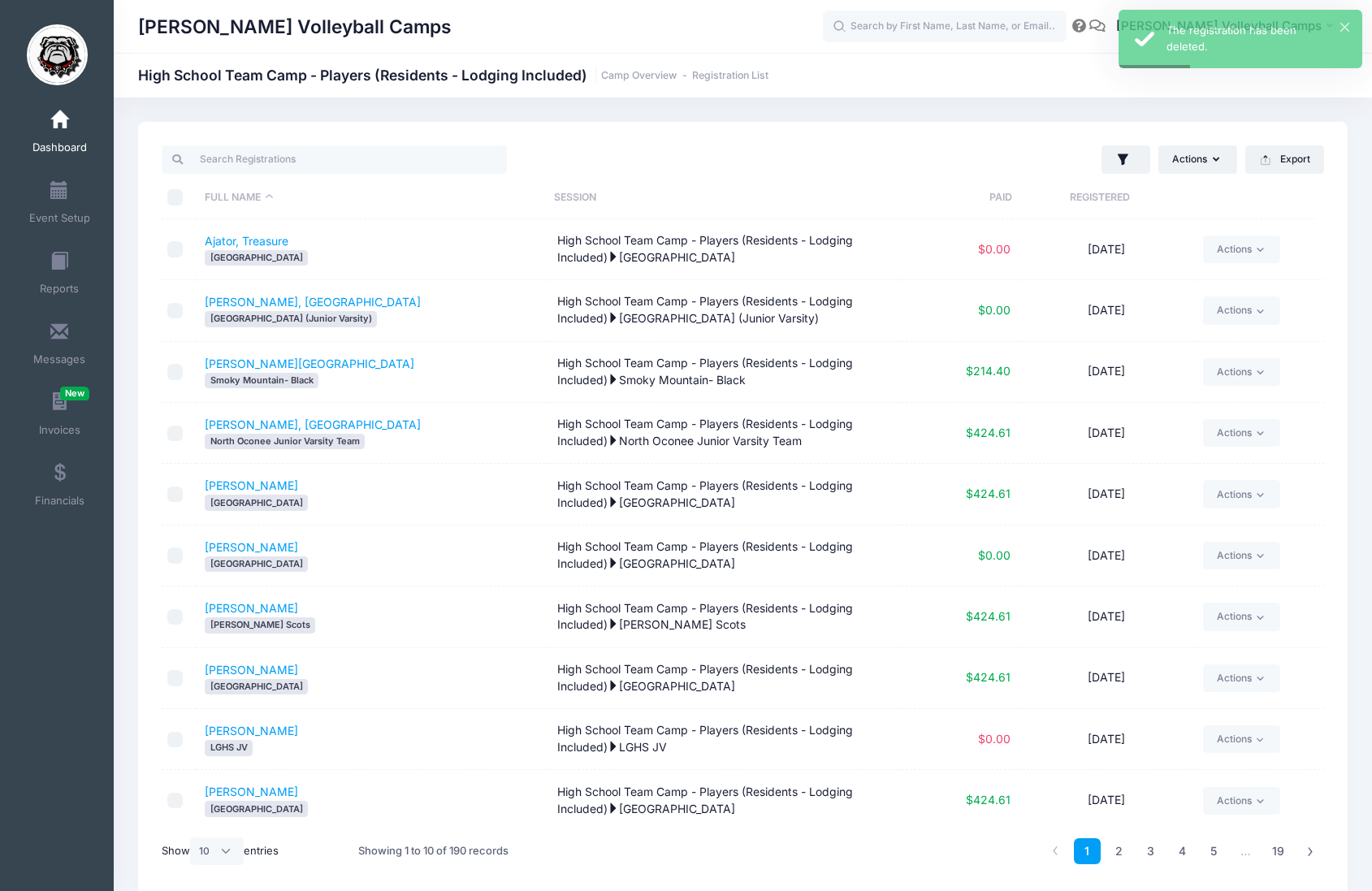 click on "Dashboard" at bounding box center (59, 148) 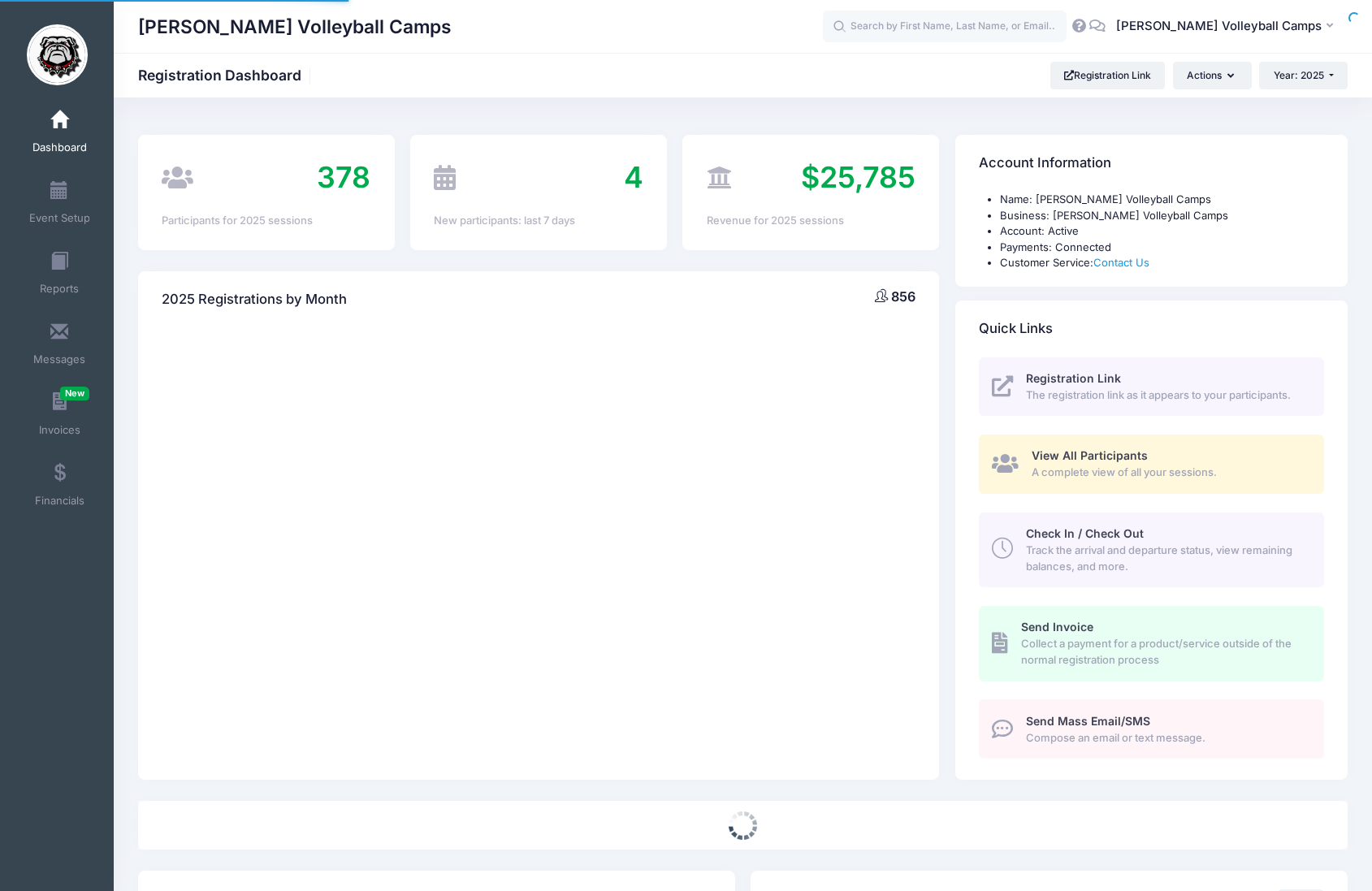 scroll, scrollTop: 0, scrollLeft: 0, axis: both 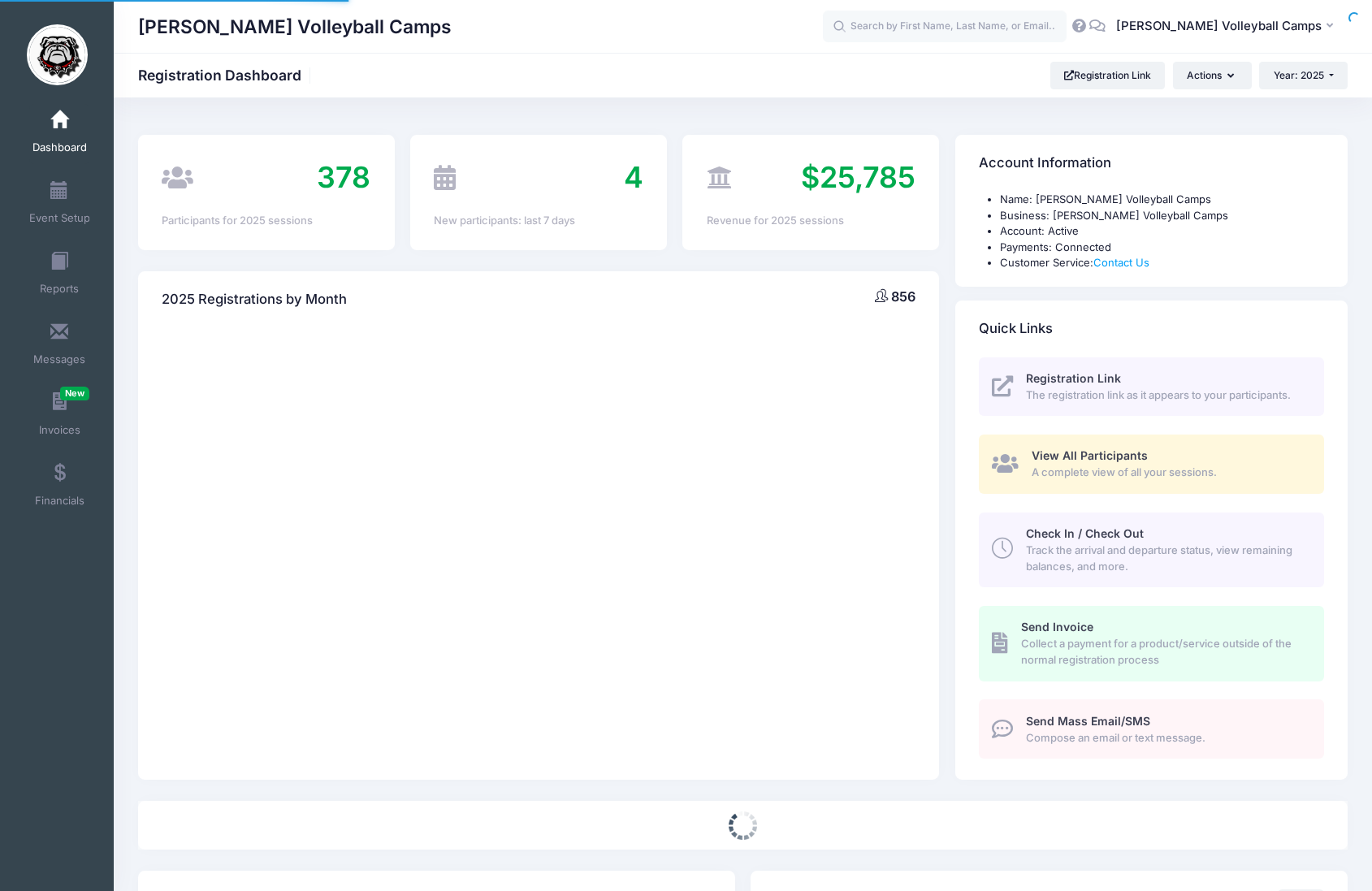 select 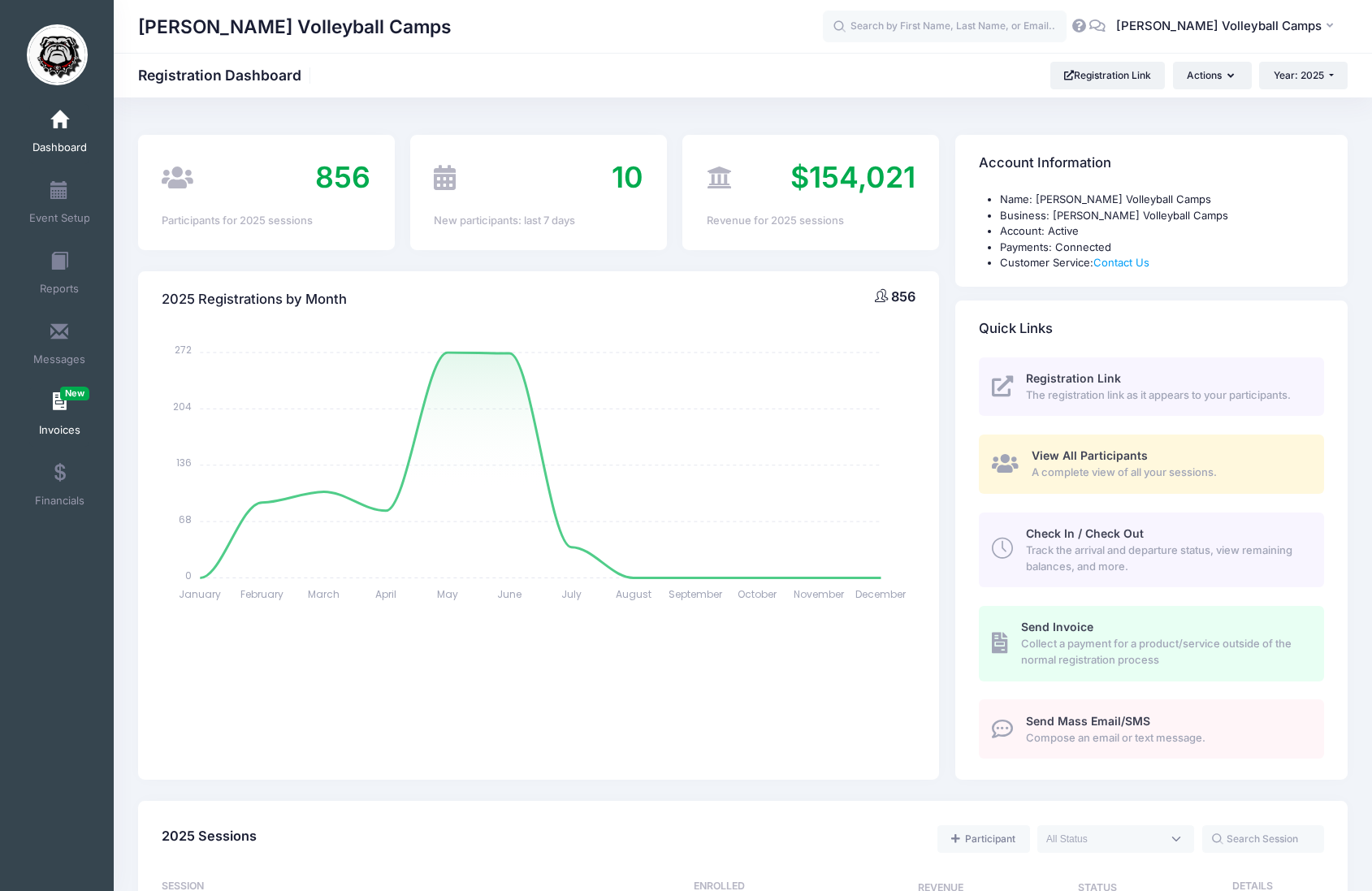 click on "Invoices  New" at bounding box center [59, 417] 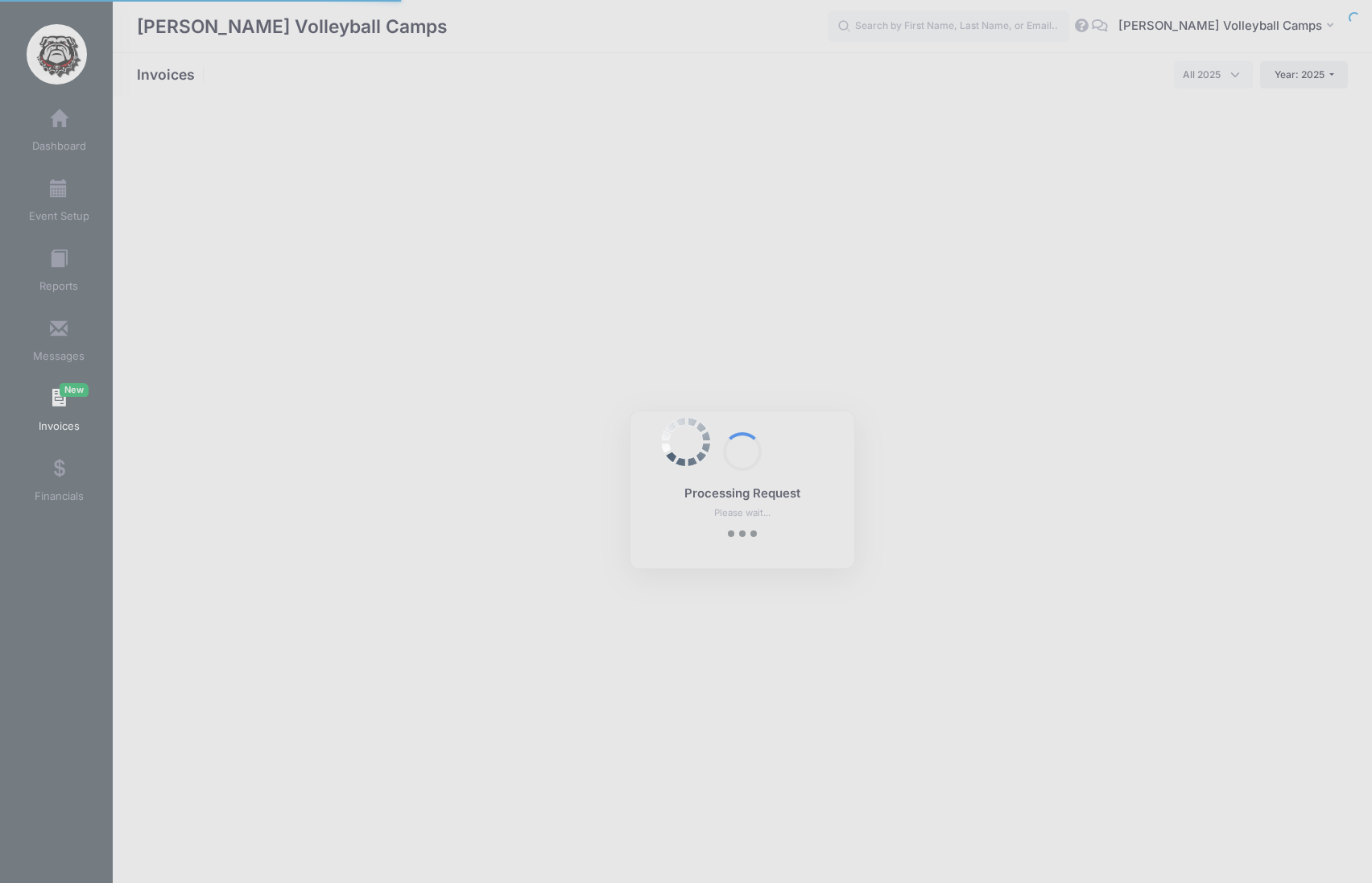 select 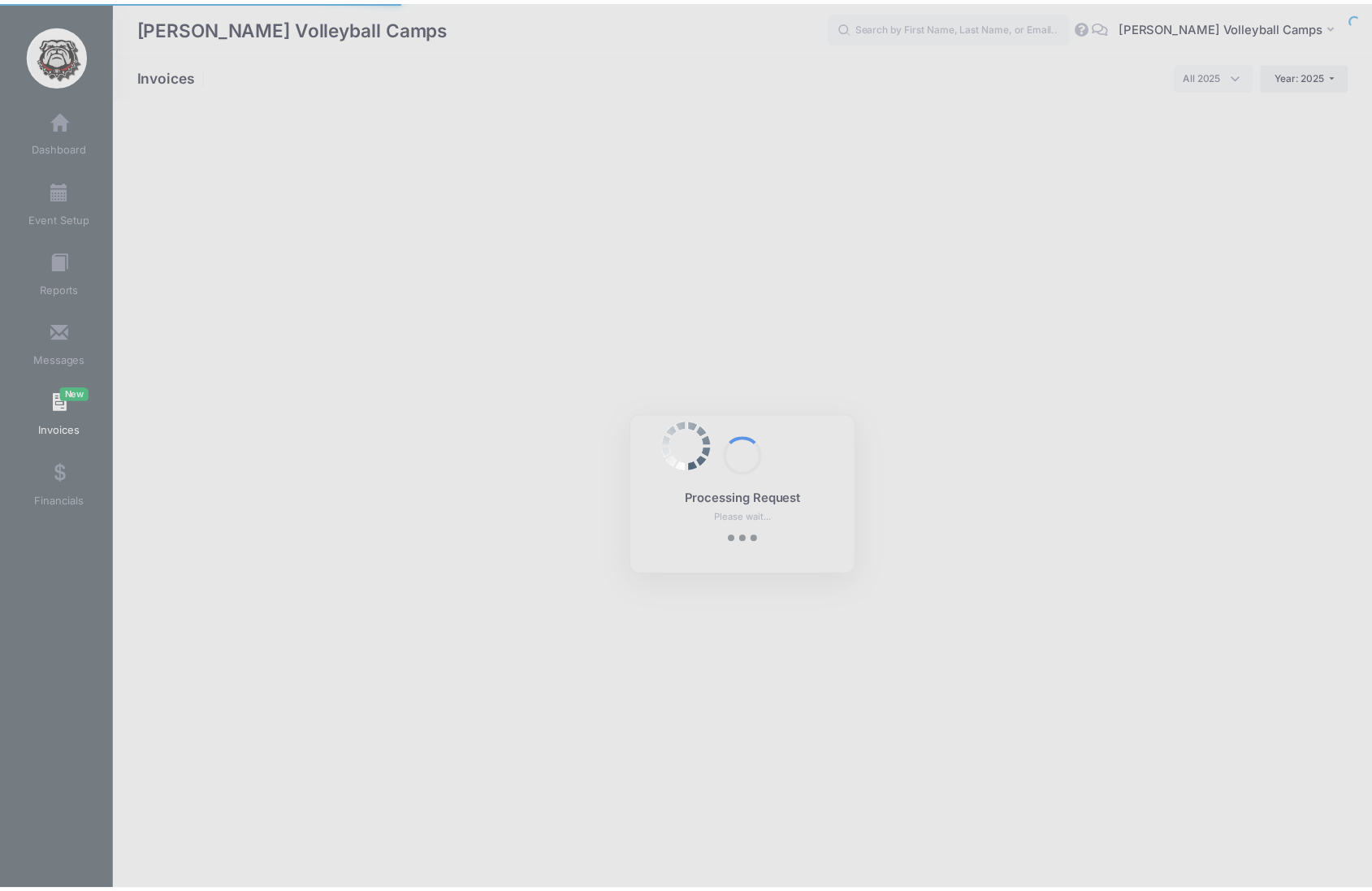 scroll, scrollTop: 0, scrollLeft: 0, axis: both 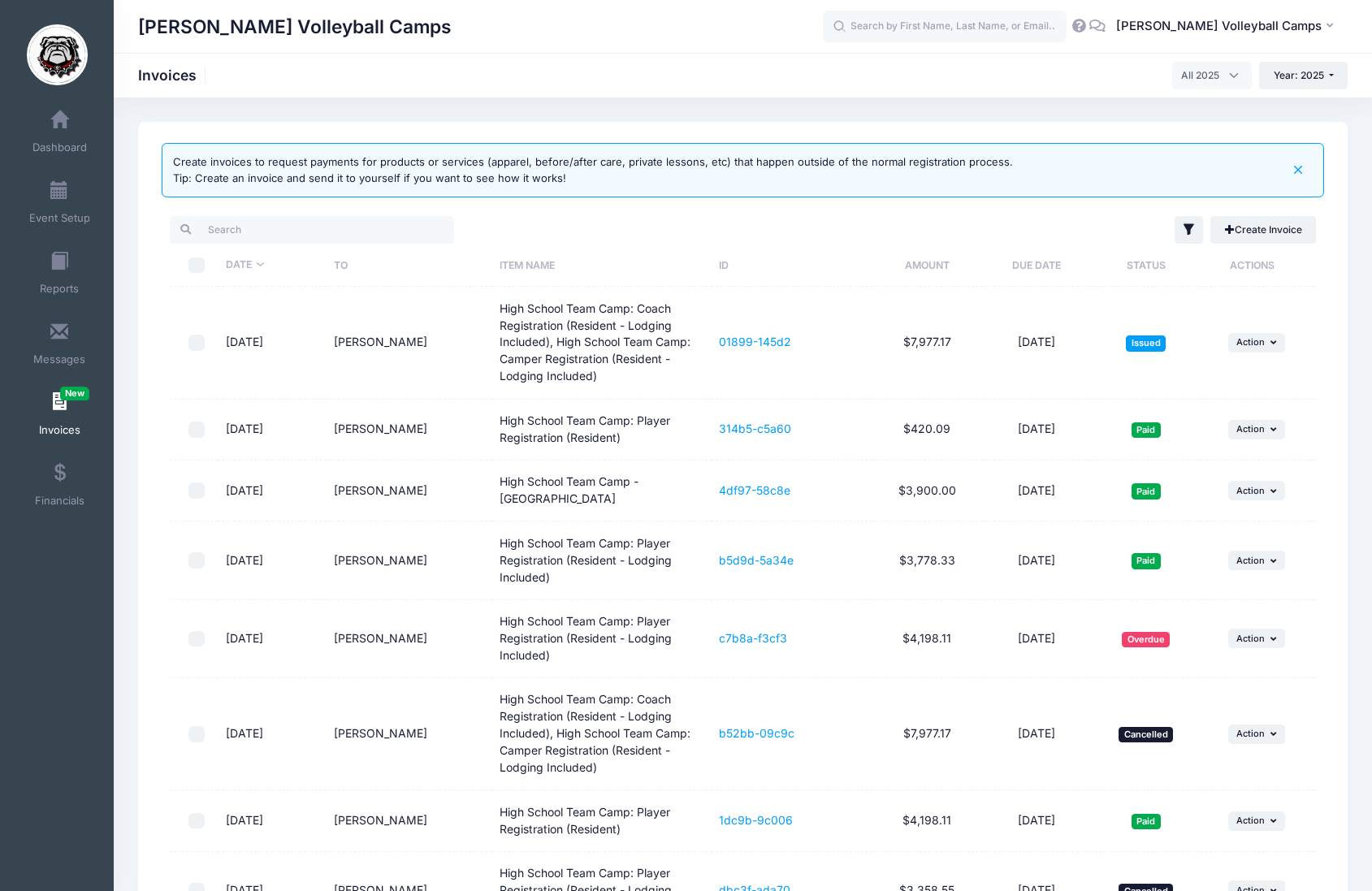 click on "To" at bounding box center (409, 265) 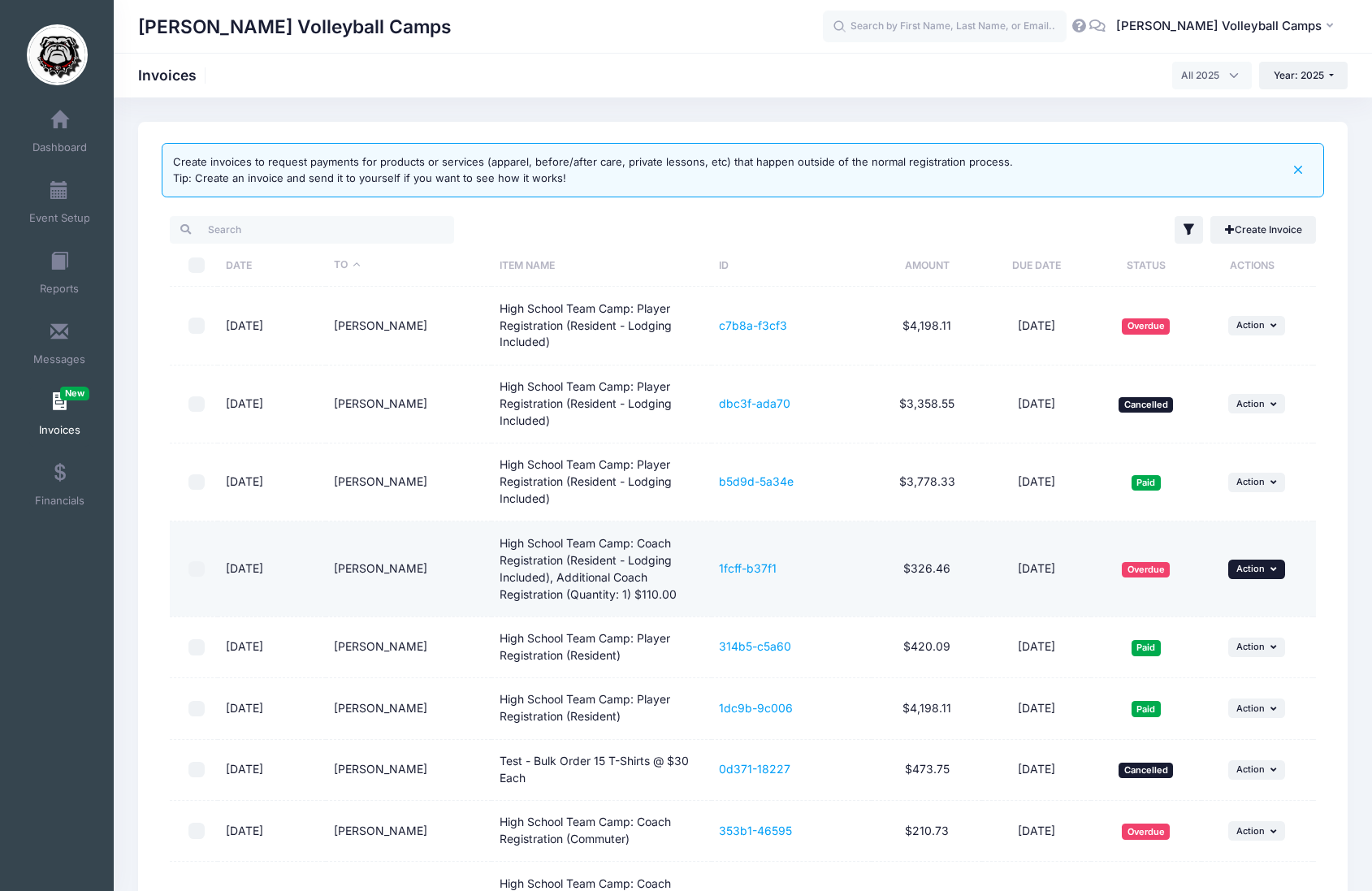 click on "Action" at bounding box center [1250, 569] 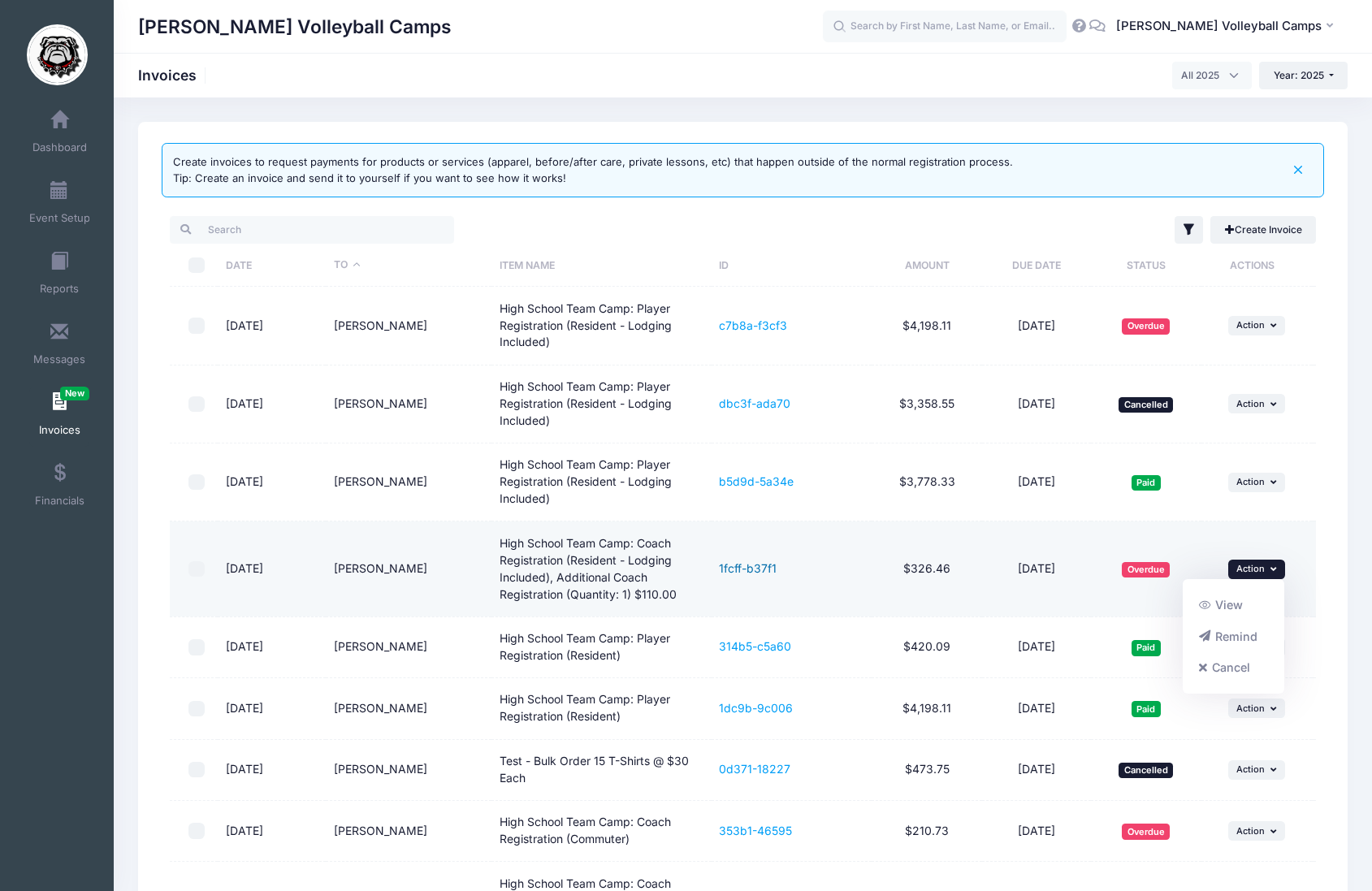click on "1fcff-b37f1" at bounding box center (747, 568) 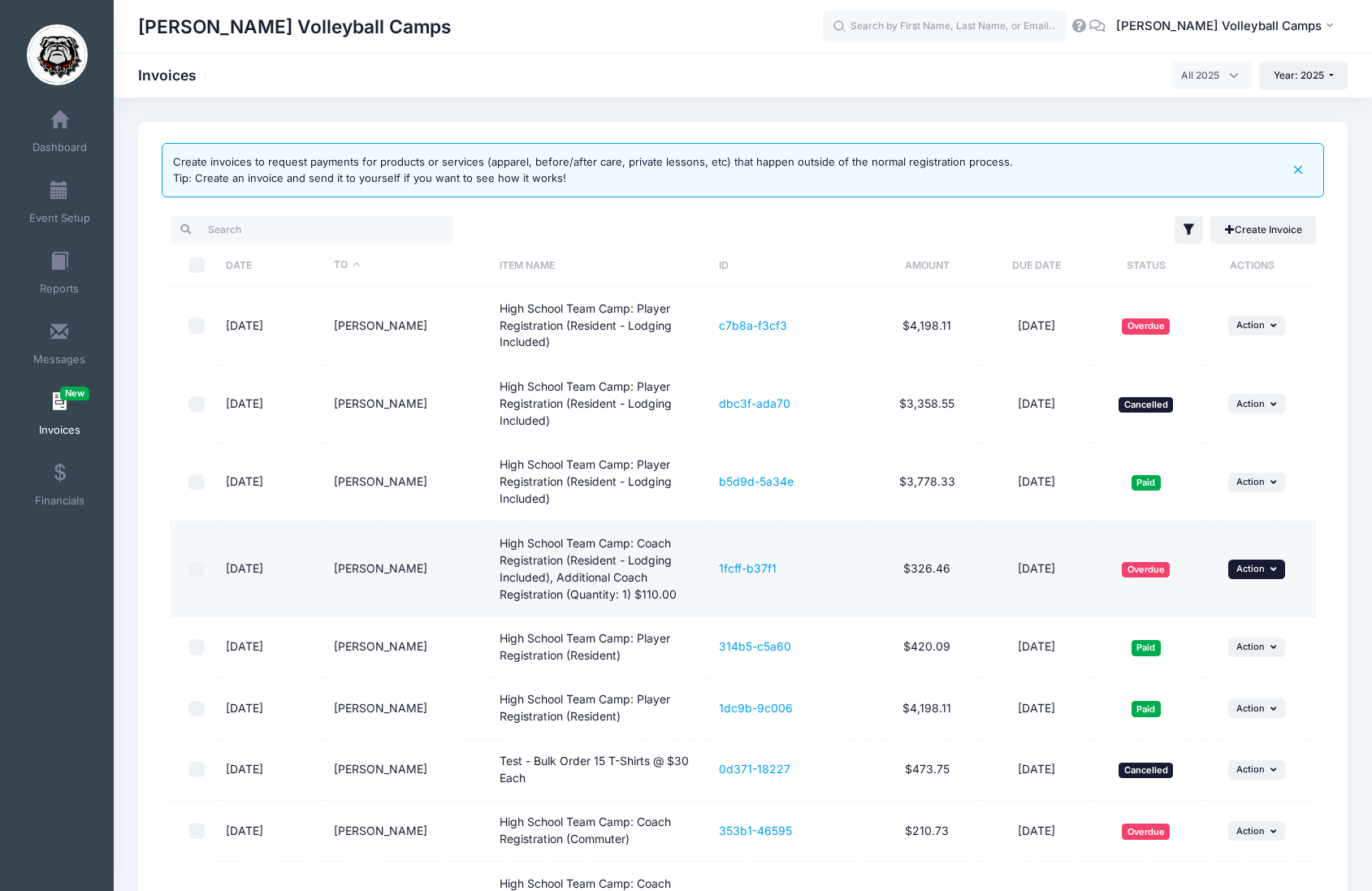 click on "... Action" at bounding box center (1257, 569) 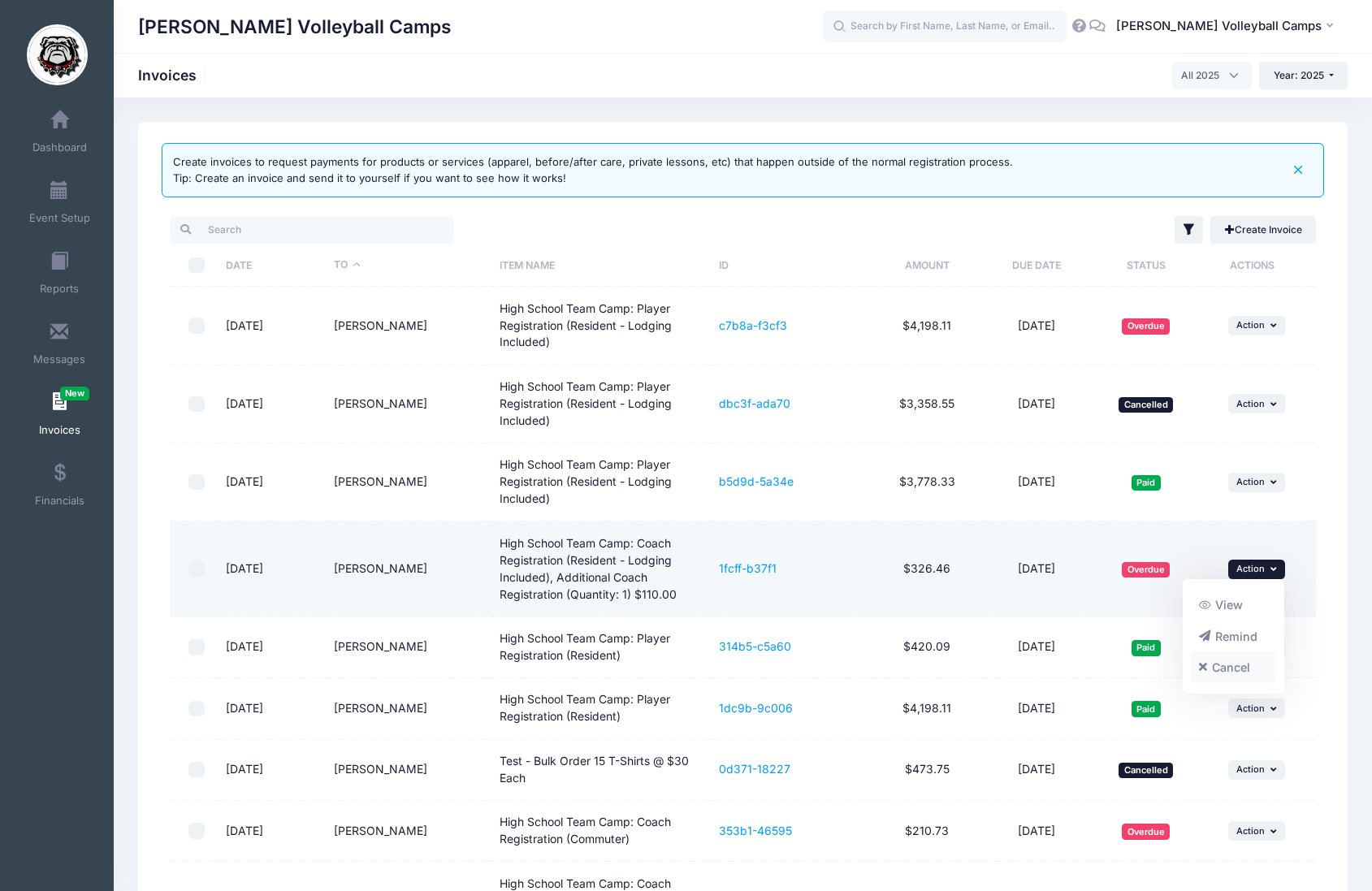click on "Cancel" at bounding box center [1234, 668] 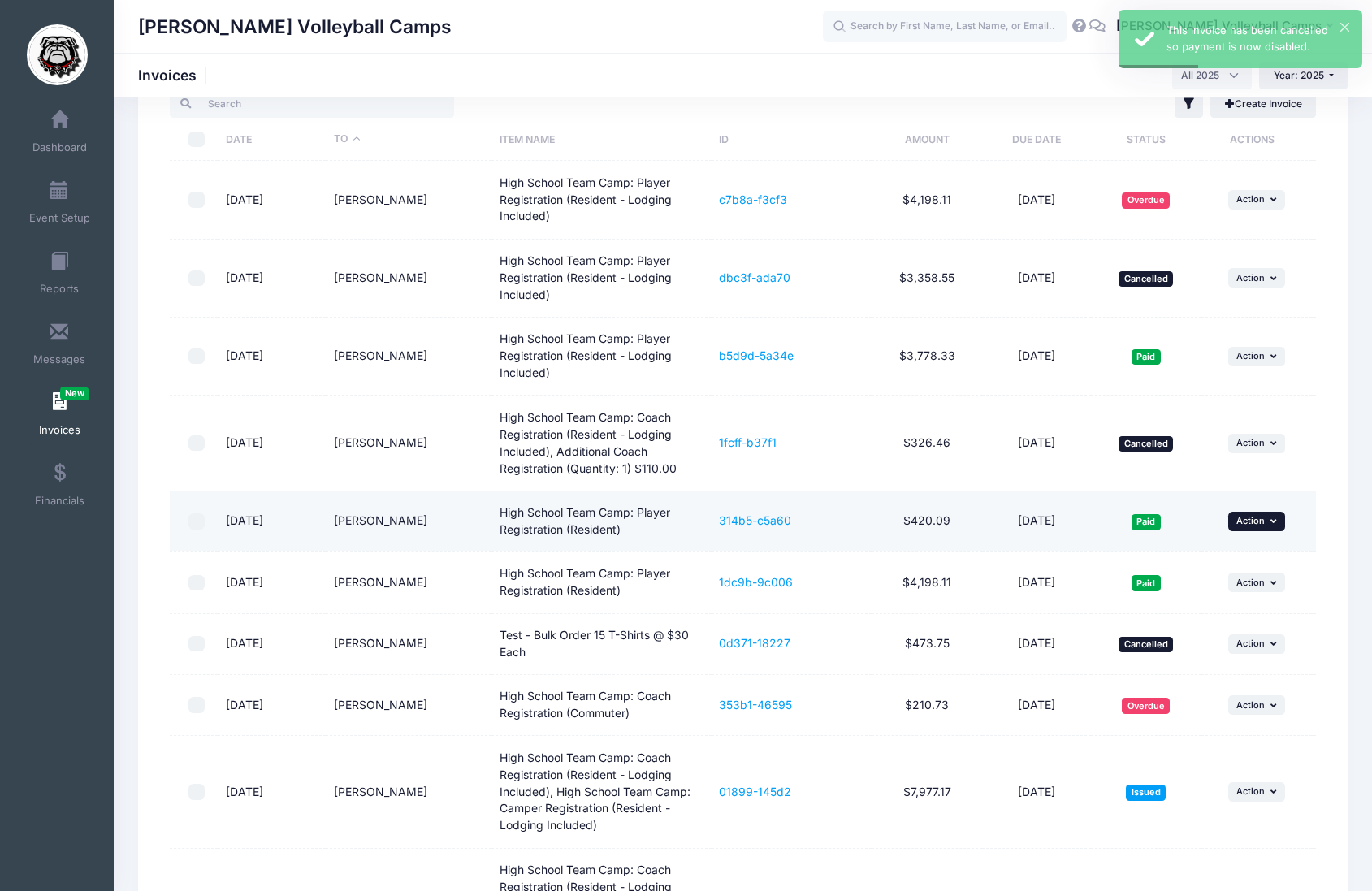 scroll, scrollTop: 128, scrollLeft: 0, axis: vertical 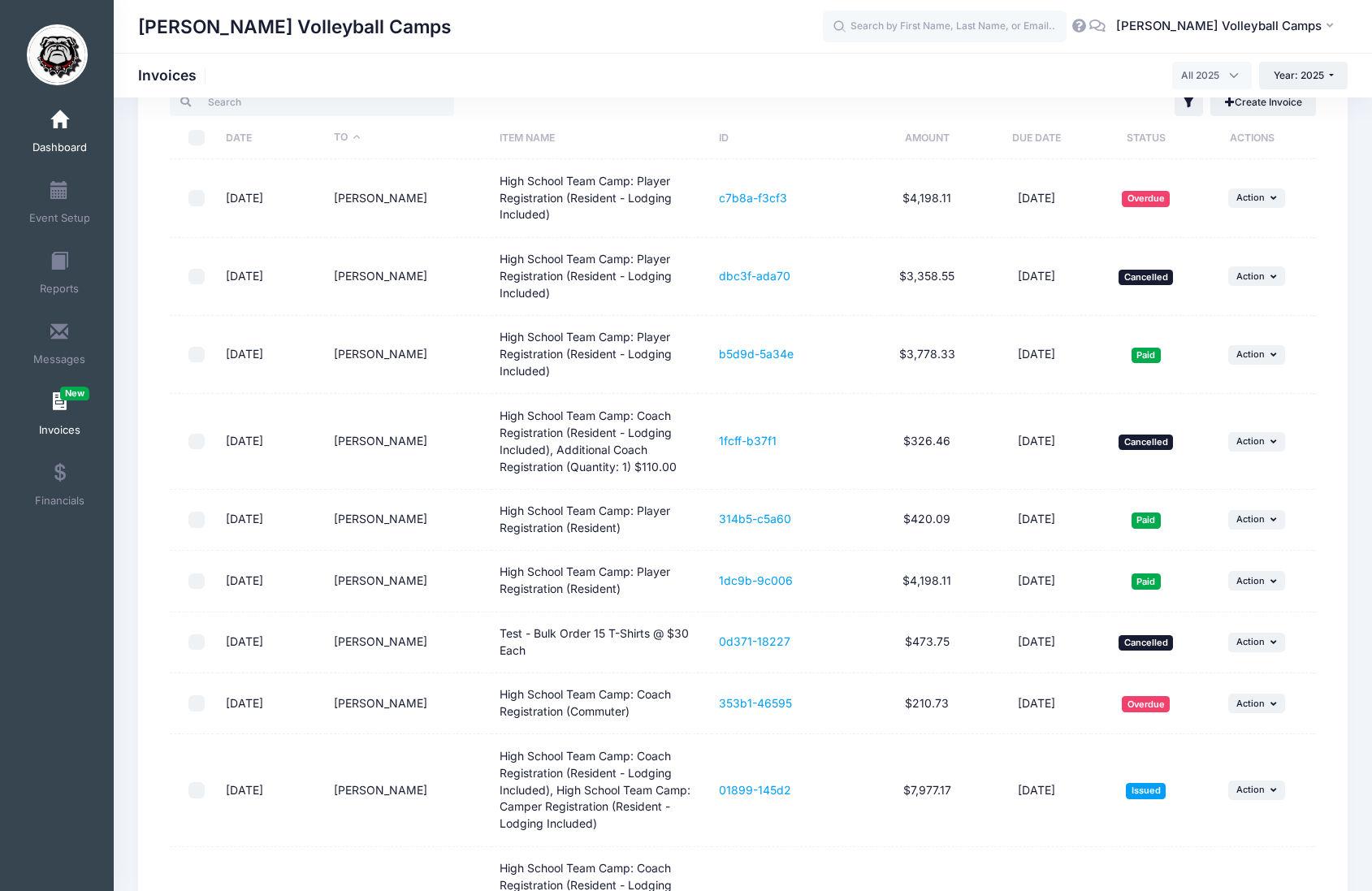 click on "Dashboard" at bounding box center [59, 148] 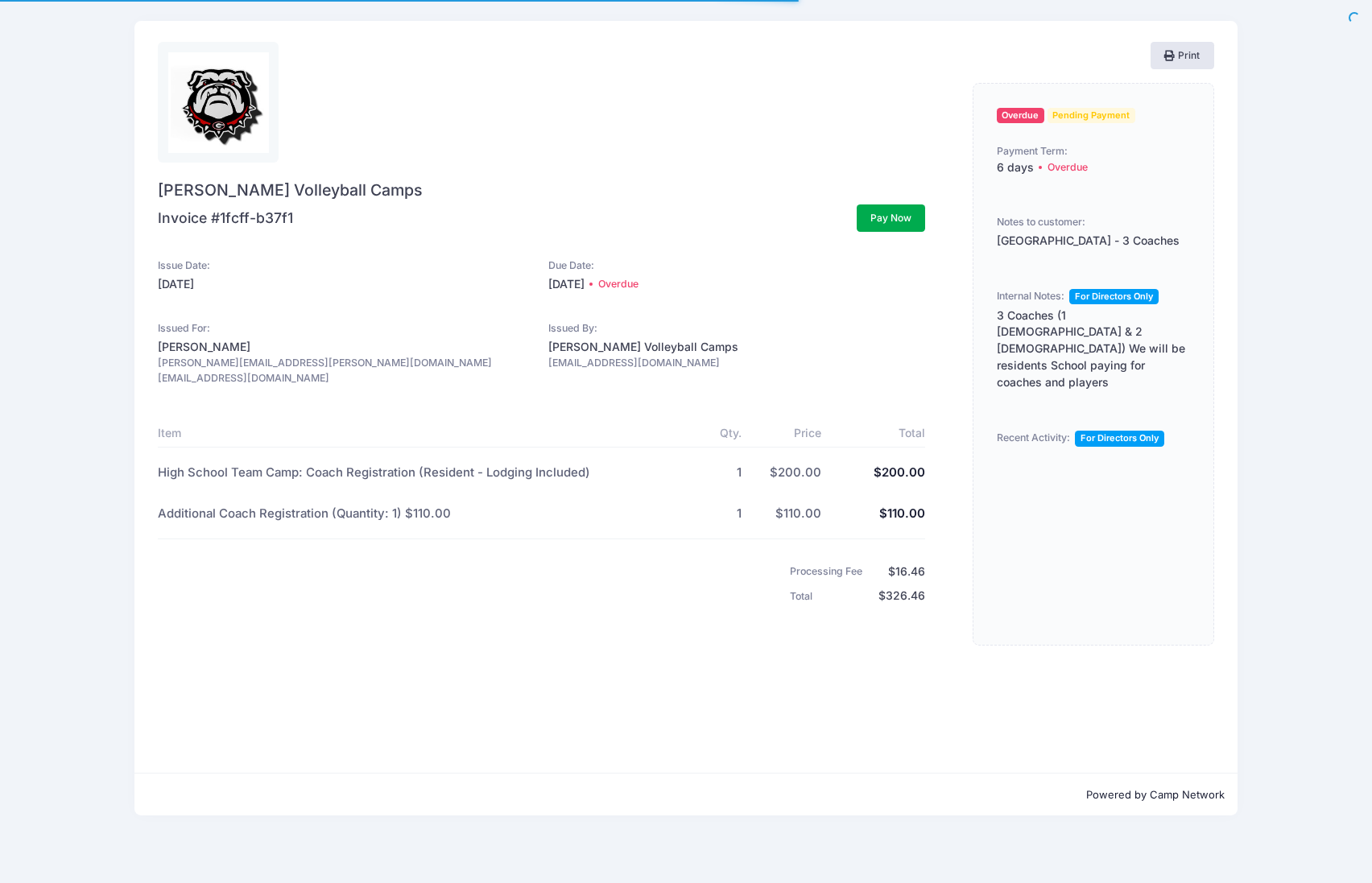 scroll, scrollTop: 0, scrollLeft: 0, axis: both 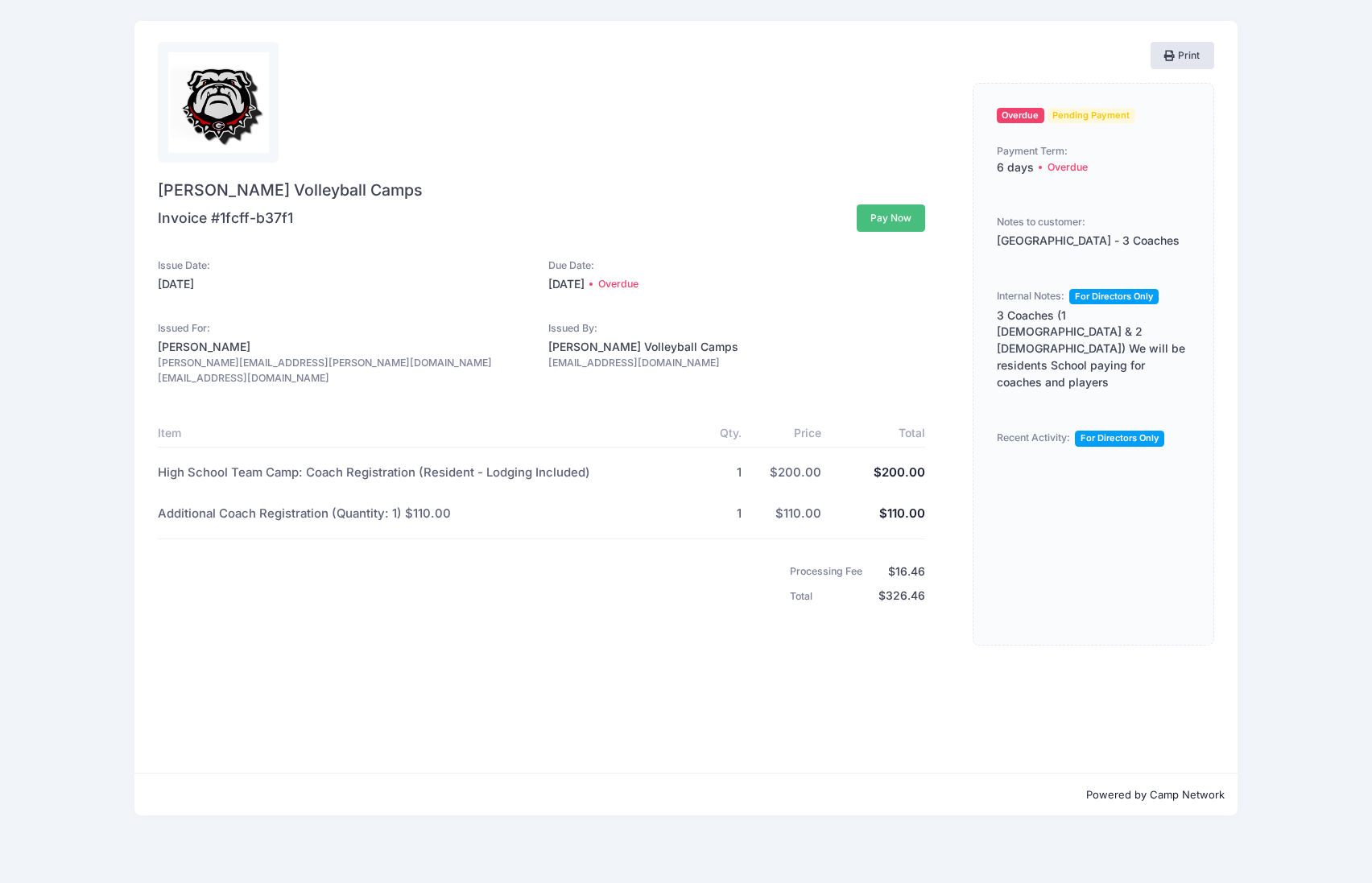 click on "Pay Now" at bounding box center (891, 218) 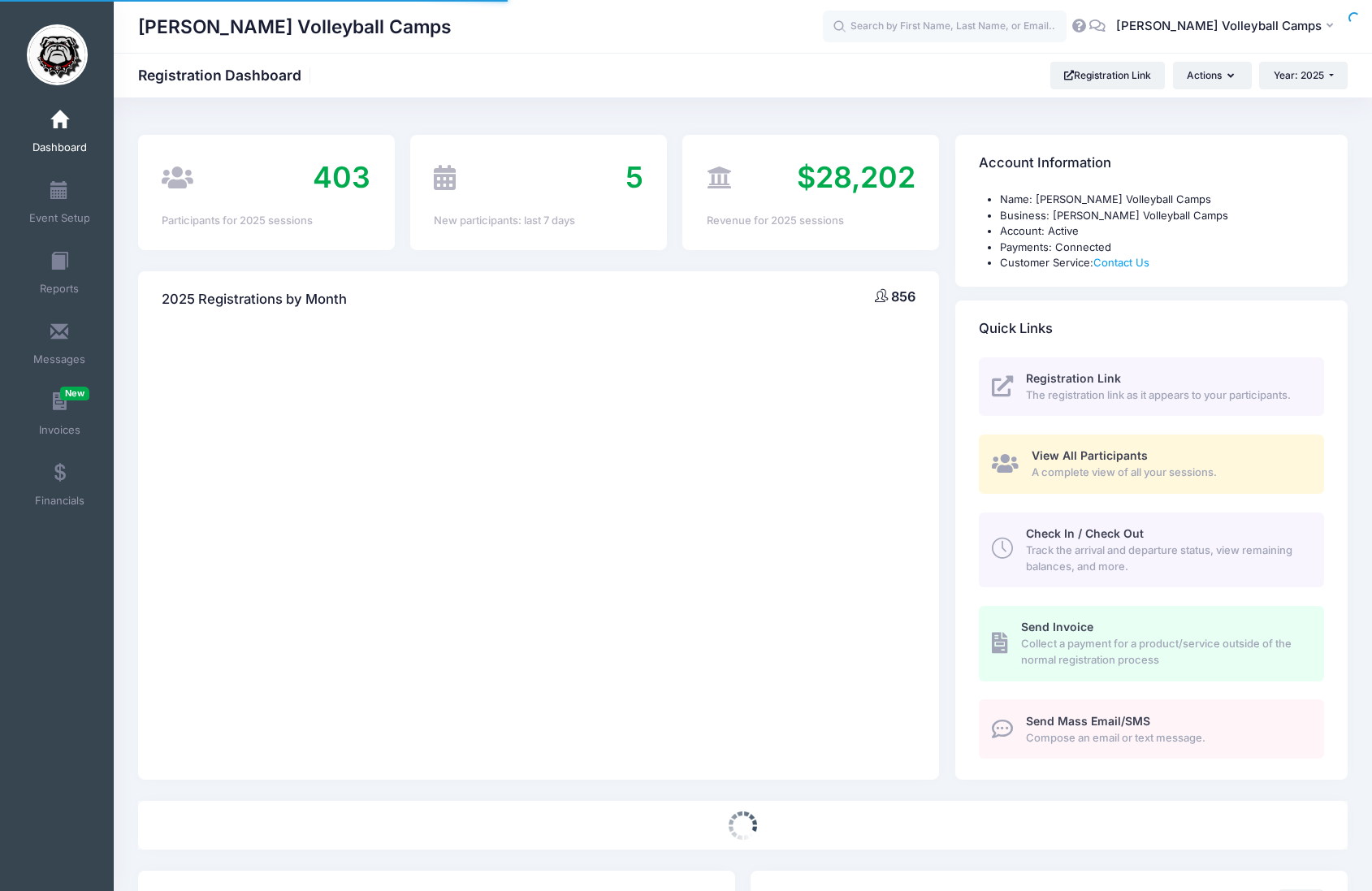 scroll, scrollTop: 0, scrollLeft: 0, axis: both 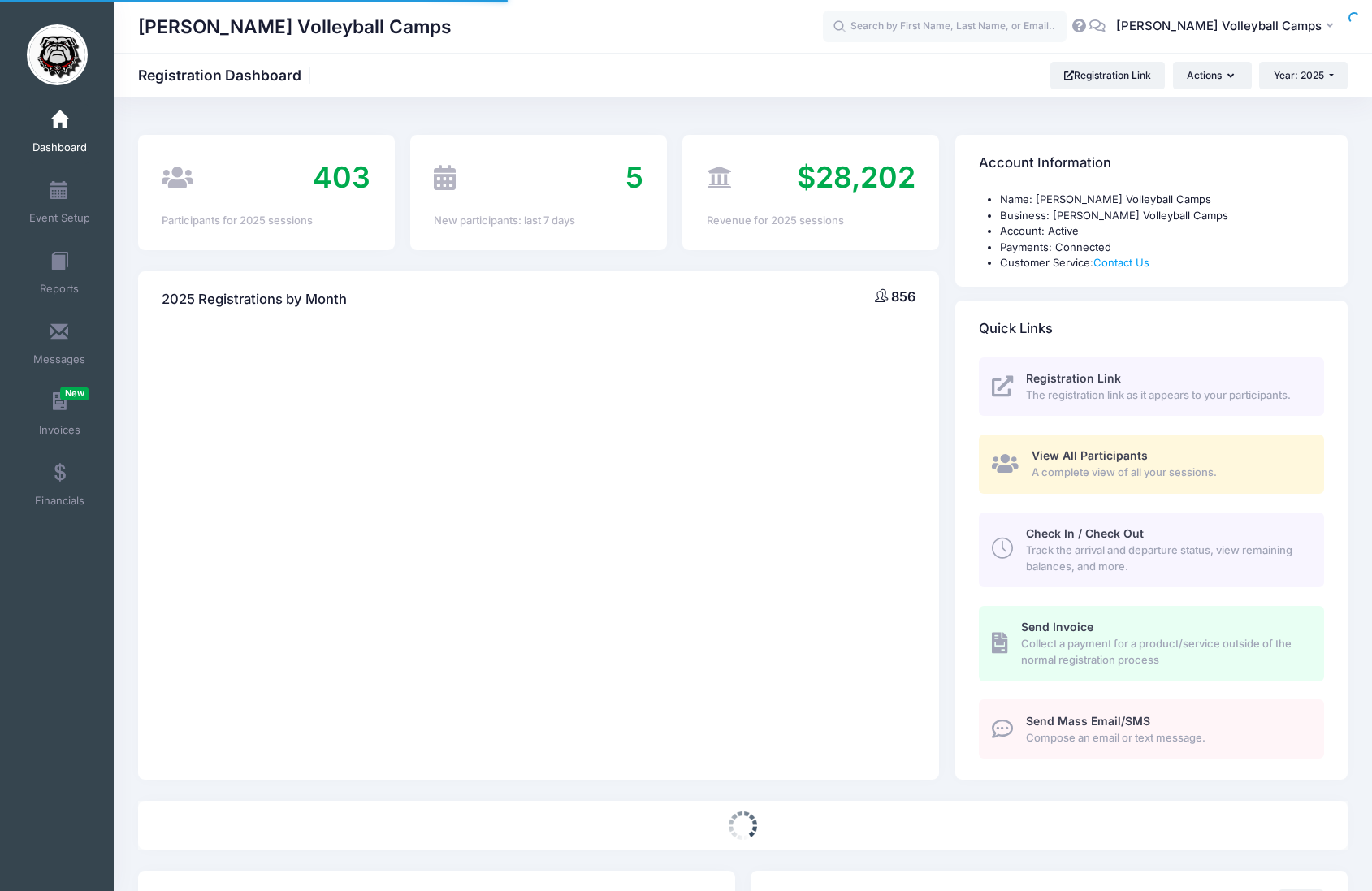select 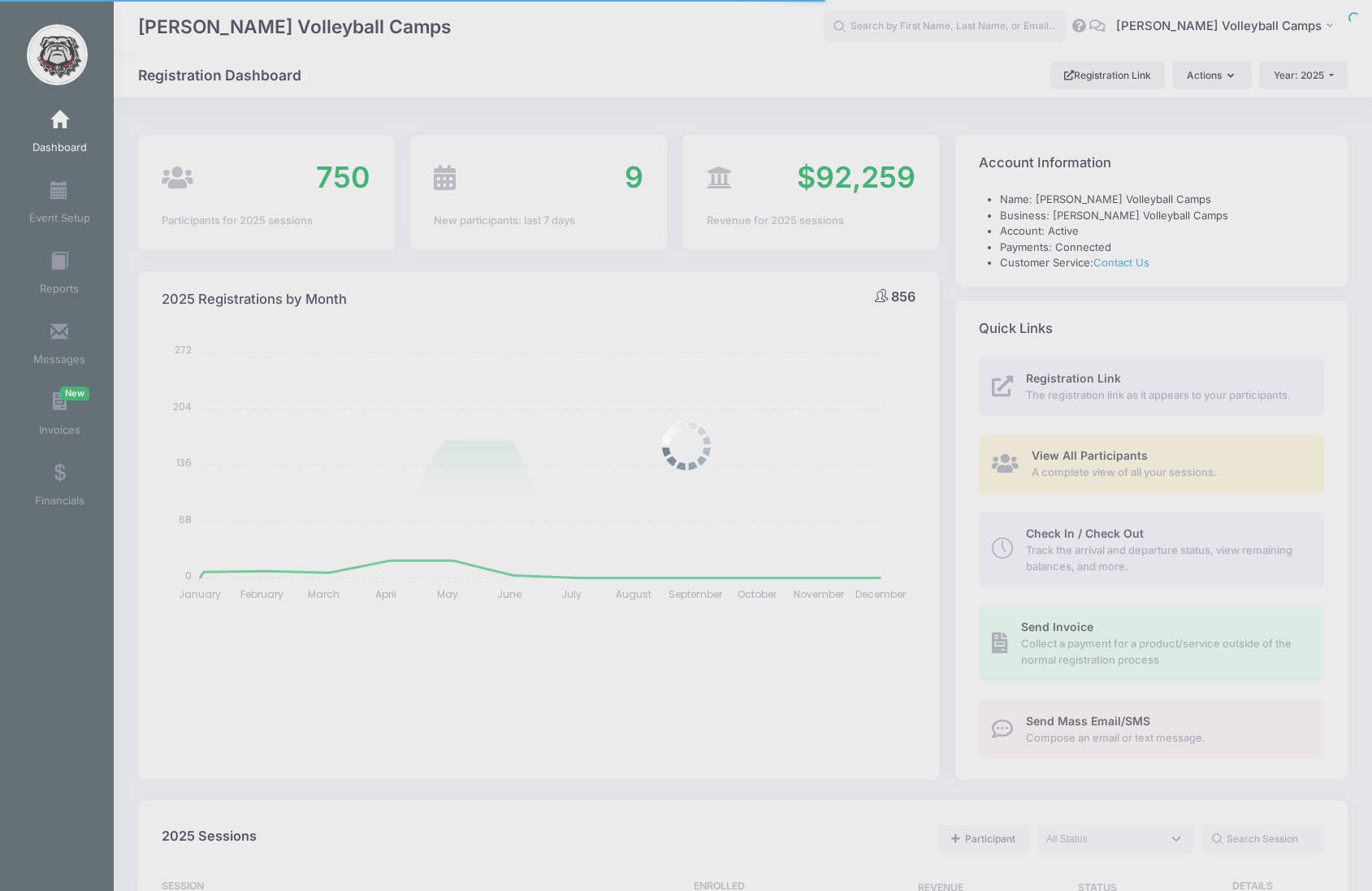 scroll, scrollTop: 0, scrollLeft: 0, axis: both 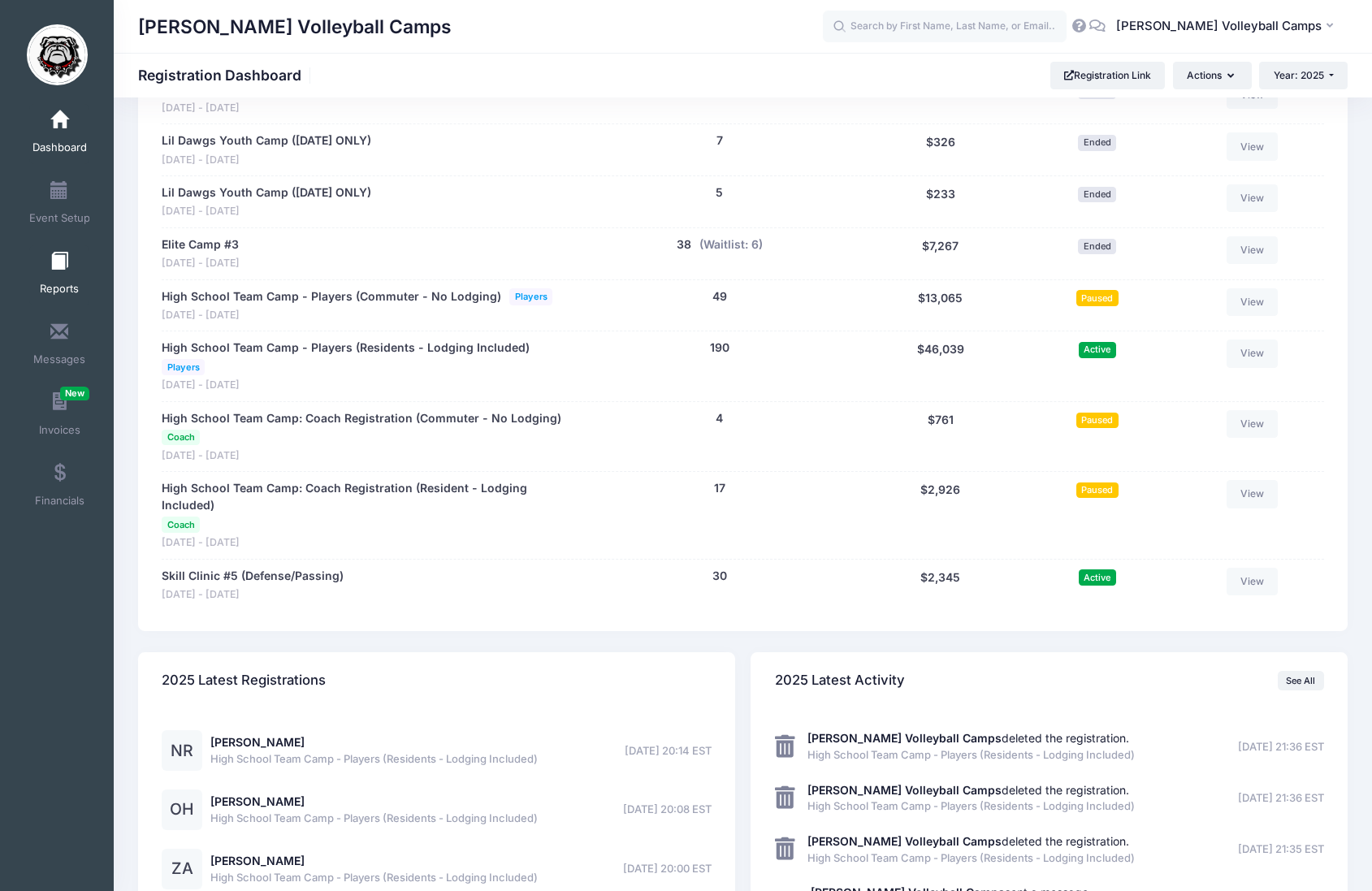 click on "Reports" at bounding box center (59, 275) 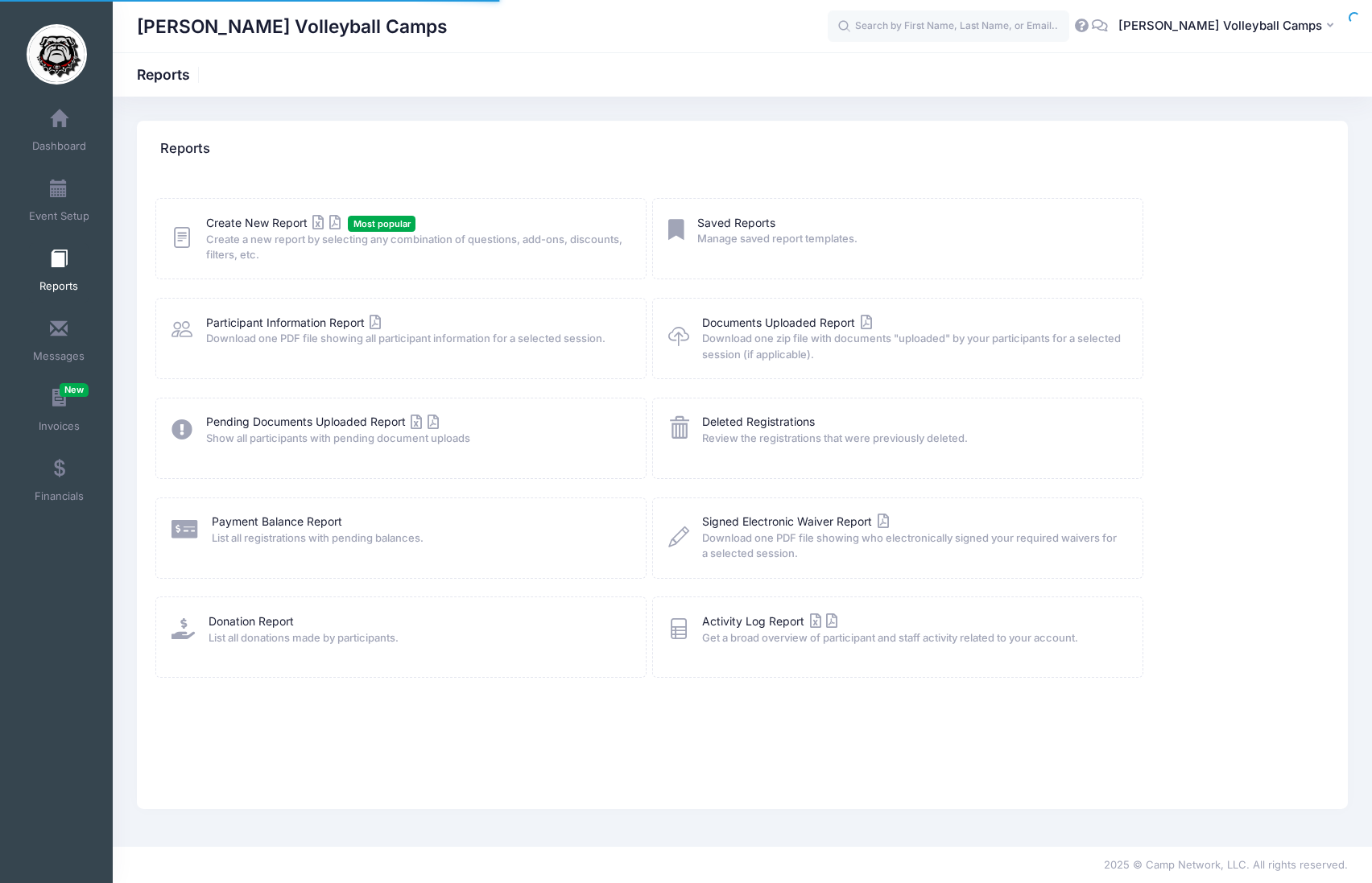 scroll, scrollTop: 0, scrollLeft: 0, axis: both 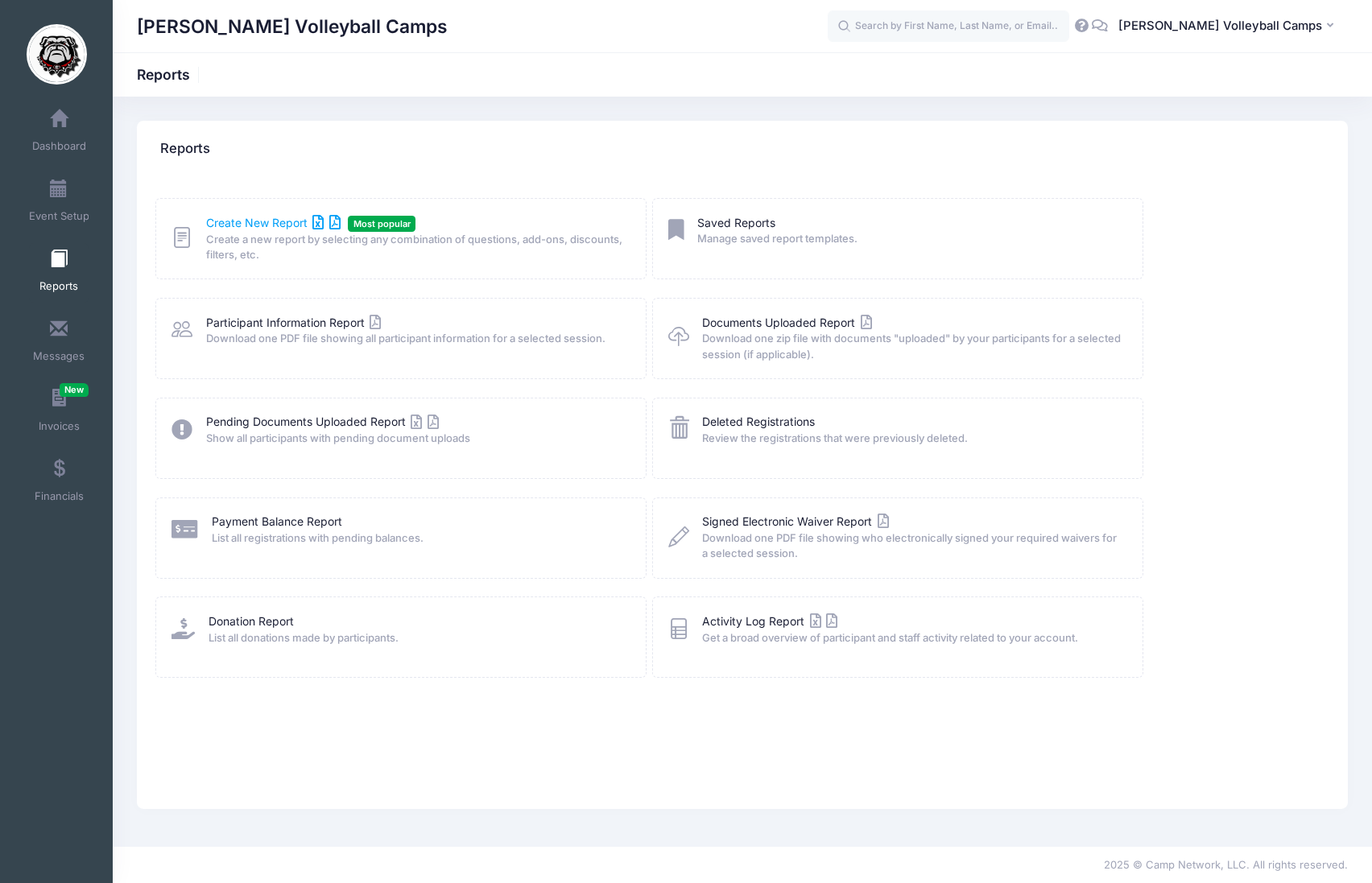 click on "Create New Report" at bounding box center [273, 222] 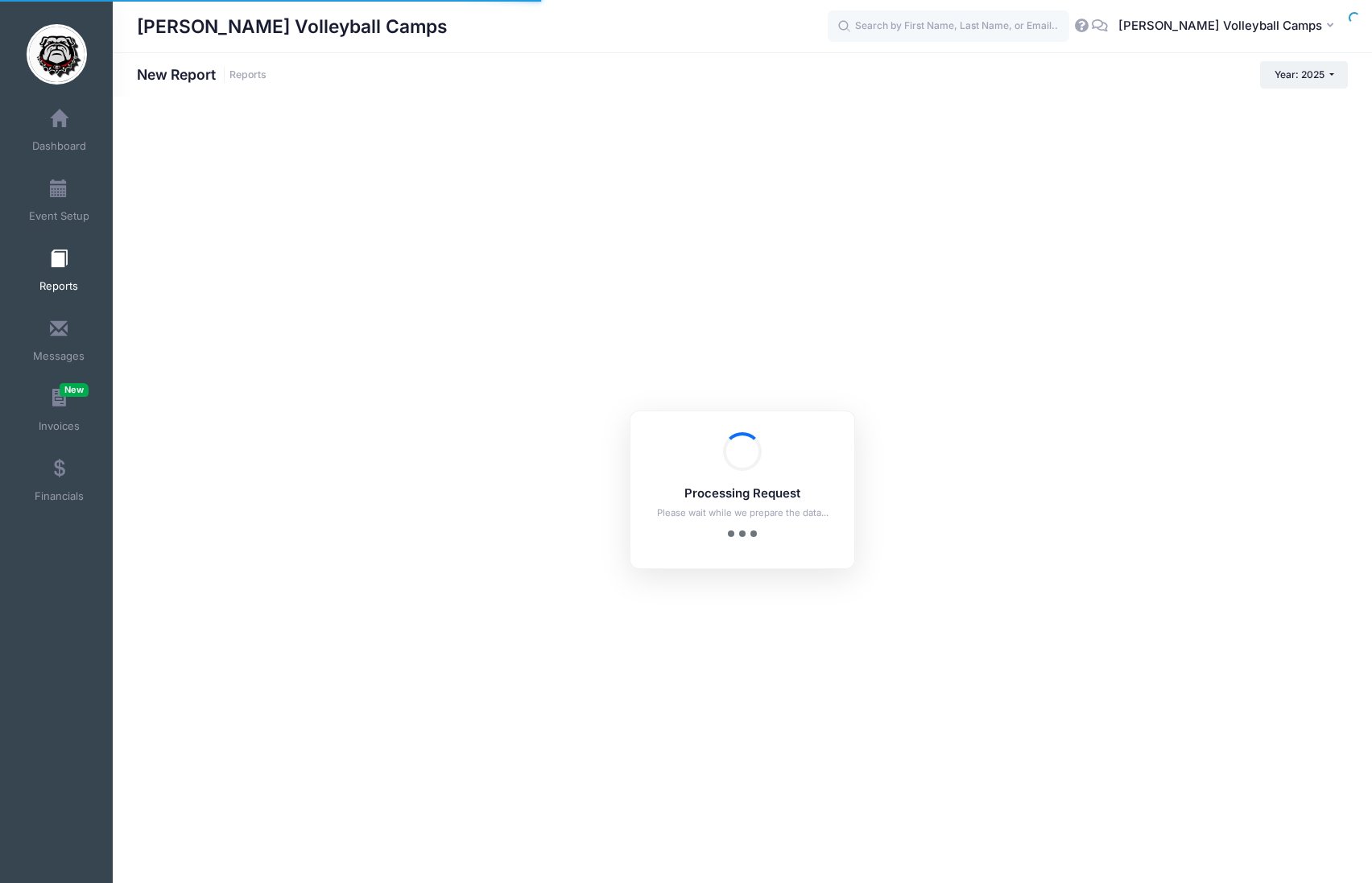 scroll, scrollTop: 0, scrollLeft: 0, axis: both 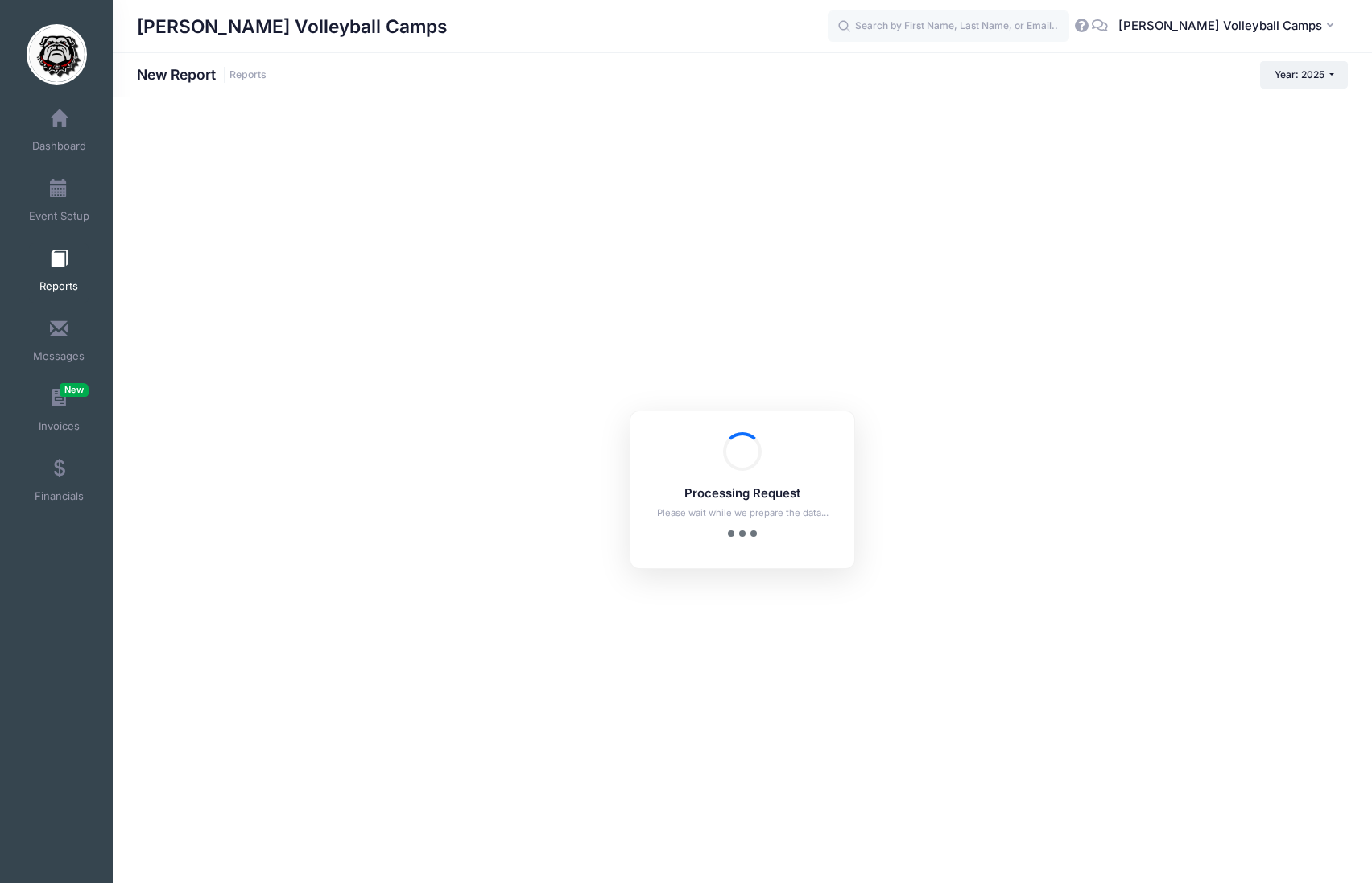 checkbox on "true" 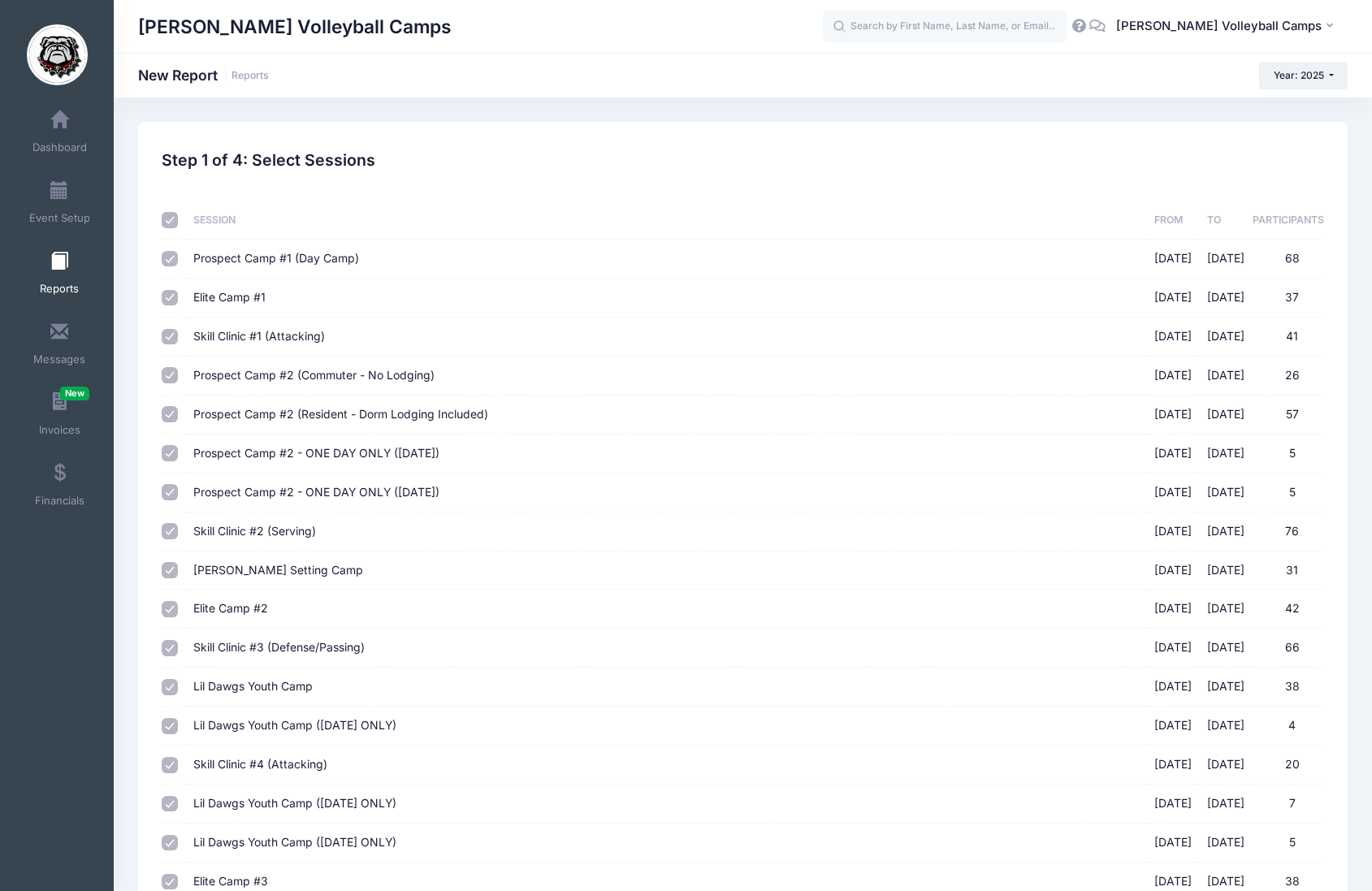 click at bounding box center (170, 220) 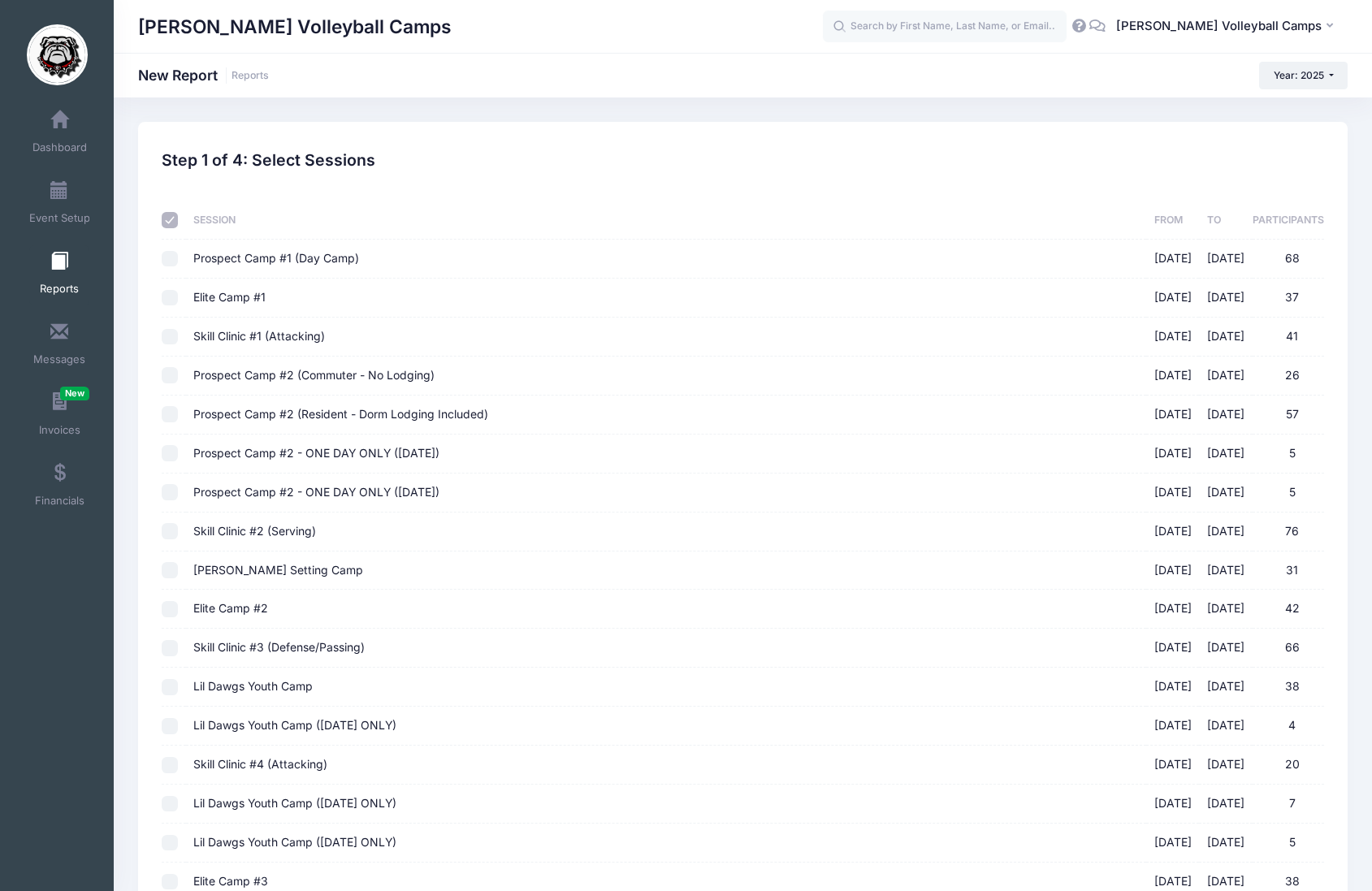 checkbox on "false" 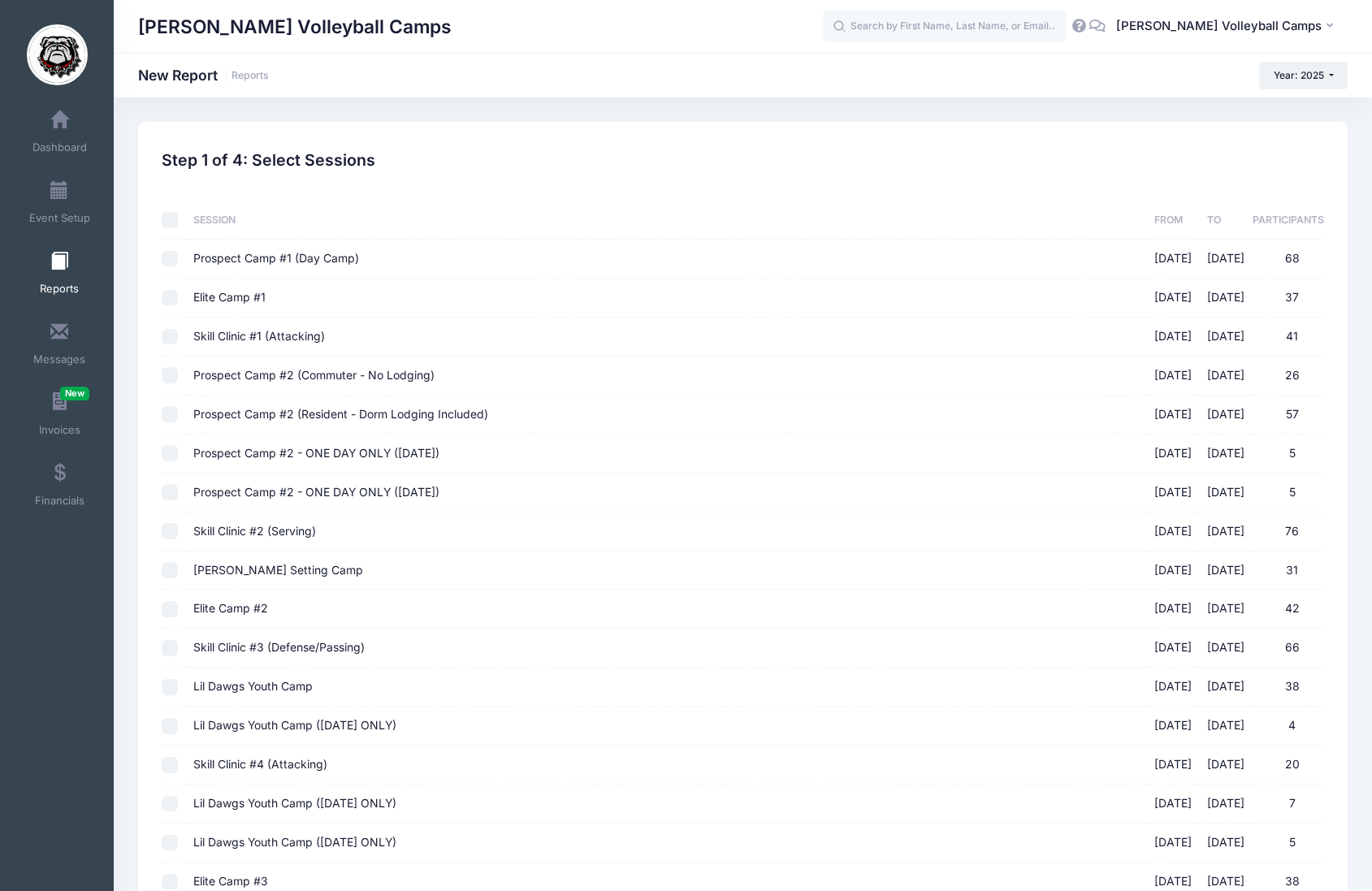checkbox on "false" 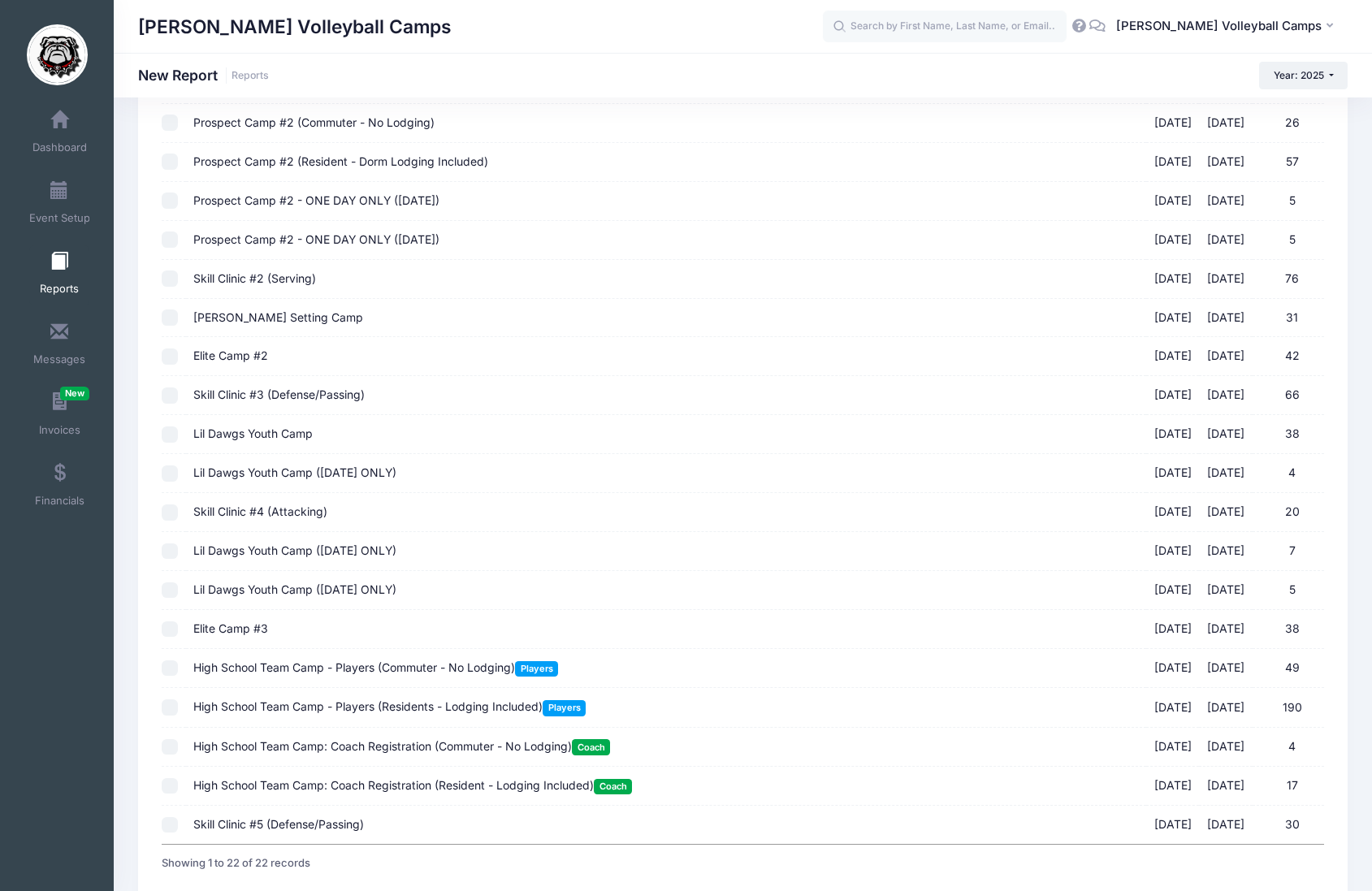 scroll, scrollTop: 370, scrollLeft: 0, axis: vertical 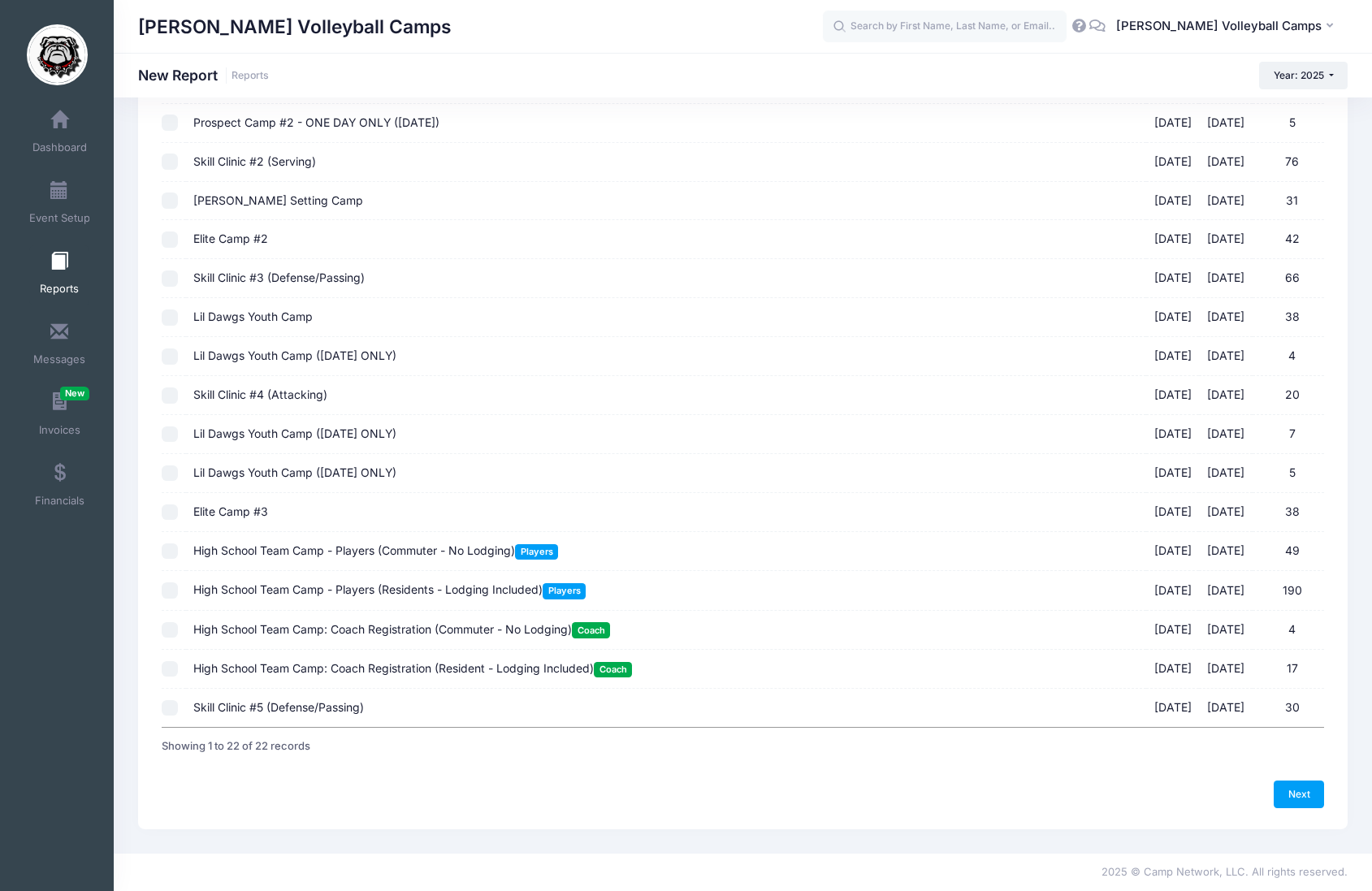 click on "High School Team Camp - Players (Commuter - No Lodging)  Players" at bounding box center (375, 550) 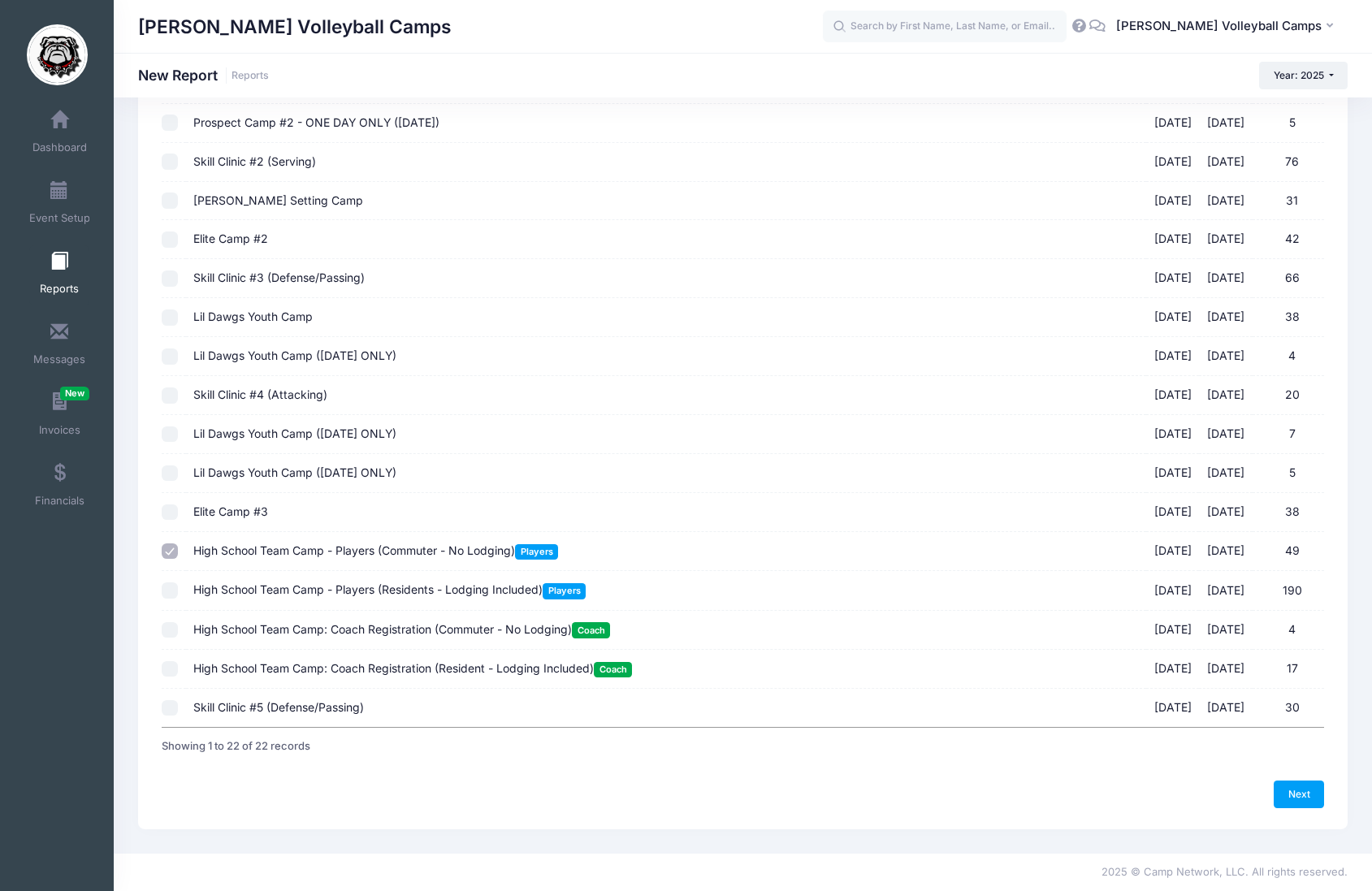 click on "High School Team Camp - Players (Residents - Lodging Included)  Players" at bounding box center (389, 589) 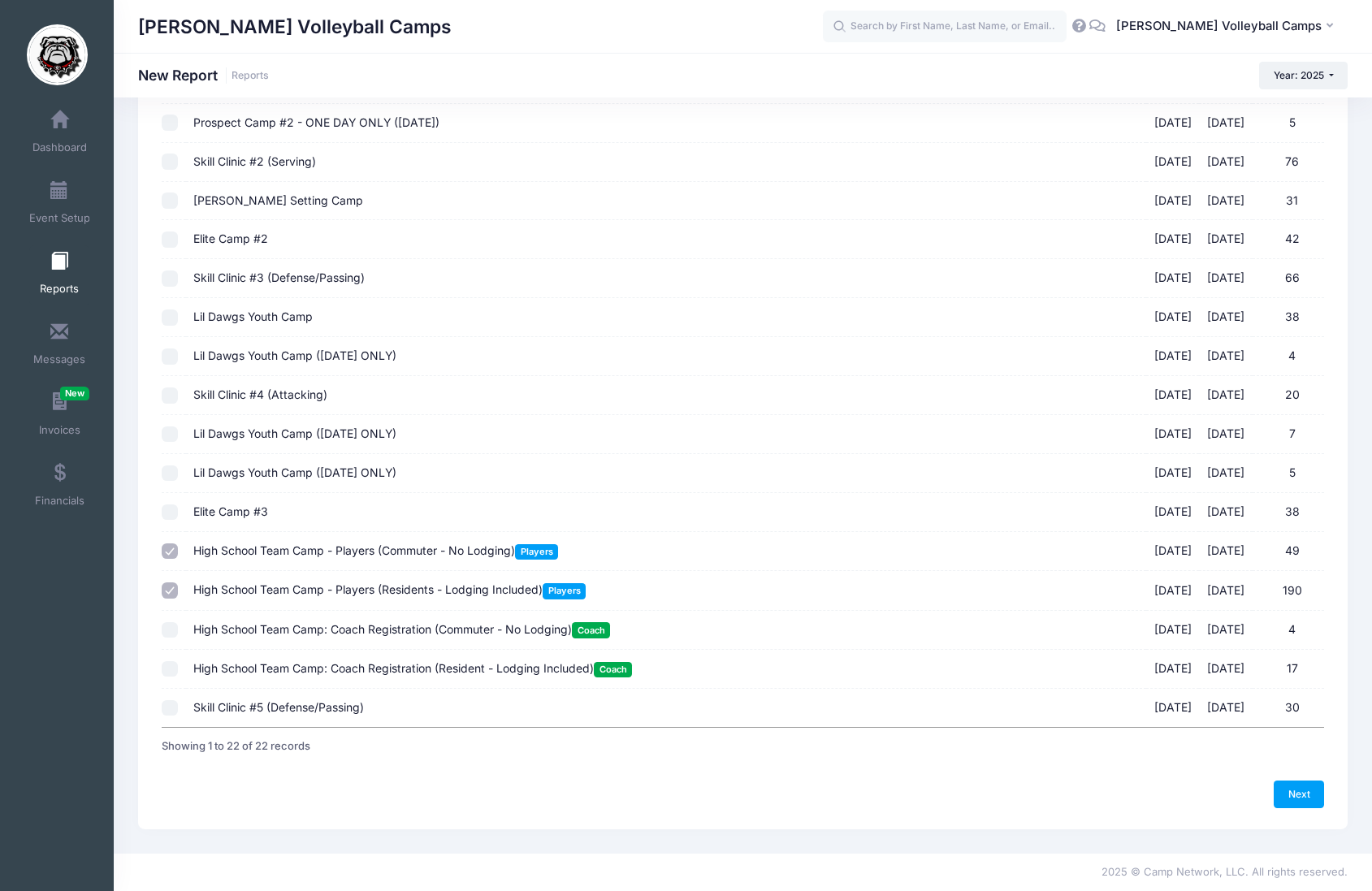 click on "High School Team Camp: Coach Registration (Commuter - No Lodging)  Coach 07/18/2025 - 07/20/2025  4" at bounding box center [665, 629] 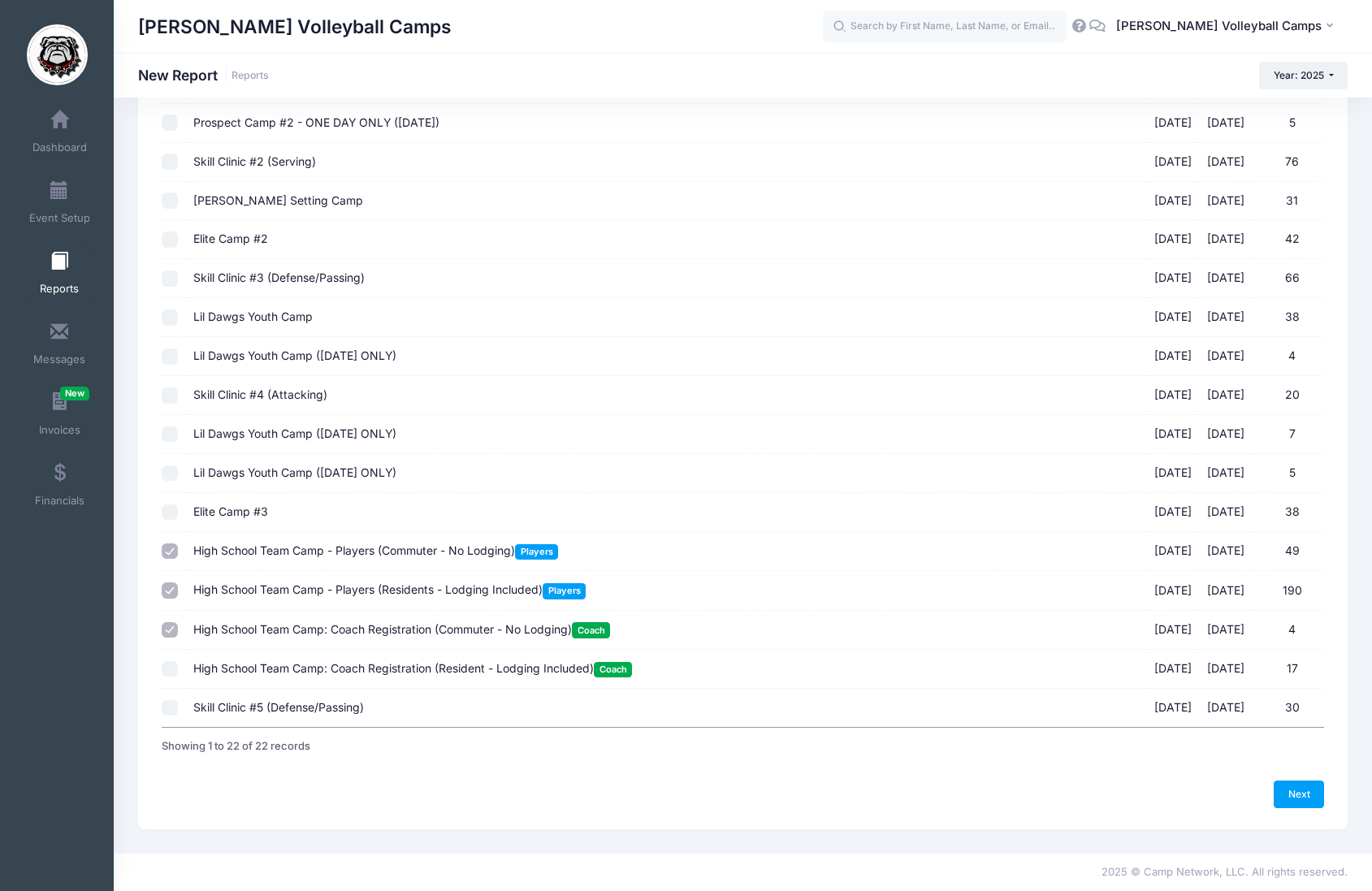 click on "High School Team Camp: Coach Registration (Resident - Lodging Included)  Coach" at bounding box center (413, 668) 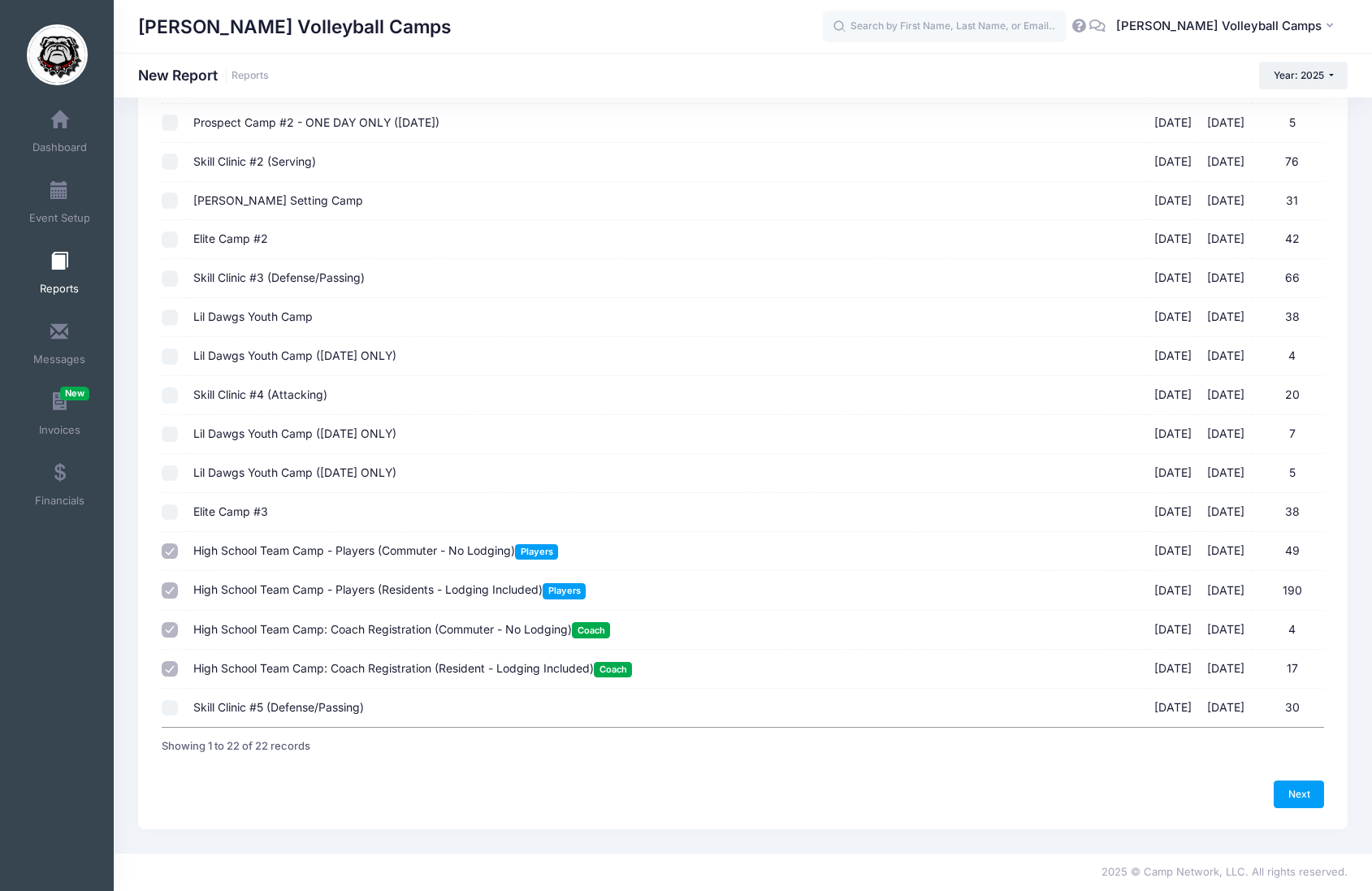click on "Previous
Next
Step  1  of 4:  Select Sessions
1  Select Sessions
2 Select Information
3  Select Filters
4 Create Report
Created By Participant
Added by Director
Step 1 of 4: Select Sessions
Sessions
From 5" at bounding box center [742, 291] 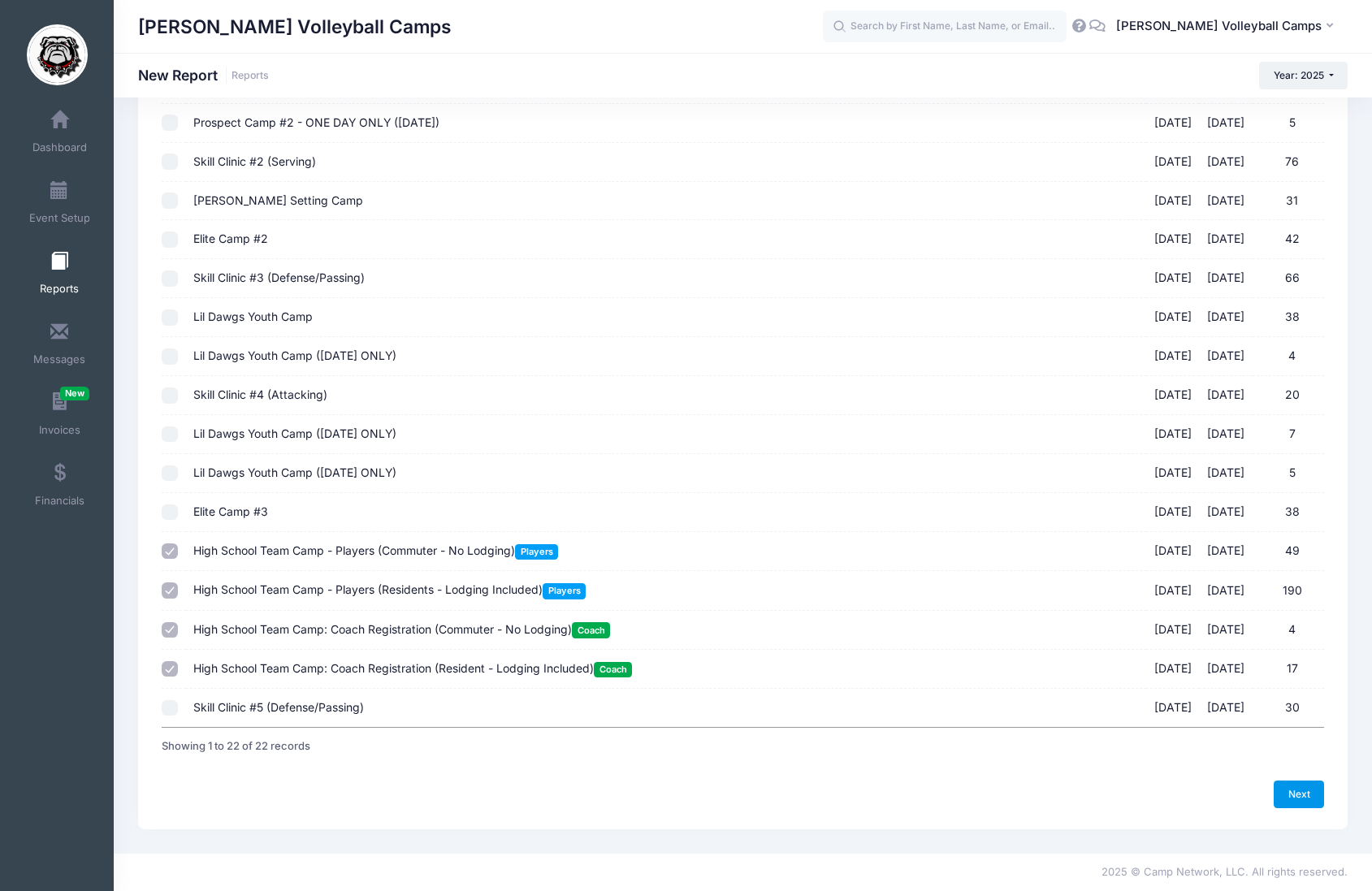 click on "Next" at bounding box center (1299, 794) 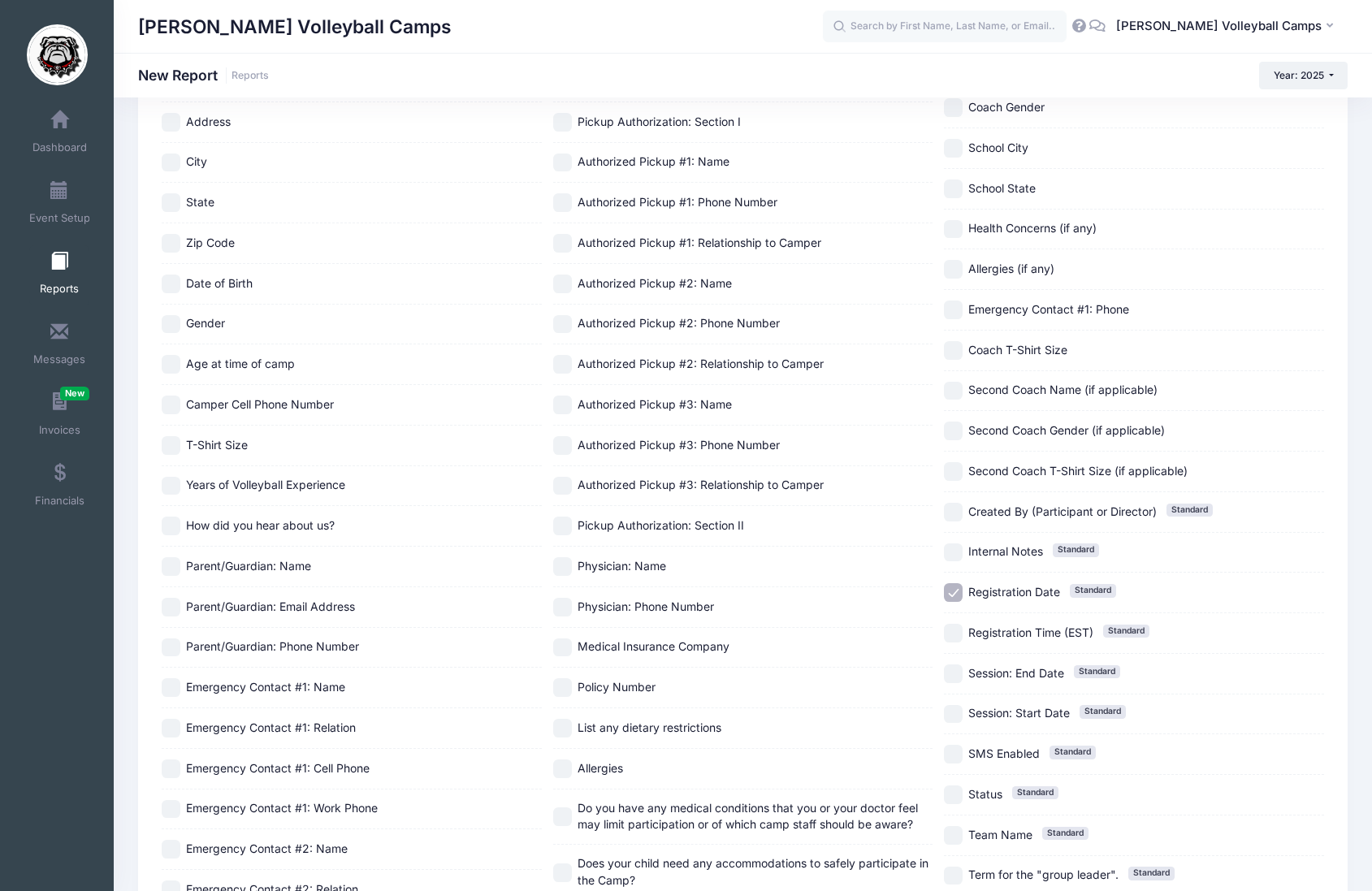 scroll, scrollTop: 0, scrollLeft: 0, axis: both 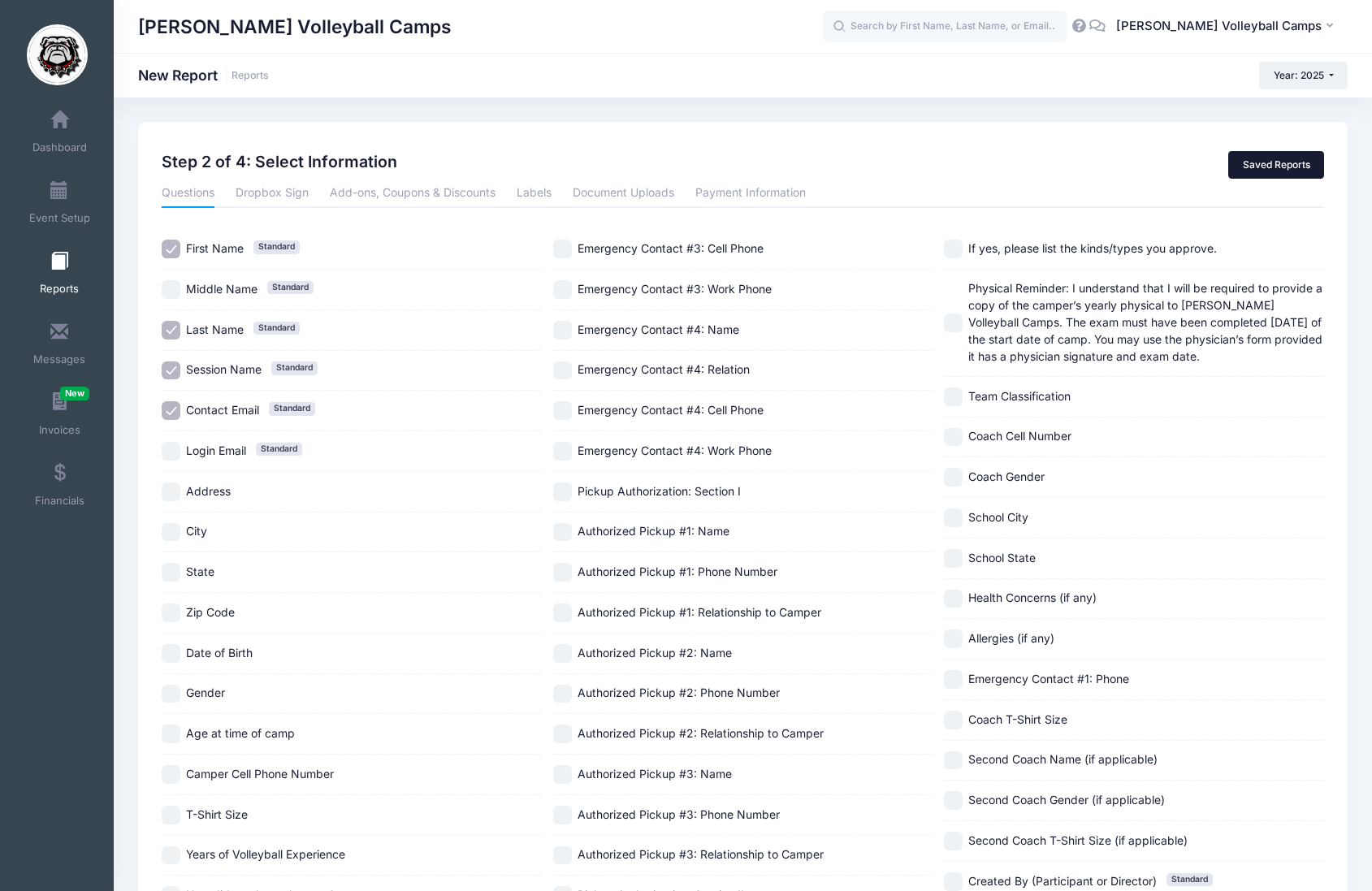 click on "Saved Reports" at bounding box center (1276, 165) 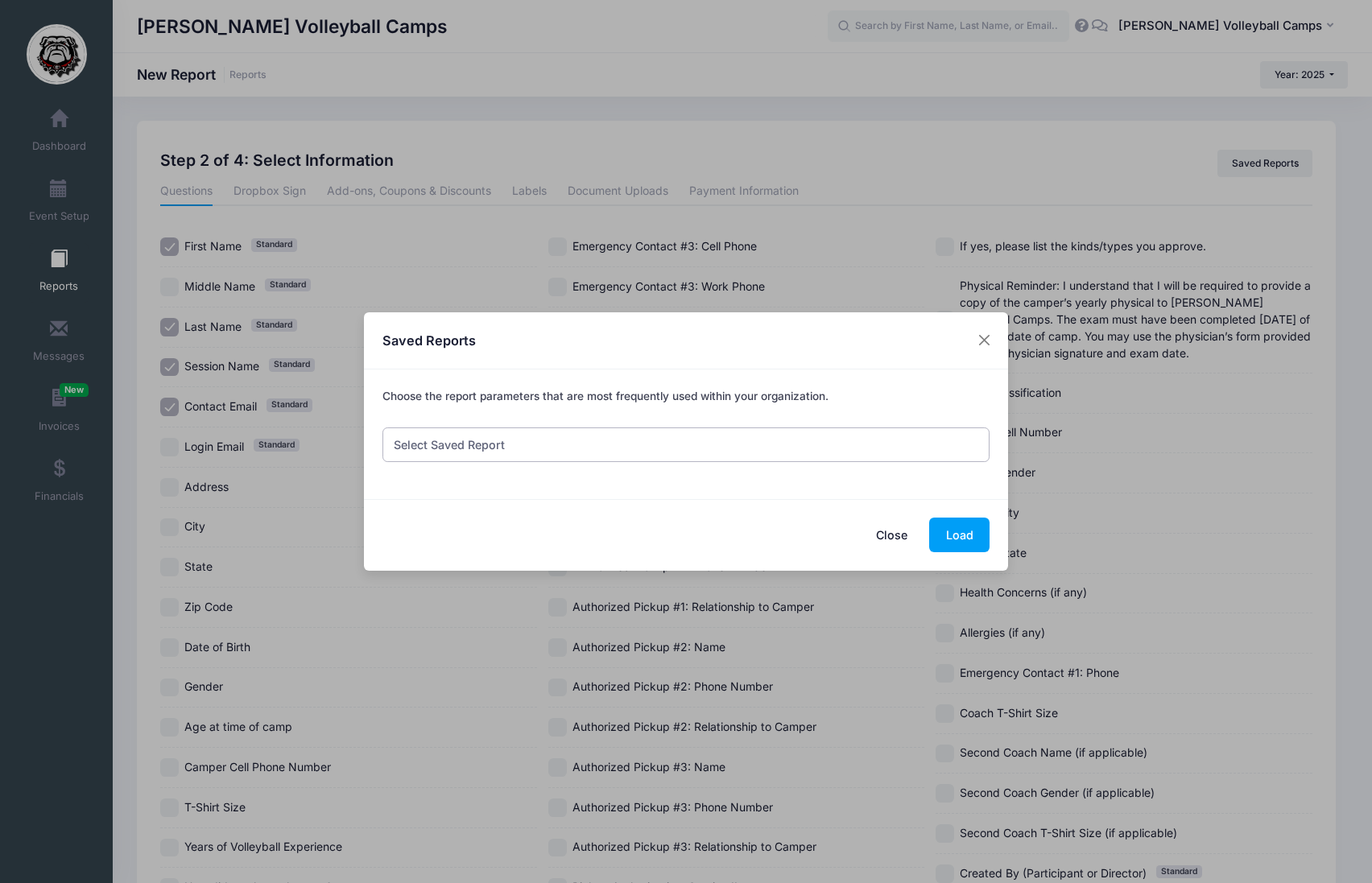 click on "Select Saved Report Team Camp Update Medical List - for ATC Check In List - for Crystal" at bounding box center [686, 444] 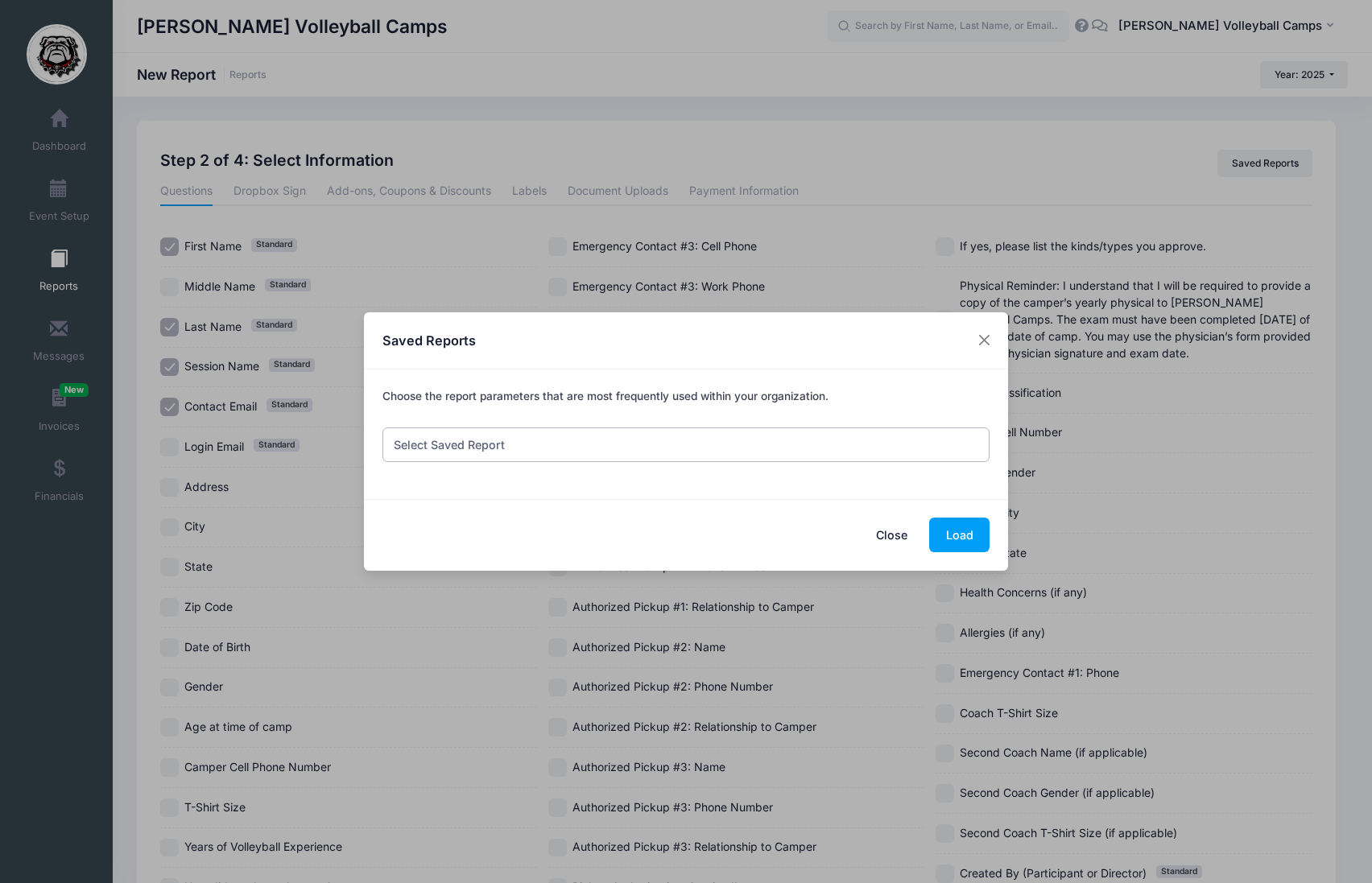 select on "189" 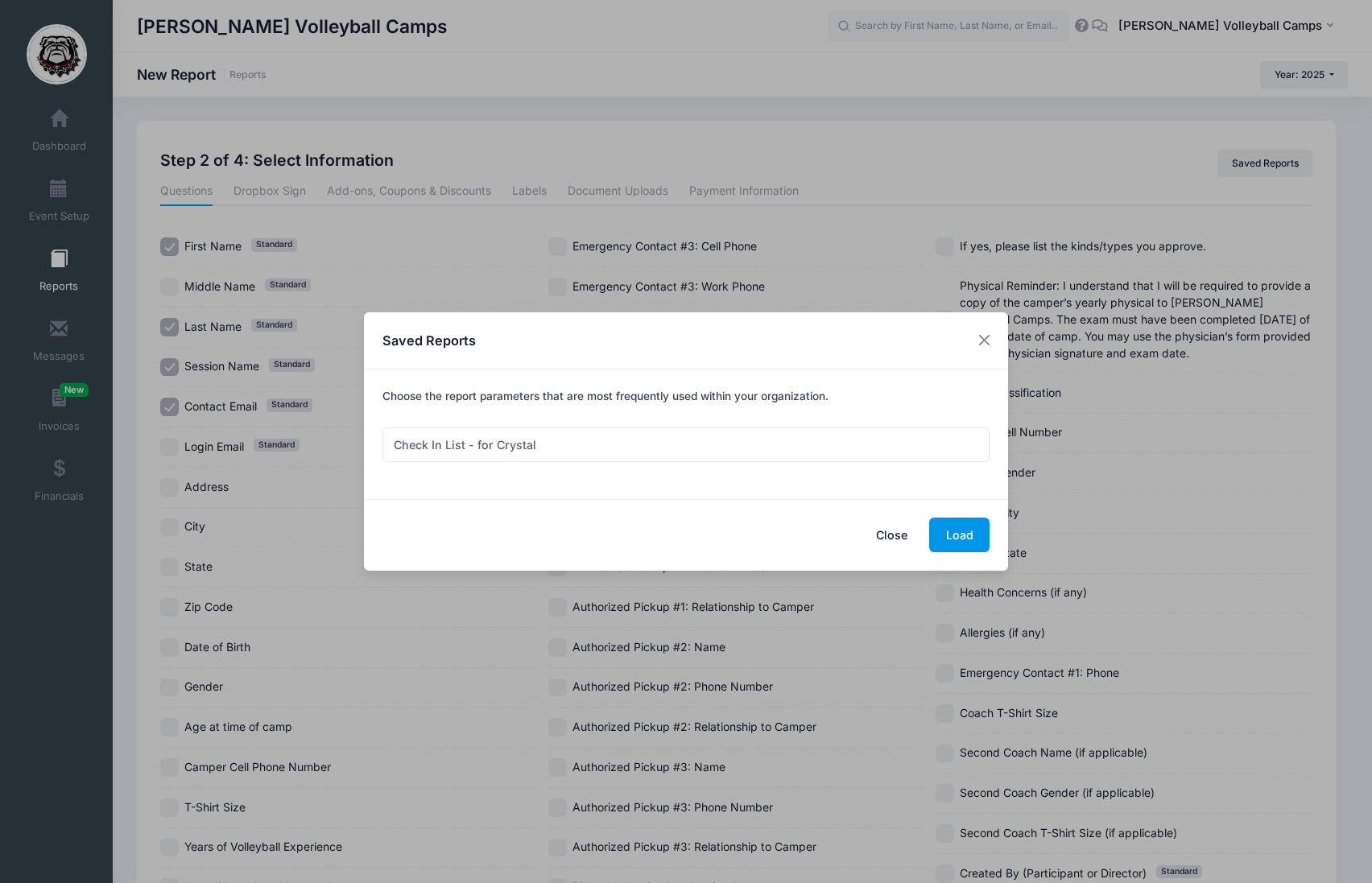 click on "Load" at bounding box center (959, 534) 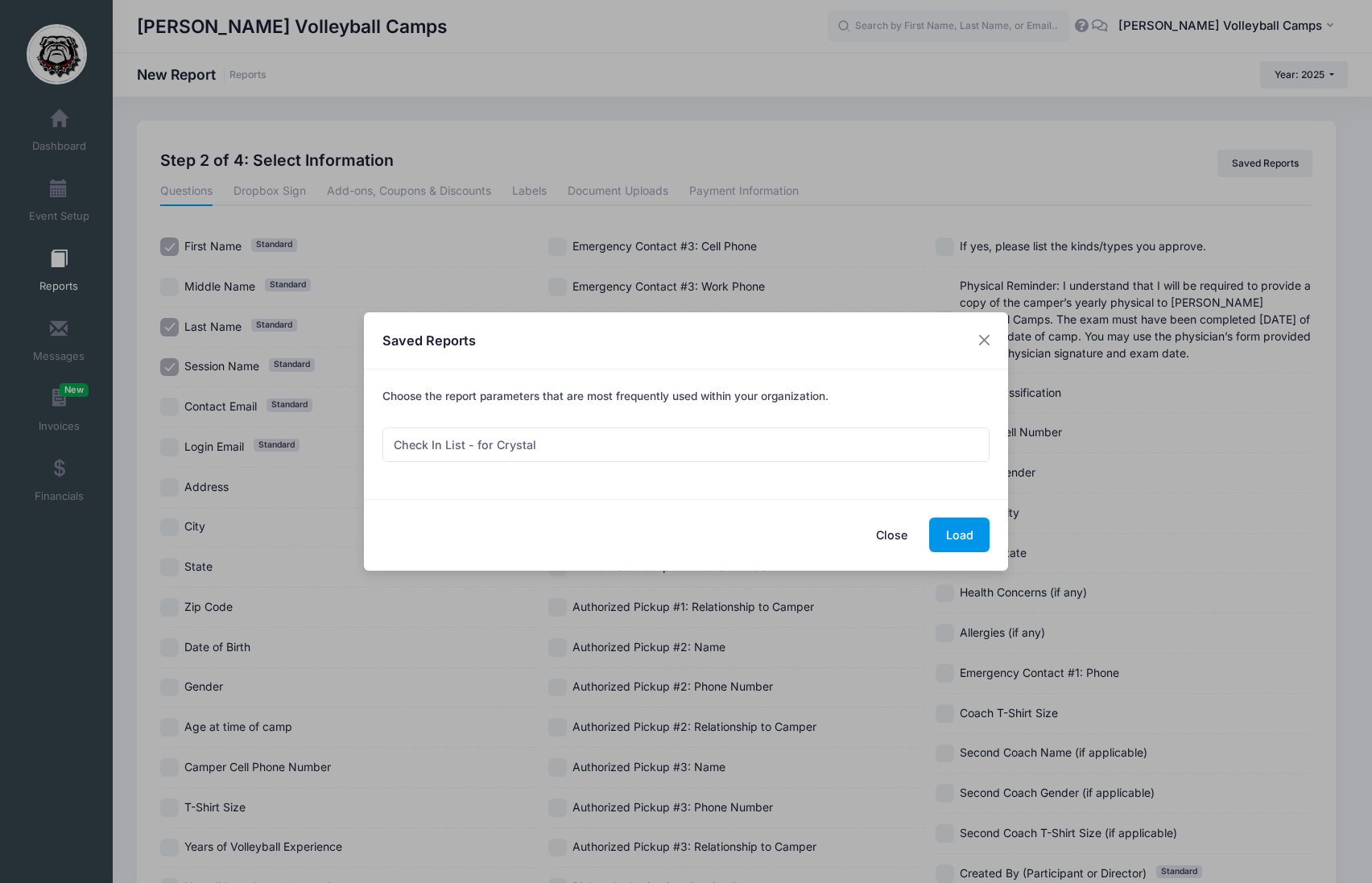 checkbox on "true" 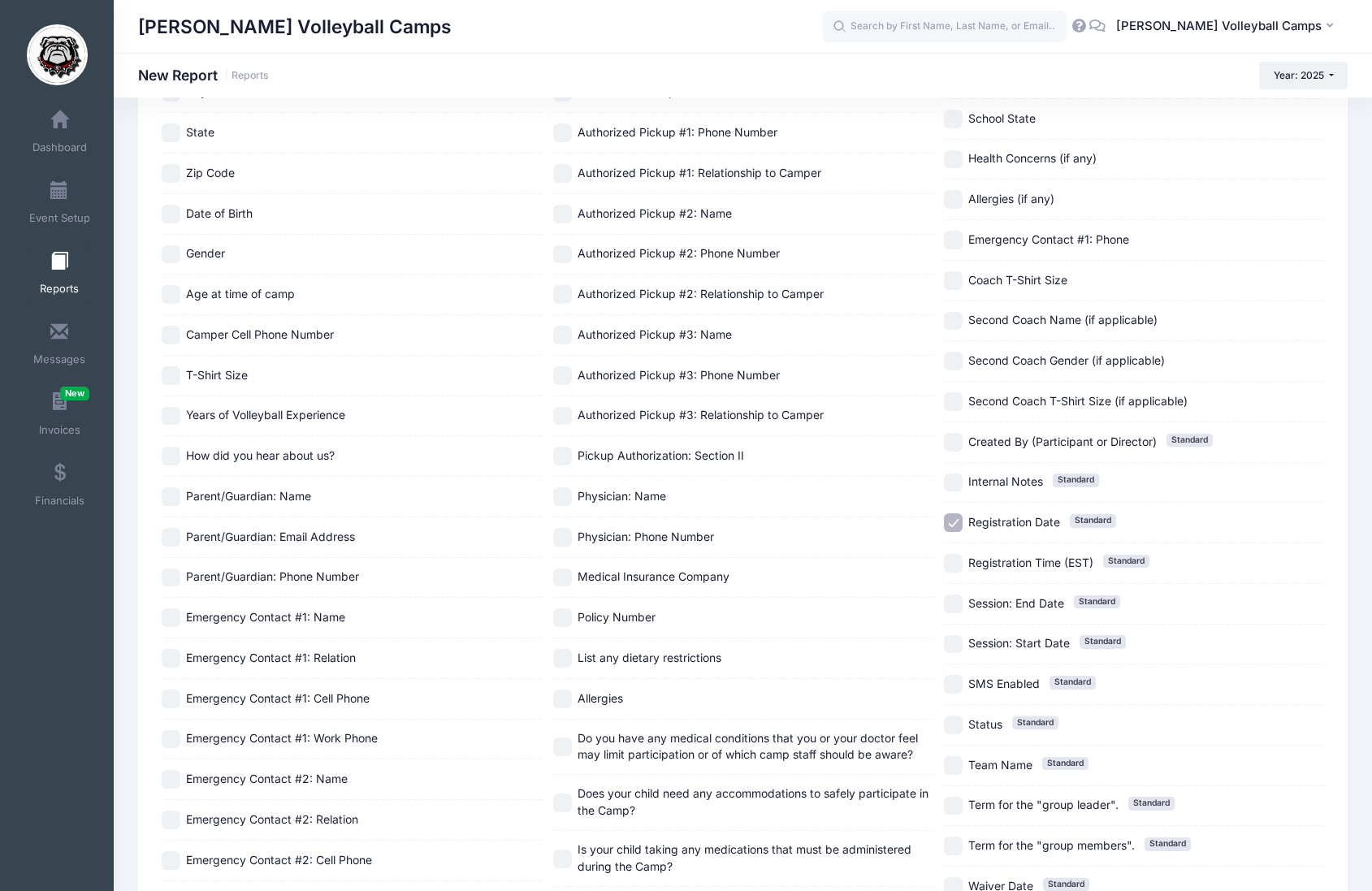 scroll, scrollTop: 456, scrollLeft: 0, axis: vertical 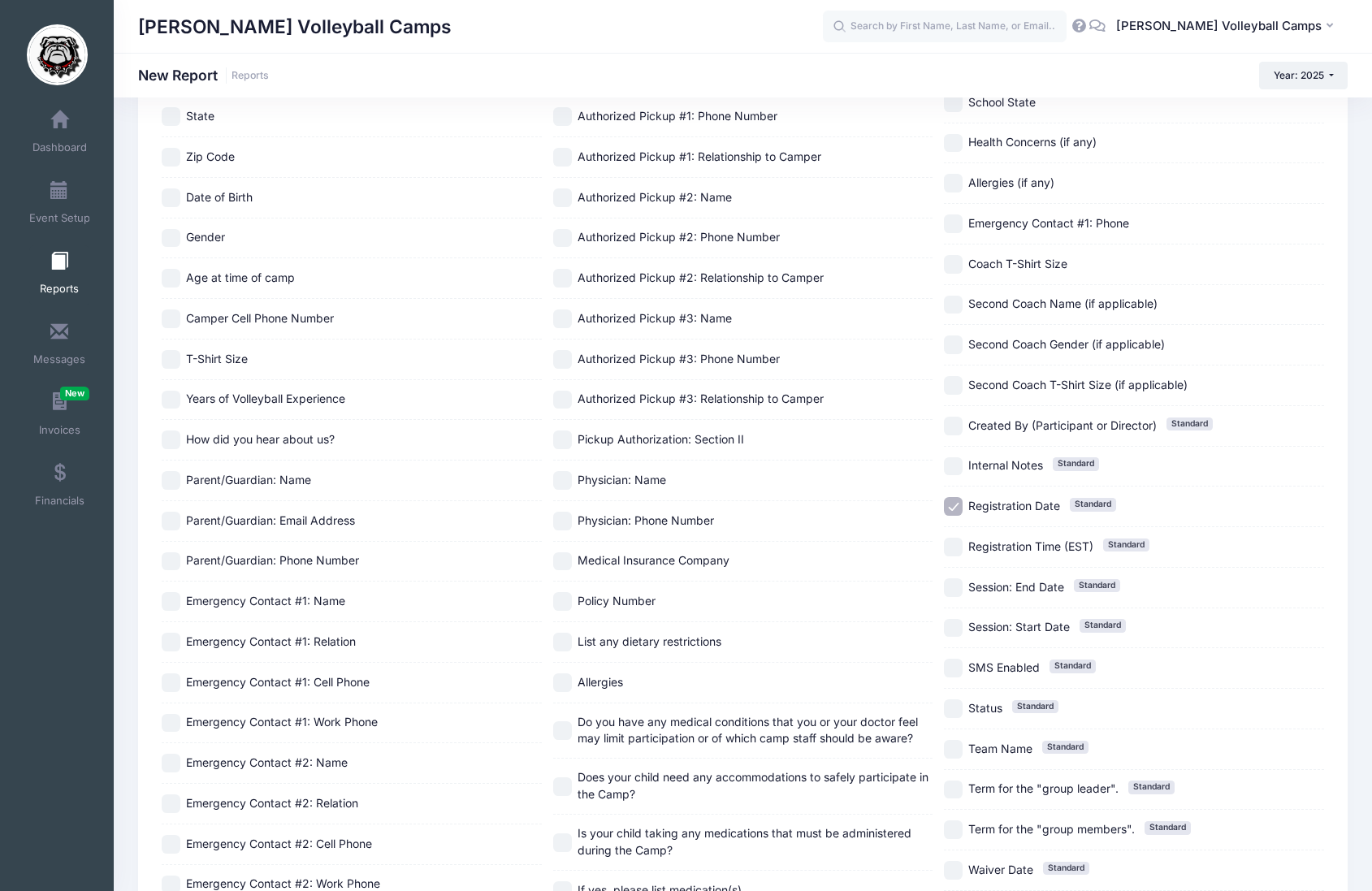 click on "Registration Date Standard" at bounding box center [953, 506] 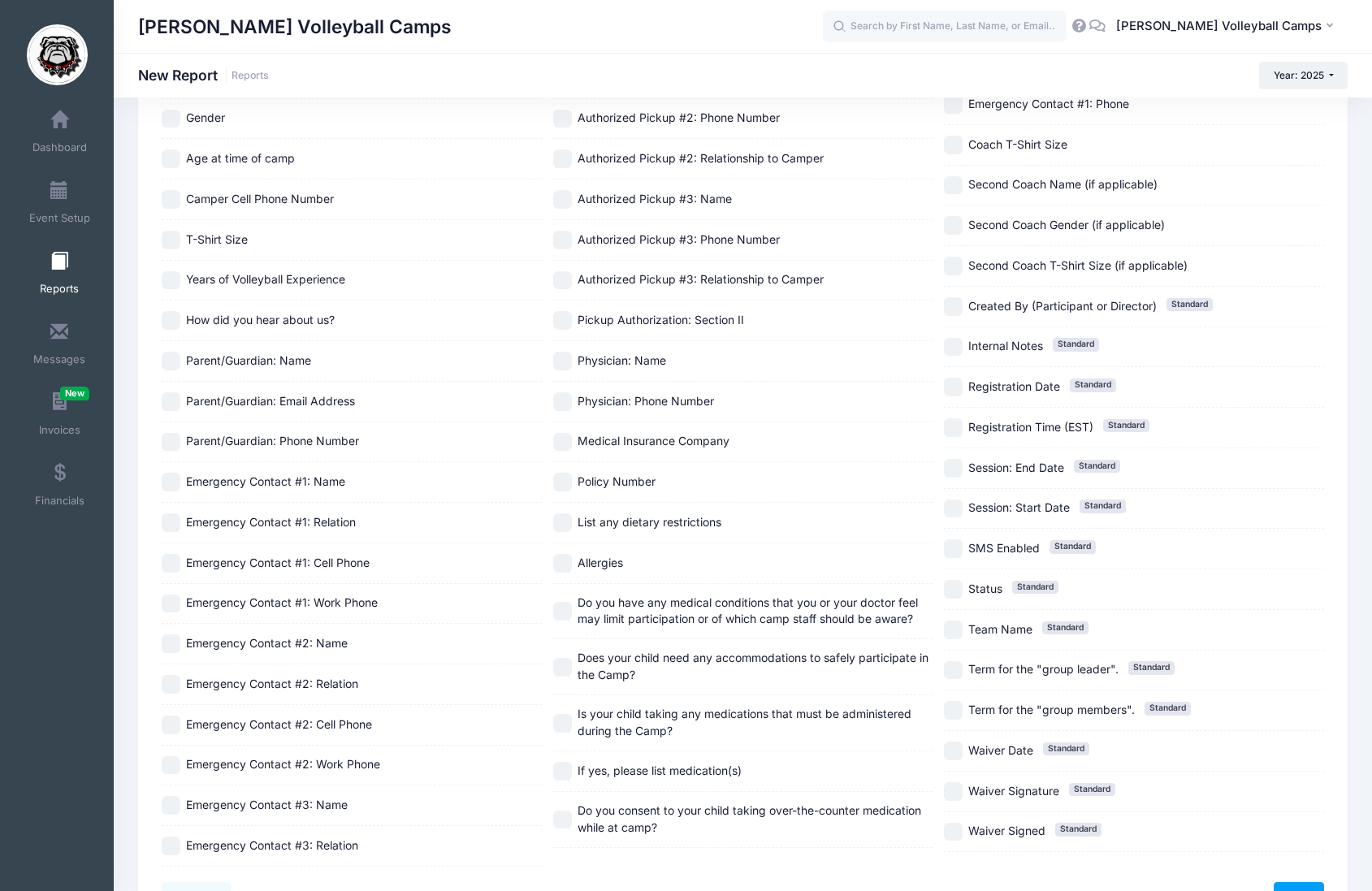 scroll, scrollTop: 595, scrollLeft: 0, axis: vertical 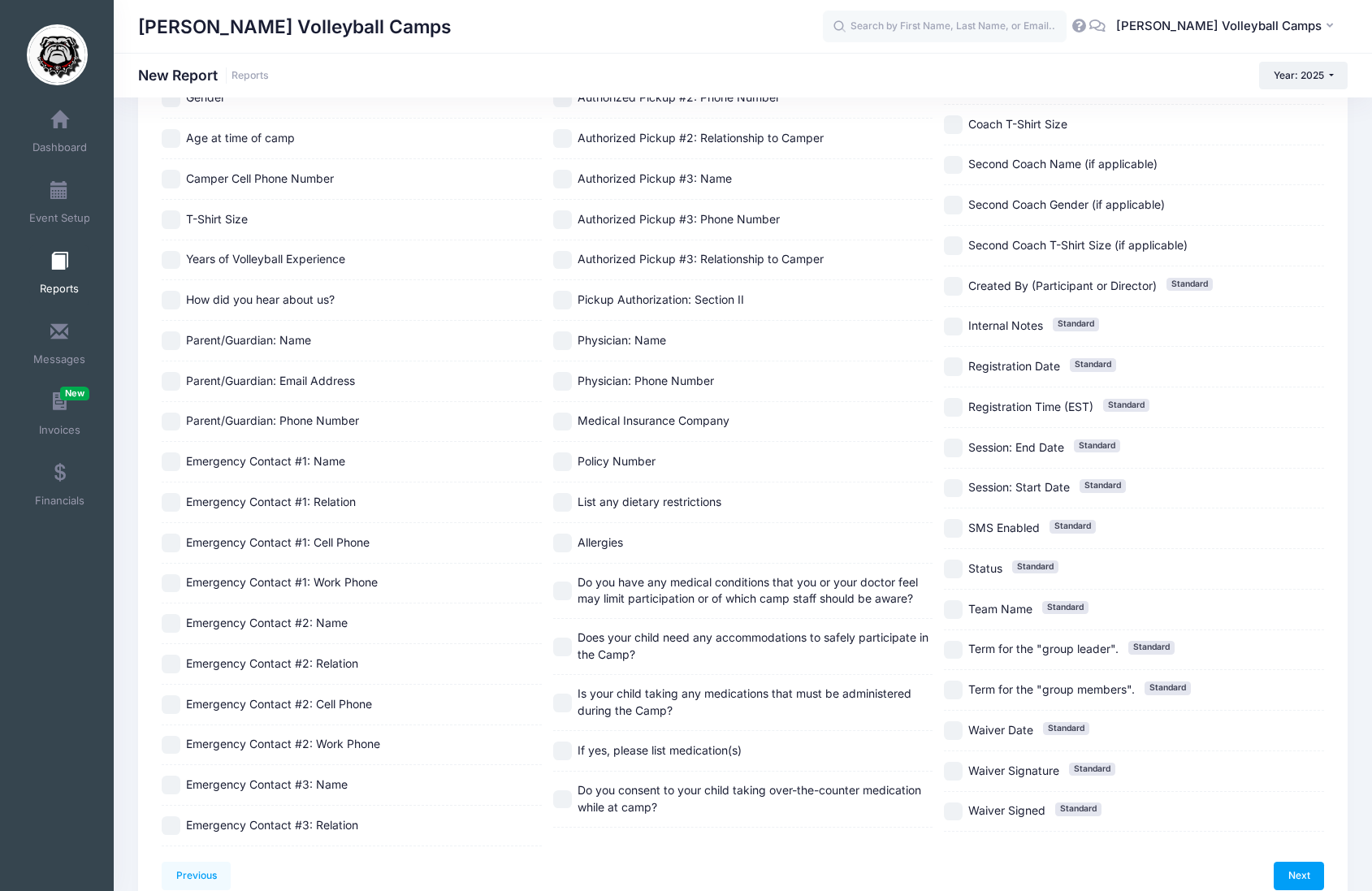 click on "Team Name Standard" at bounding box center (953, 609) 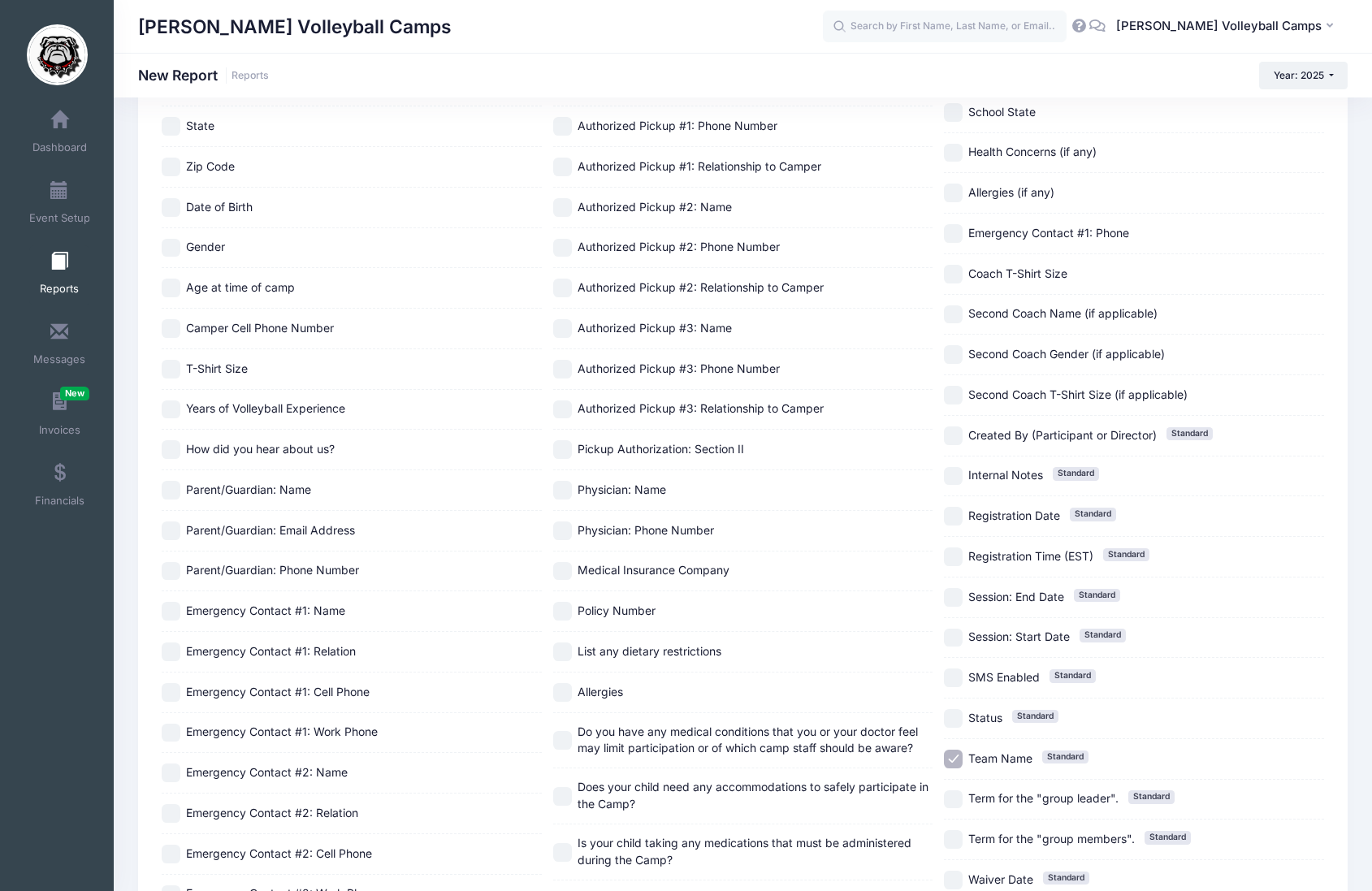 scroll, scrollTop: 424, scrollLeft: 0, axis: vertical 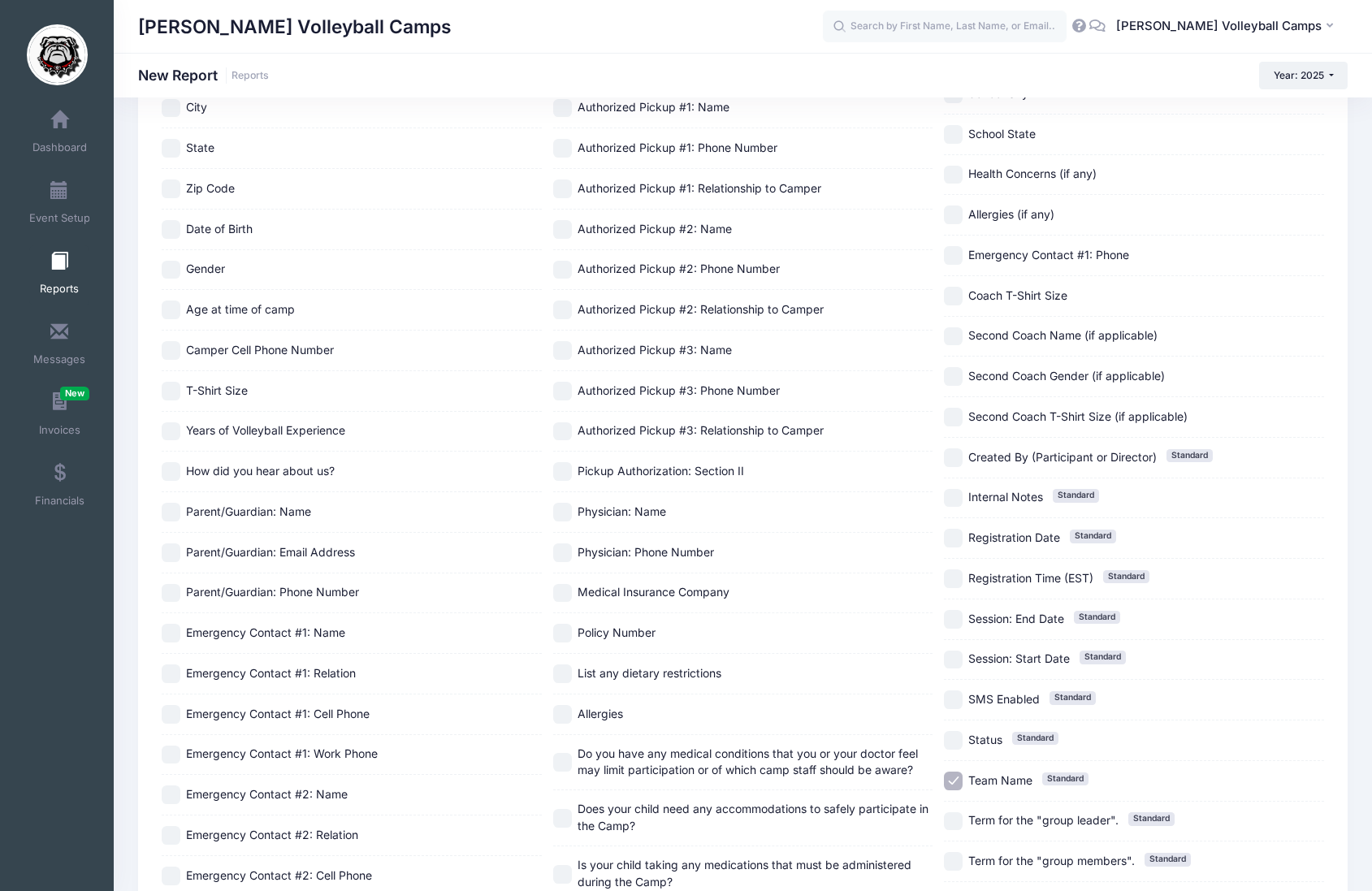 click on "Second Coach Name (if applicable)" at bounding box center (1063, 335) 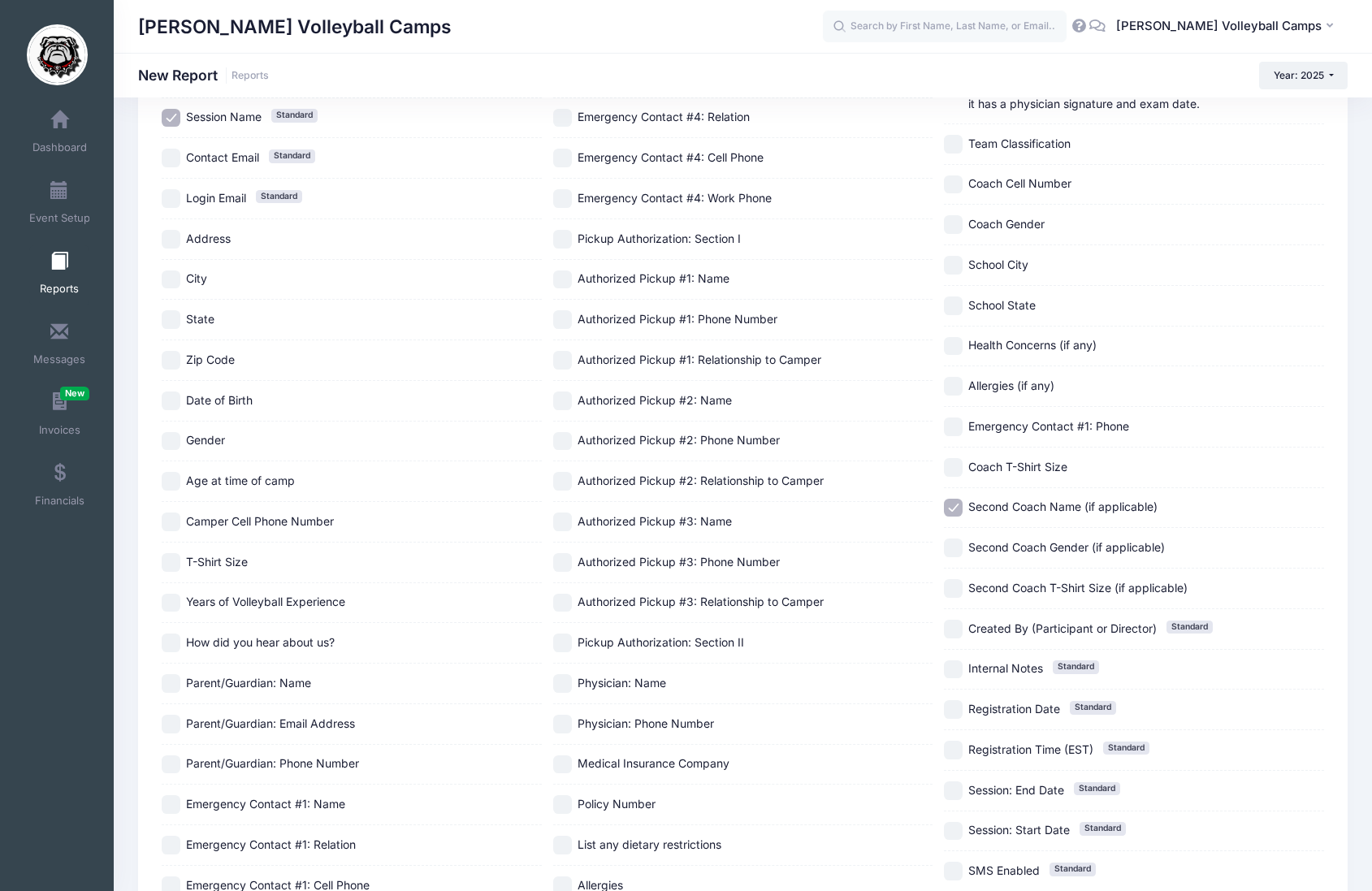 scroll, scrollTop: 255, scrollLeft: 0, axis: vertical 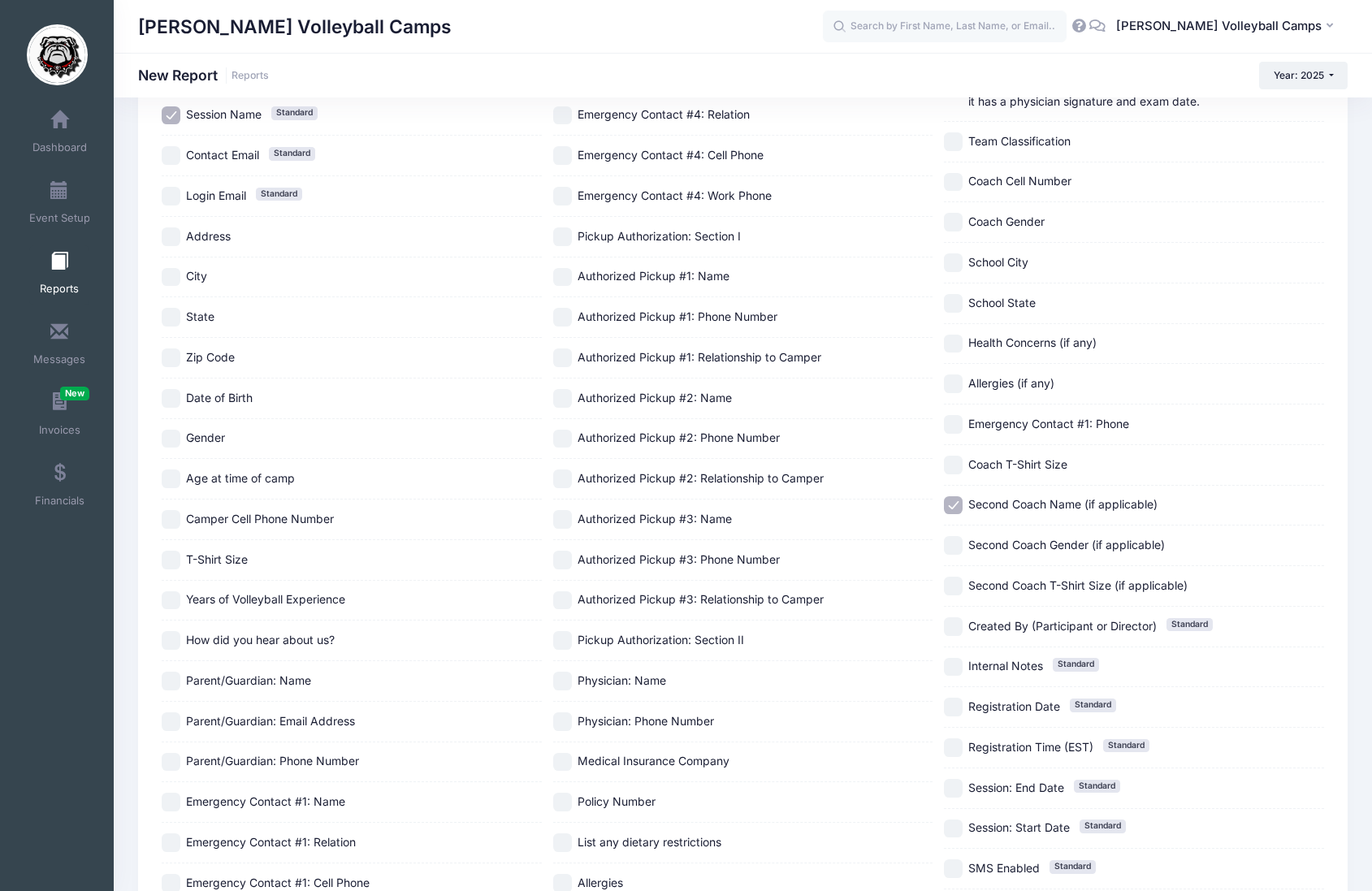 click on "T-Shirt Size" at bounding box center [217, 559] 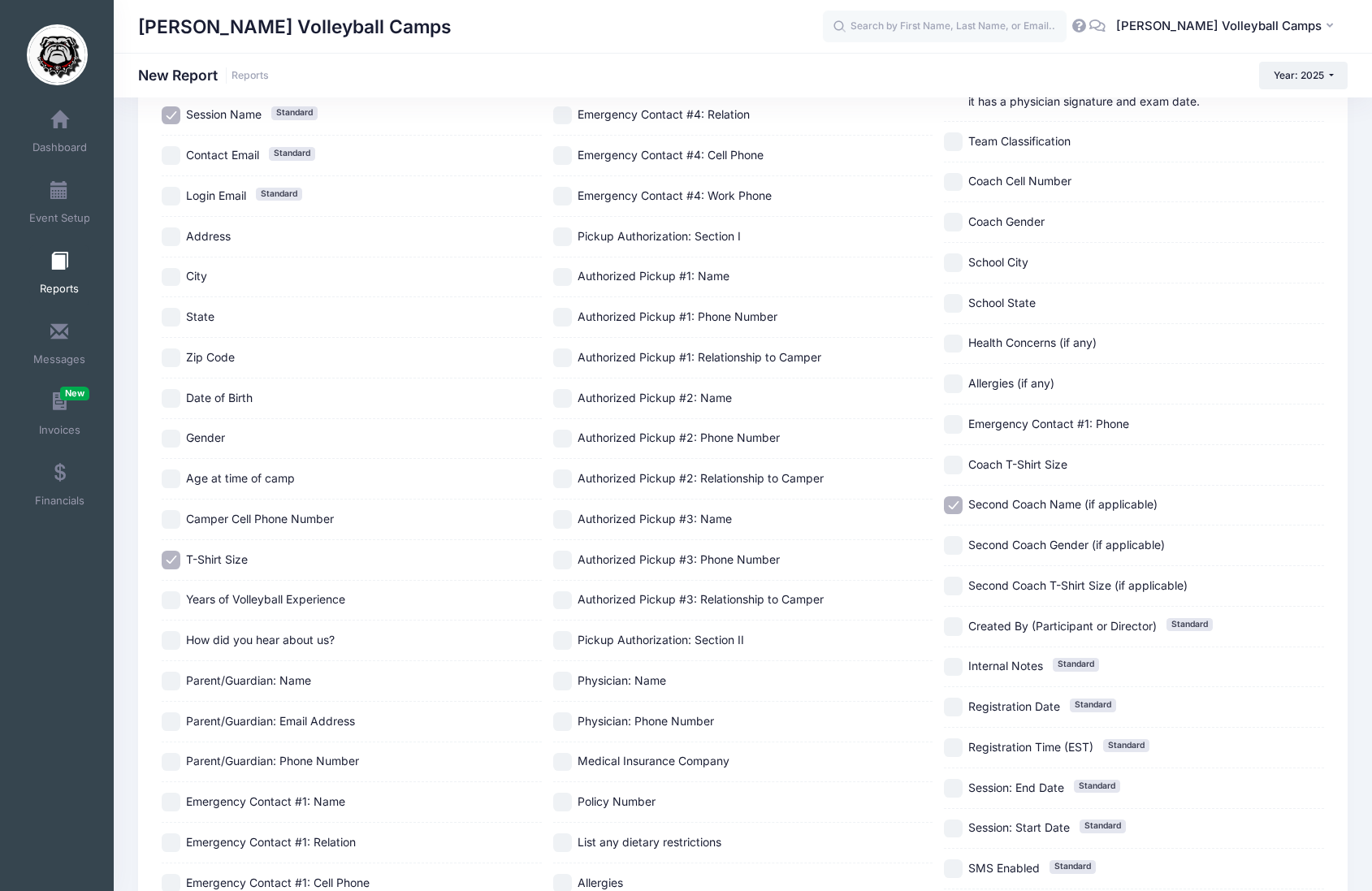 click on "Second Coach T-Shirt Size (if applicable)" at bounding box center [953, 586] 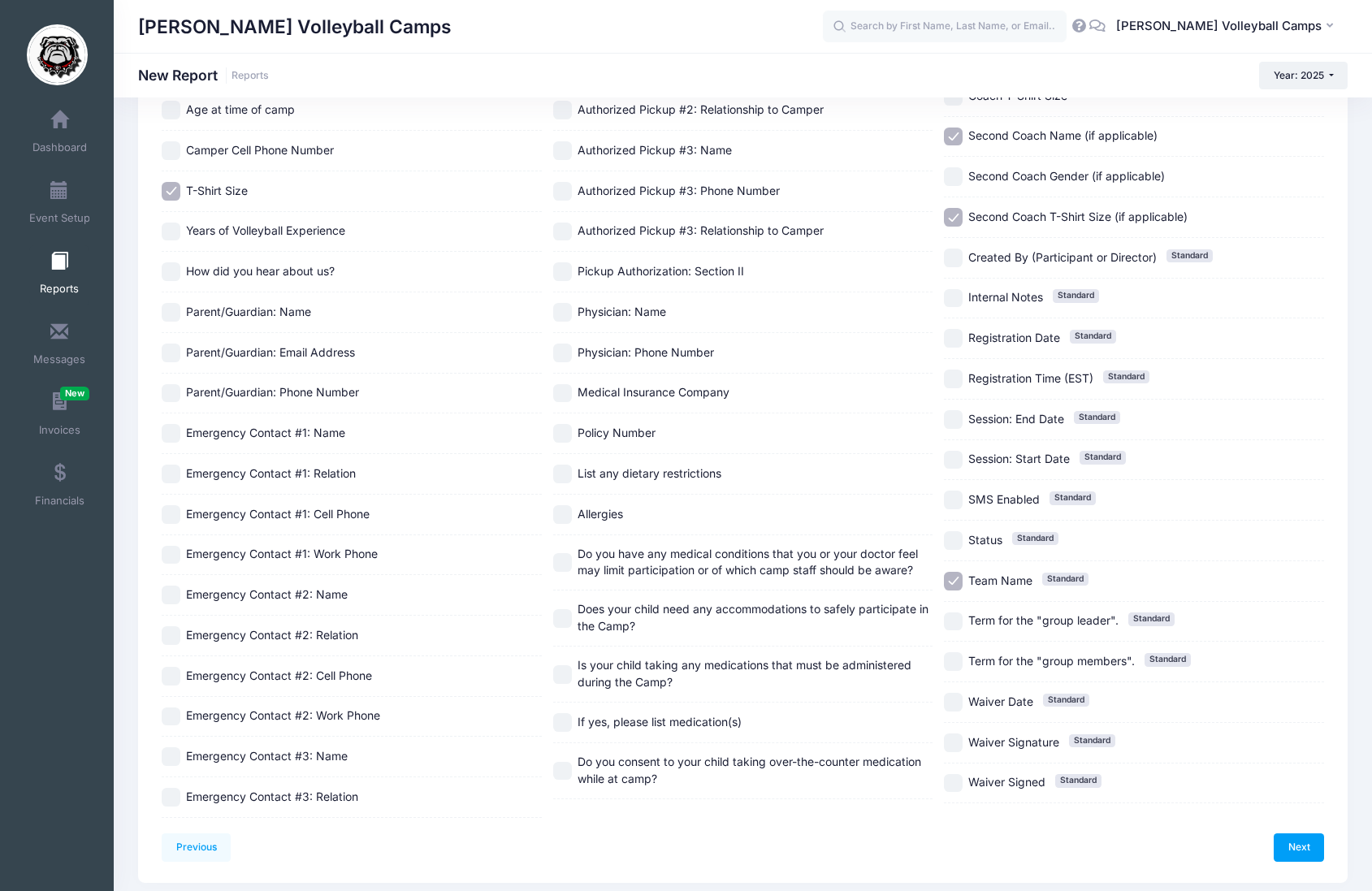 scroll, scrollTop: 0, scrollLeft: 0, axis: both 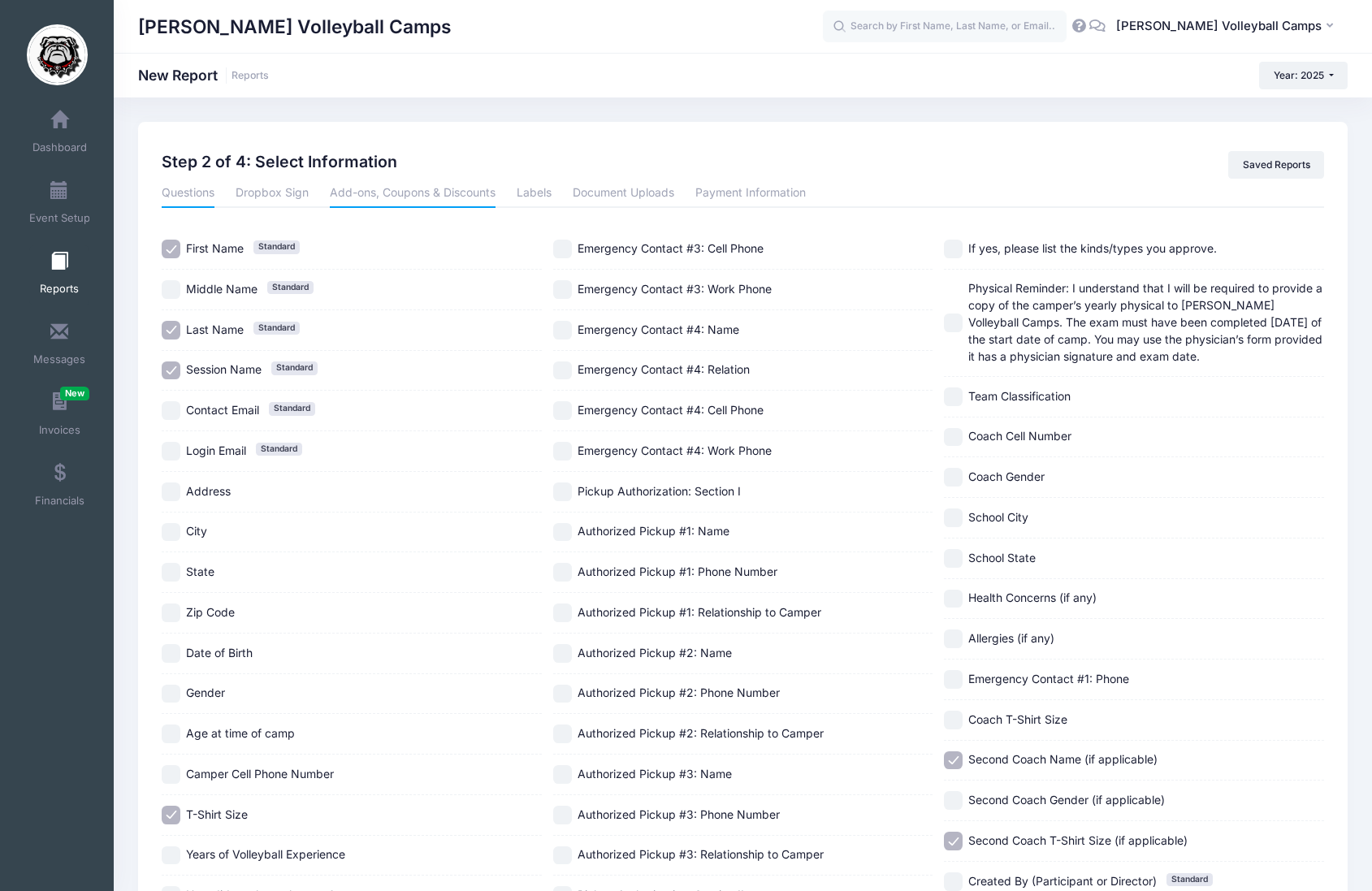 click on "Add-ons, Coupons & Discounts" at bounding box center (413, 193) 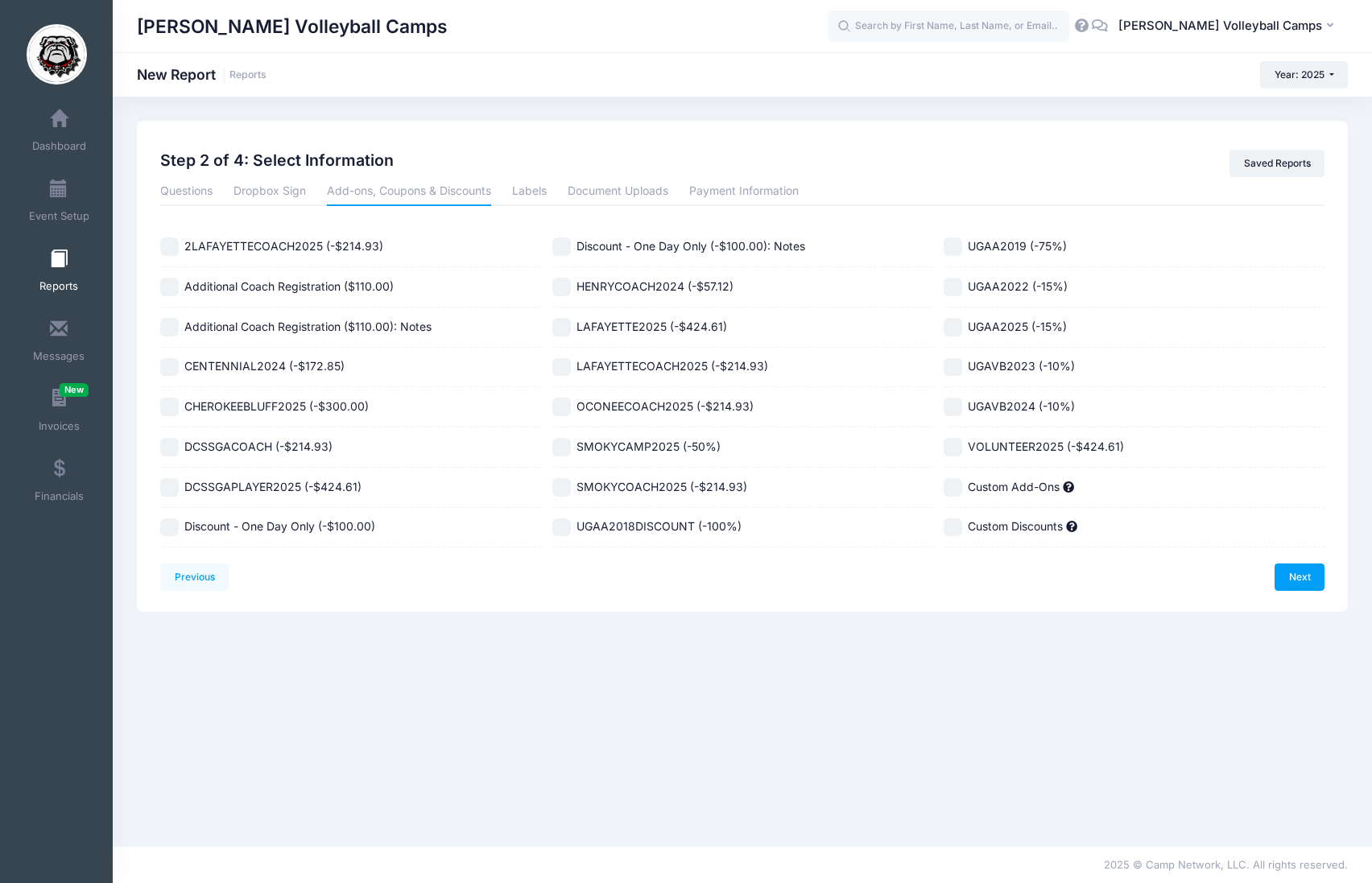 click on "Additional Coach Registration ($110.00)" at bounding box center (289, 286) 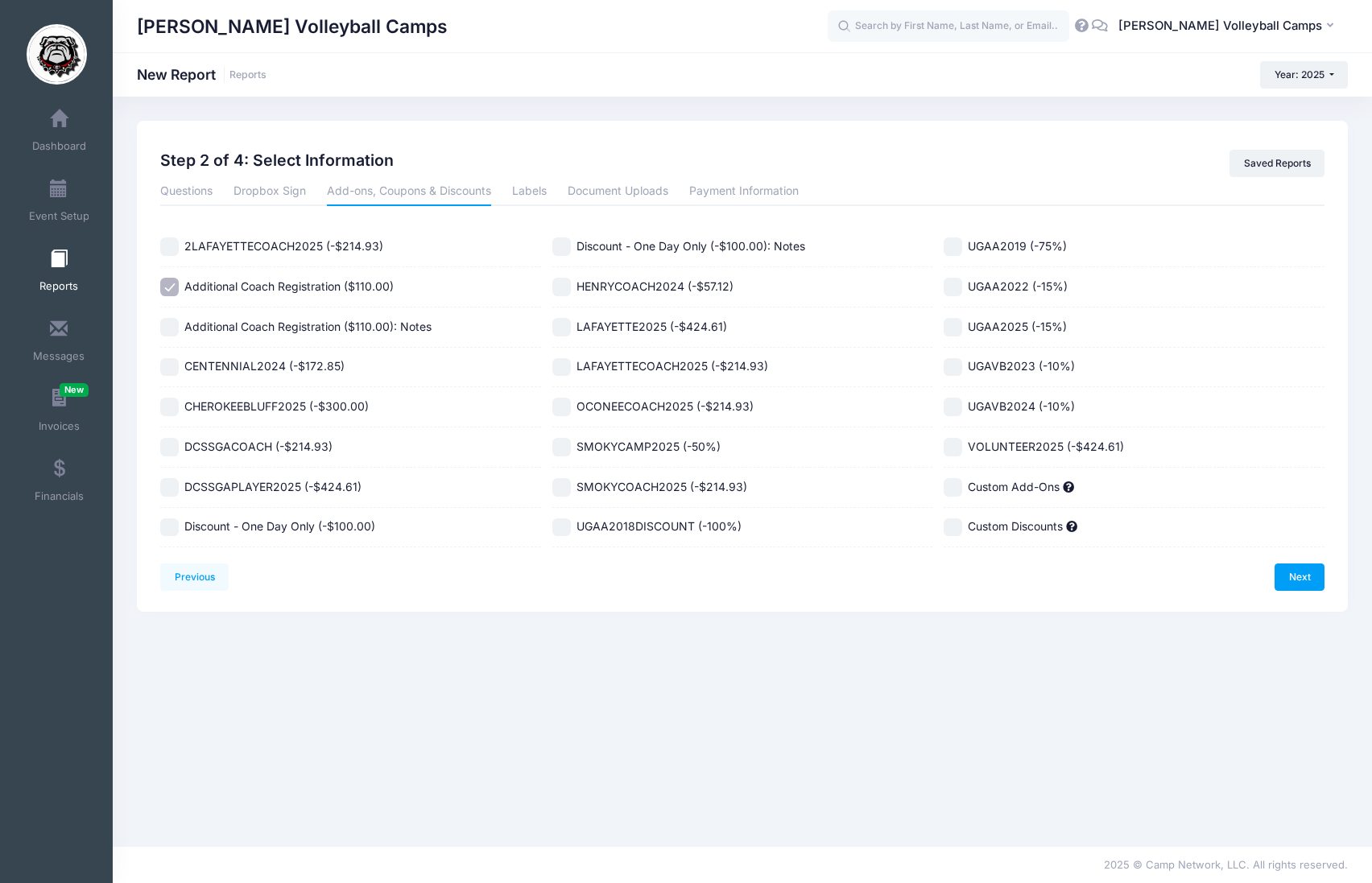 click on "Additional Coach Registration ($110.00): Notes" at bounding box center [308, 326] 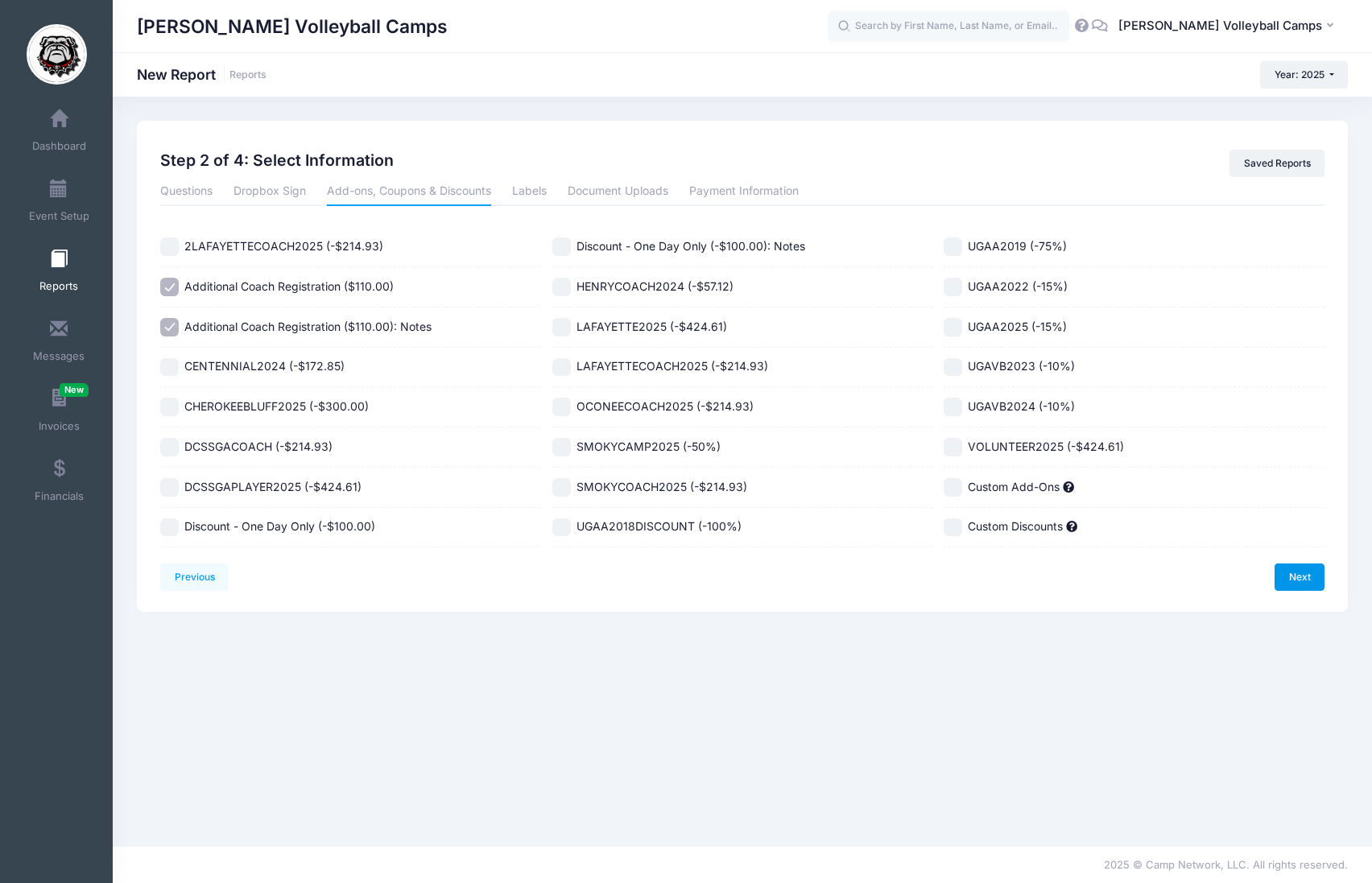 click on "Next" at bounding box center [1300, 577] 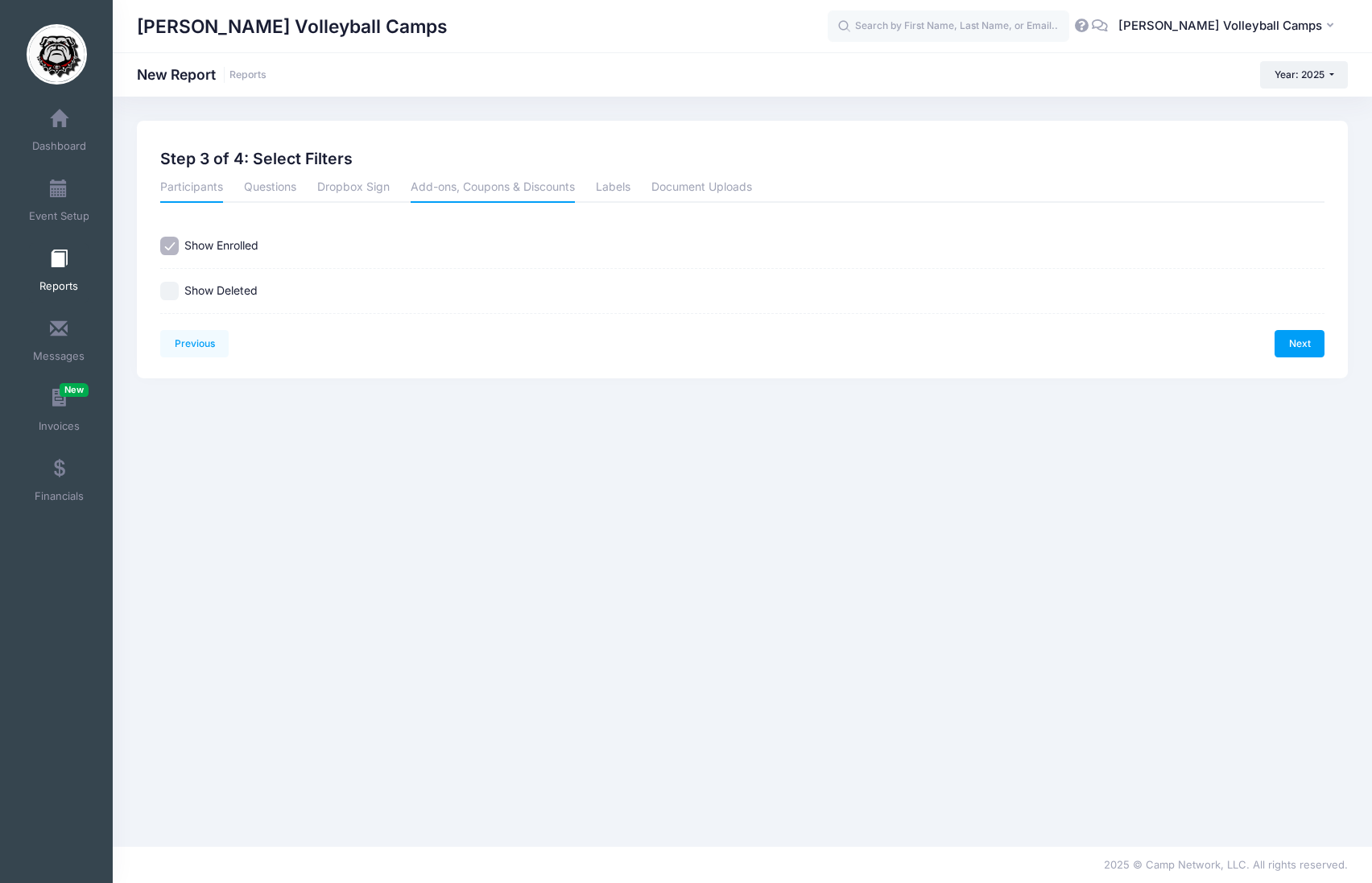 click on "Add-ons, Coupons & Discounts" at bounding box center [493, 188] 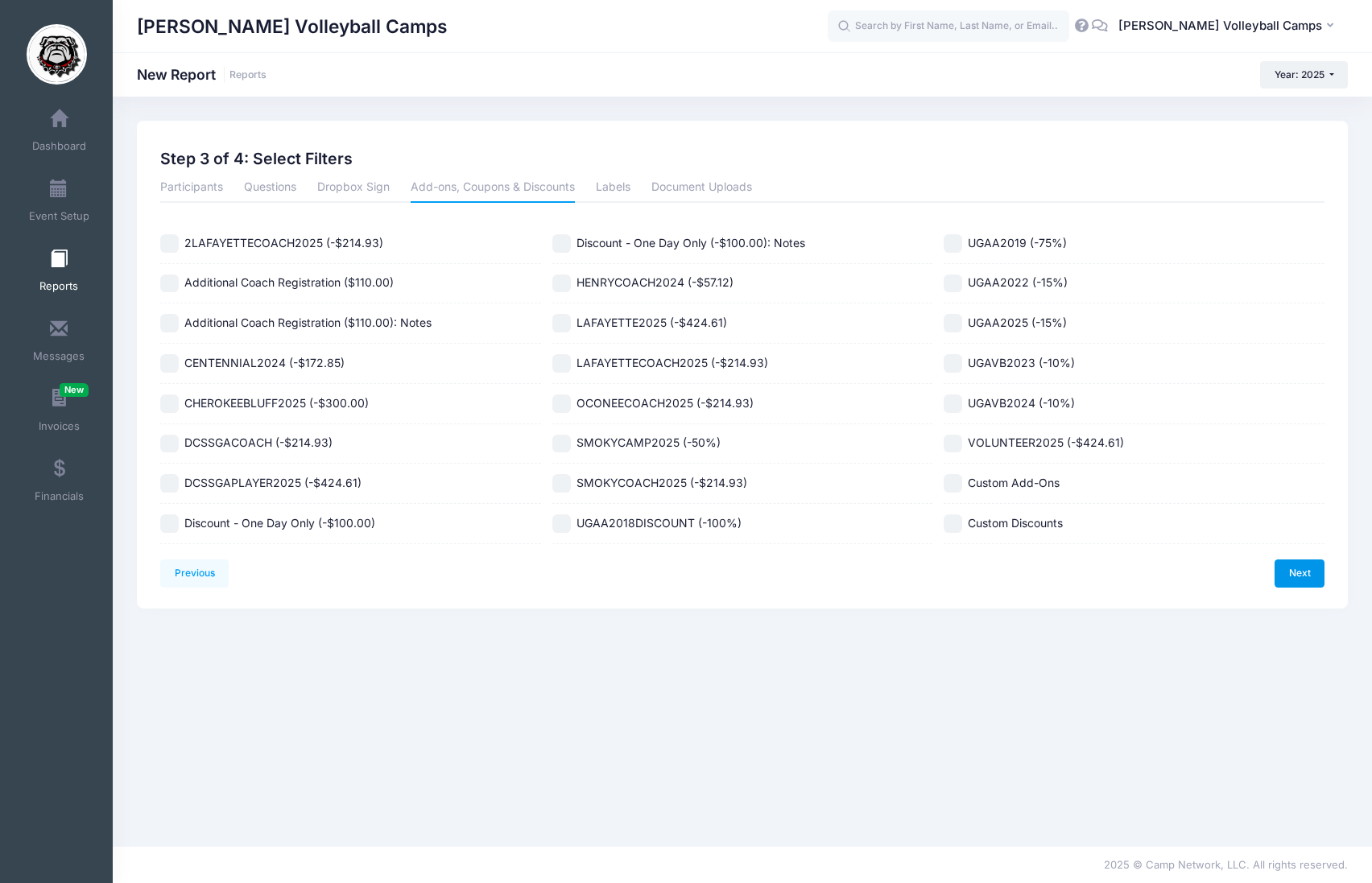 click on "Next" at bounding box center [1300, 573] 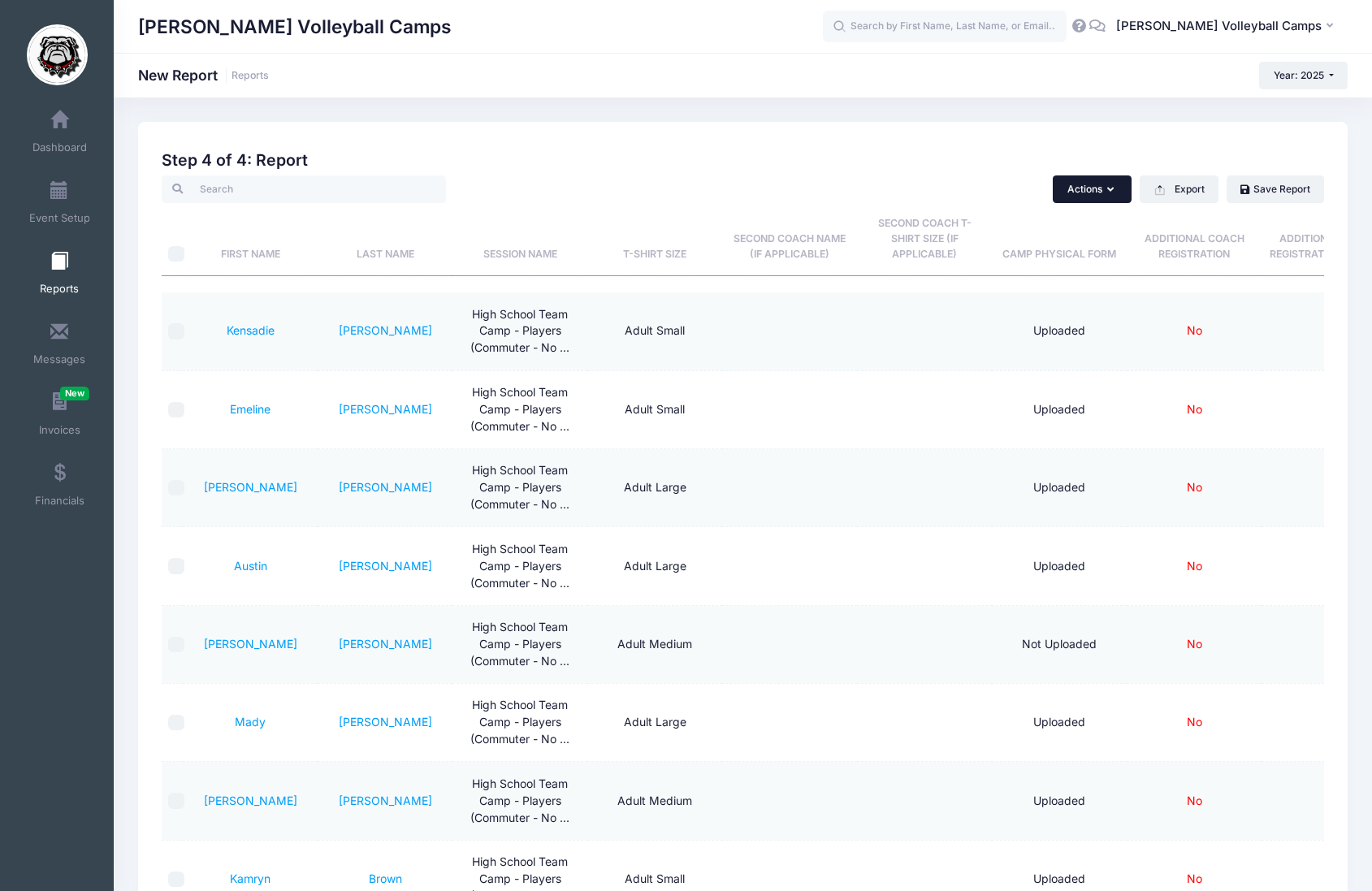 click on "Actions" at bounding box center (1092, 189) 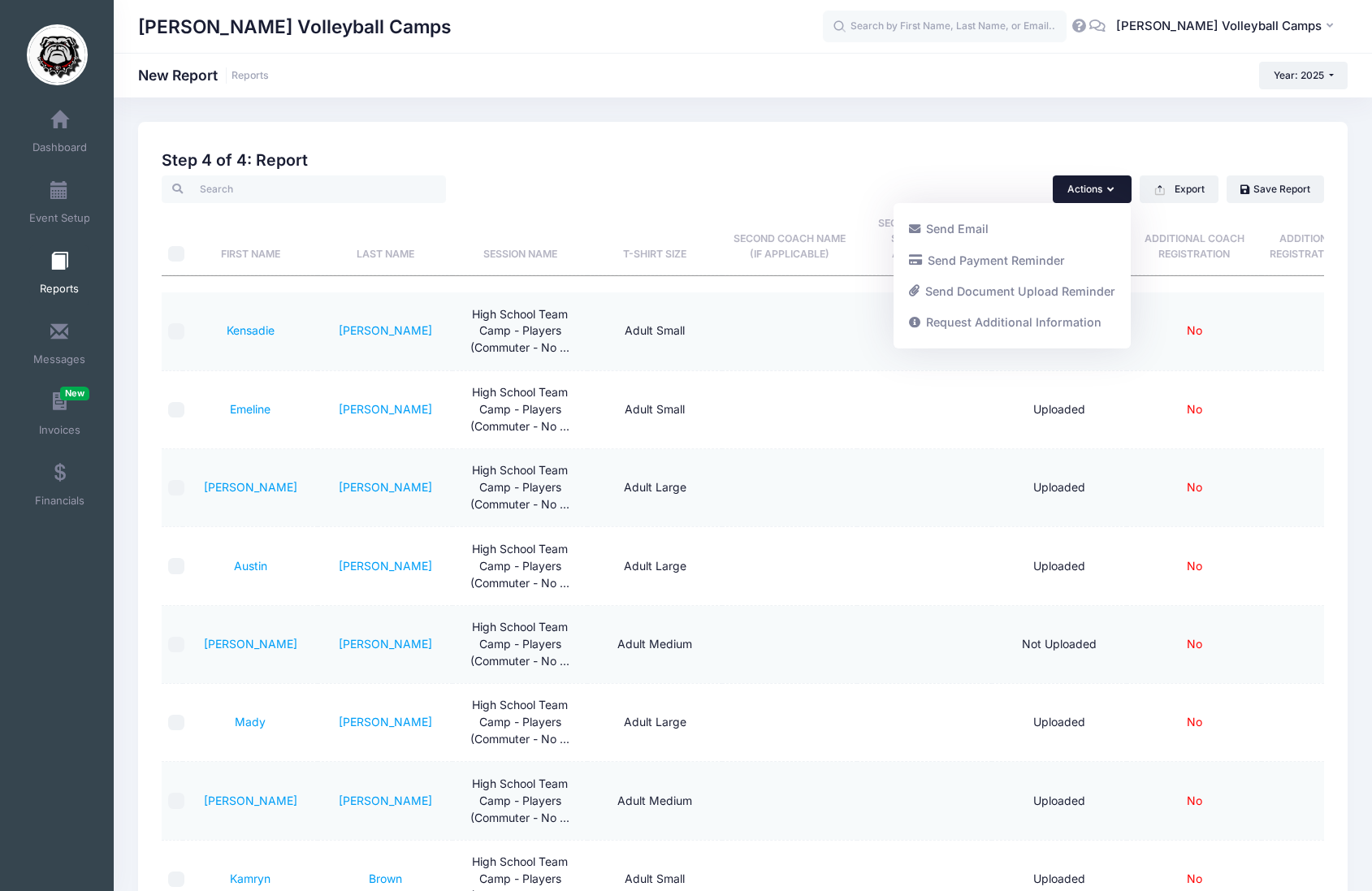 click on "Additional Coach Registration" at bounding box center (1194, 239) 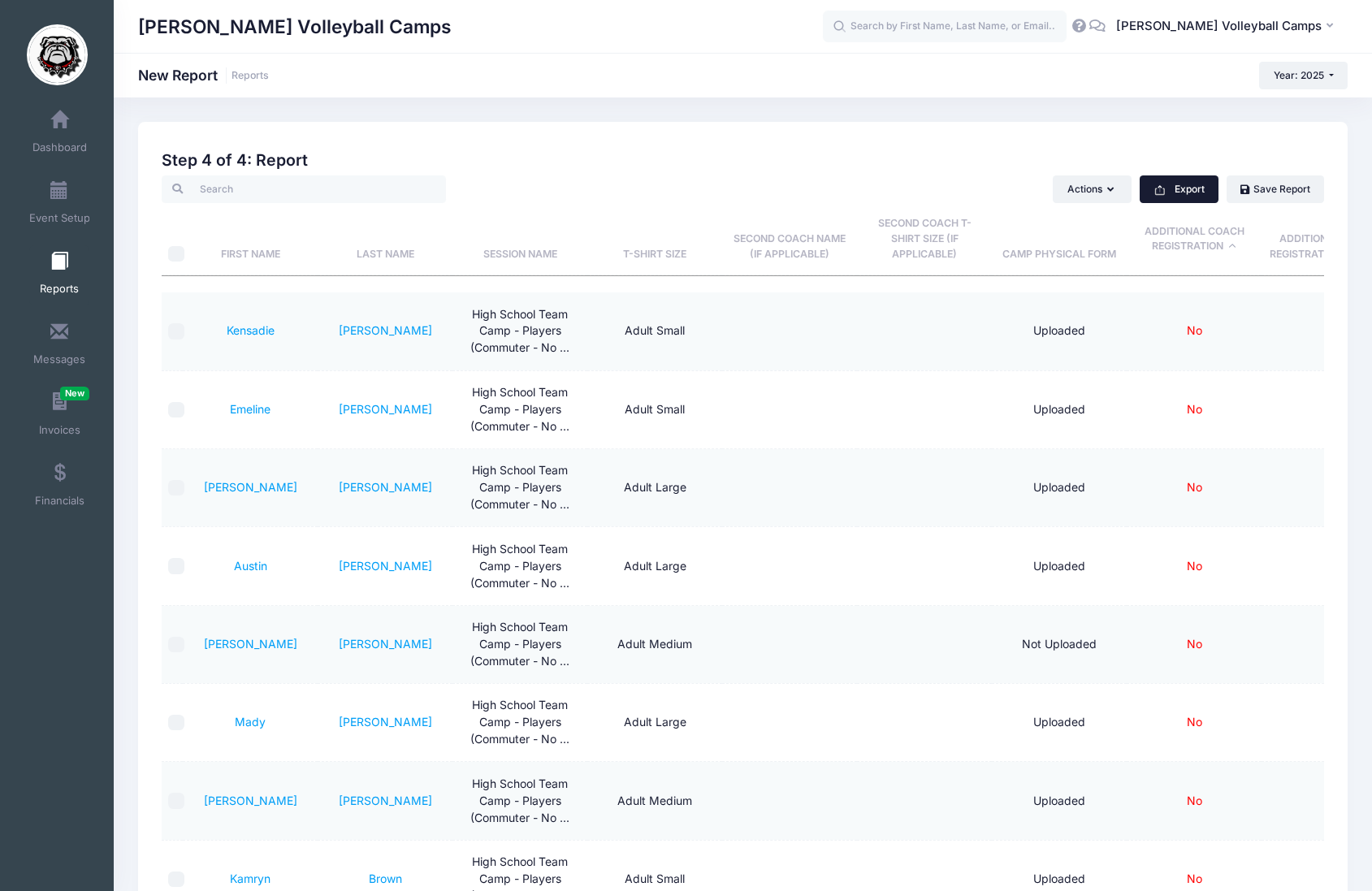 click on "Export" at bounding box center [1179, 189] 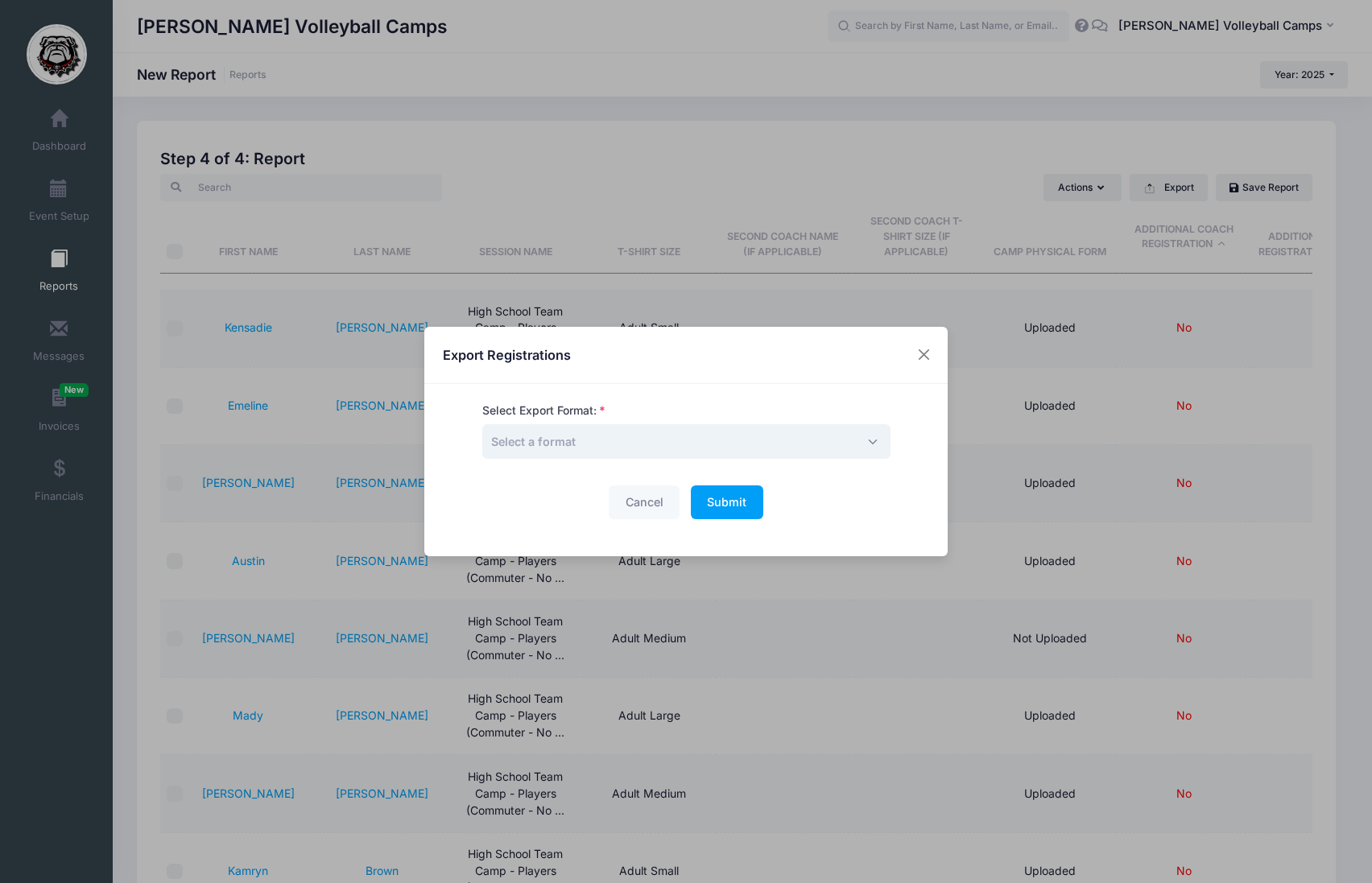click on "Select a format" at bounding box center (686, 441) 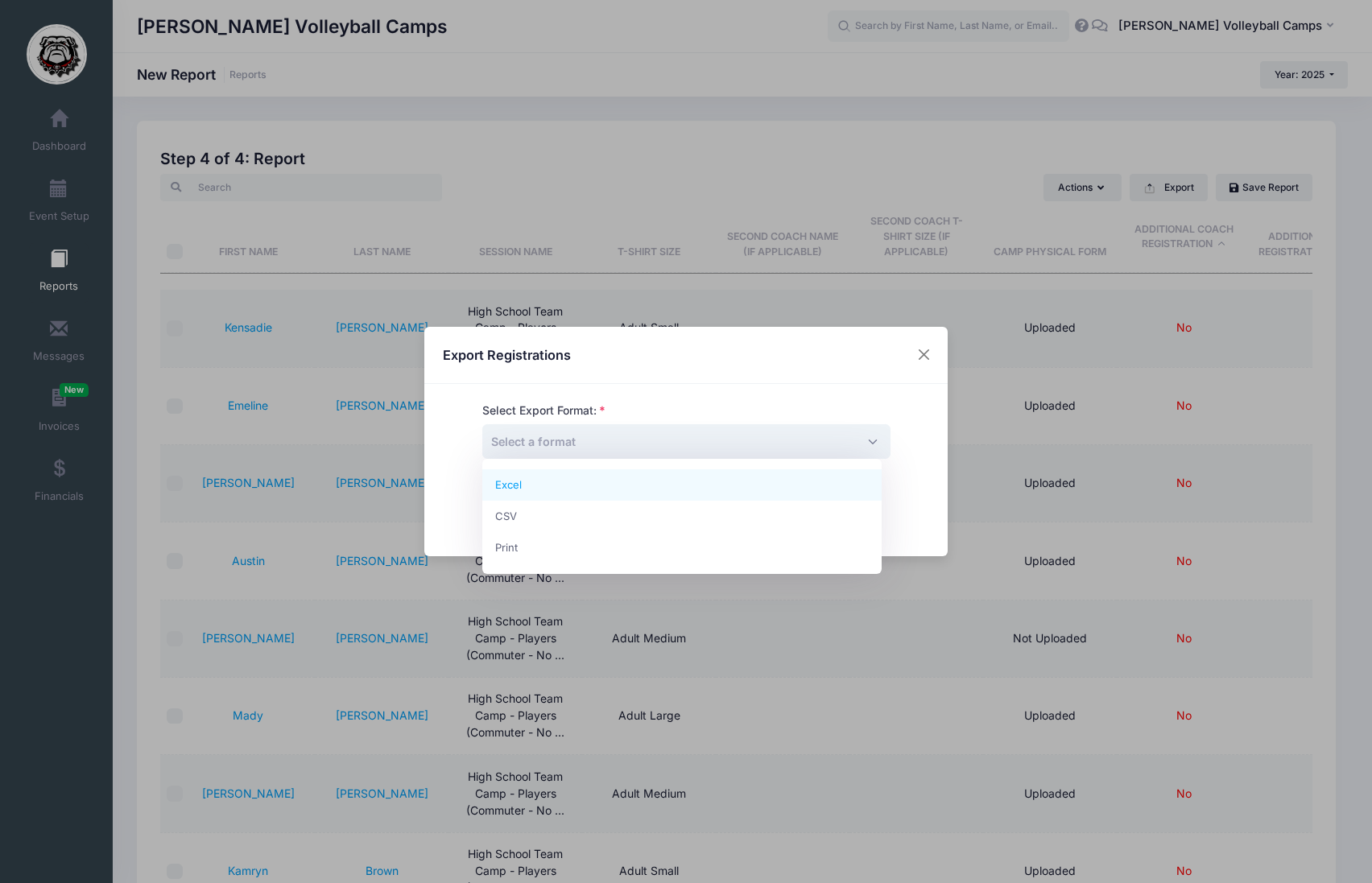 select on "excel" 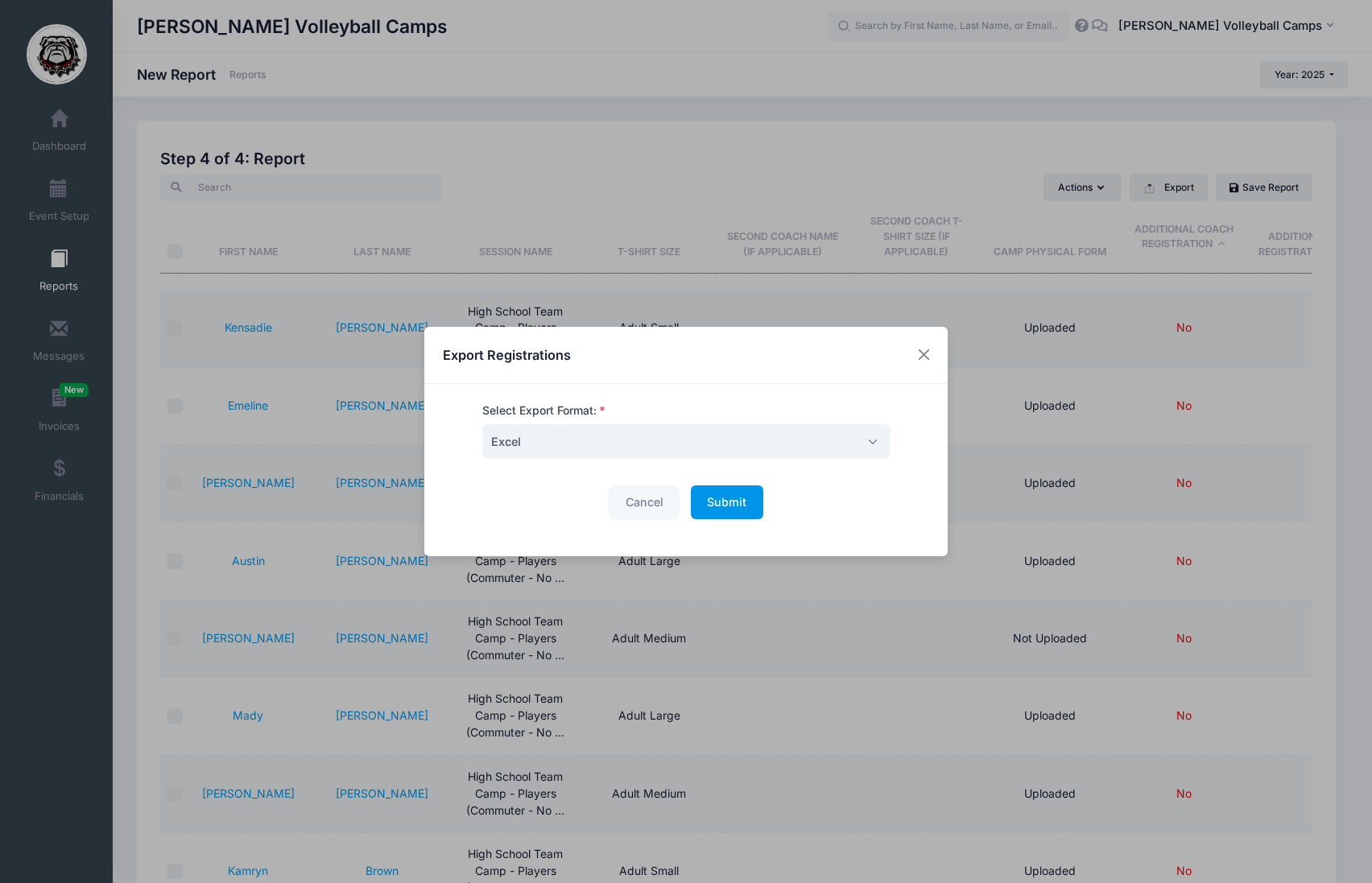 click on "Submit" at bounding box center (726, 501) 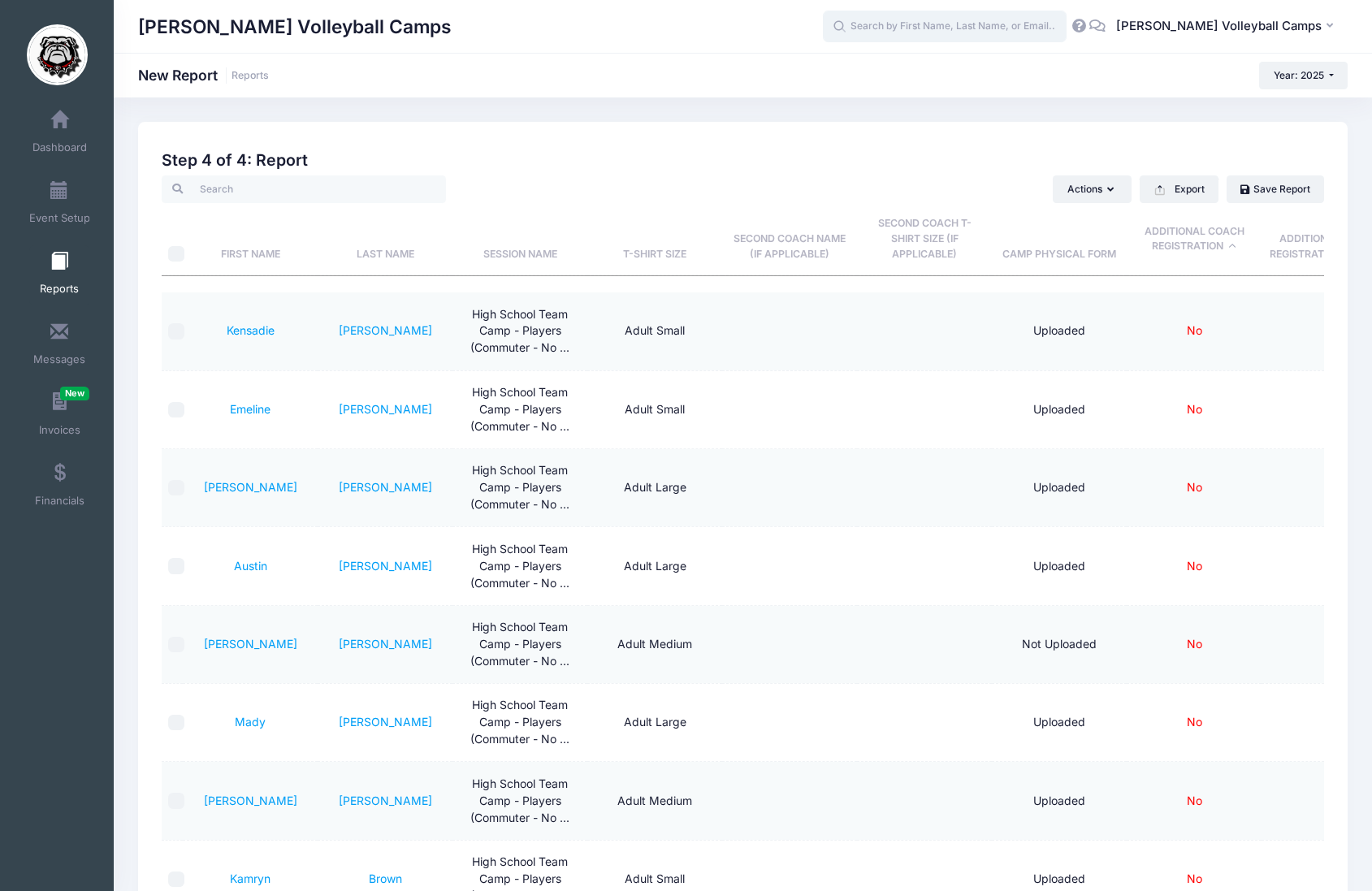 click at bounding box center [945, 27] 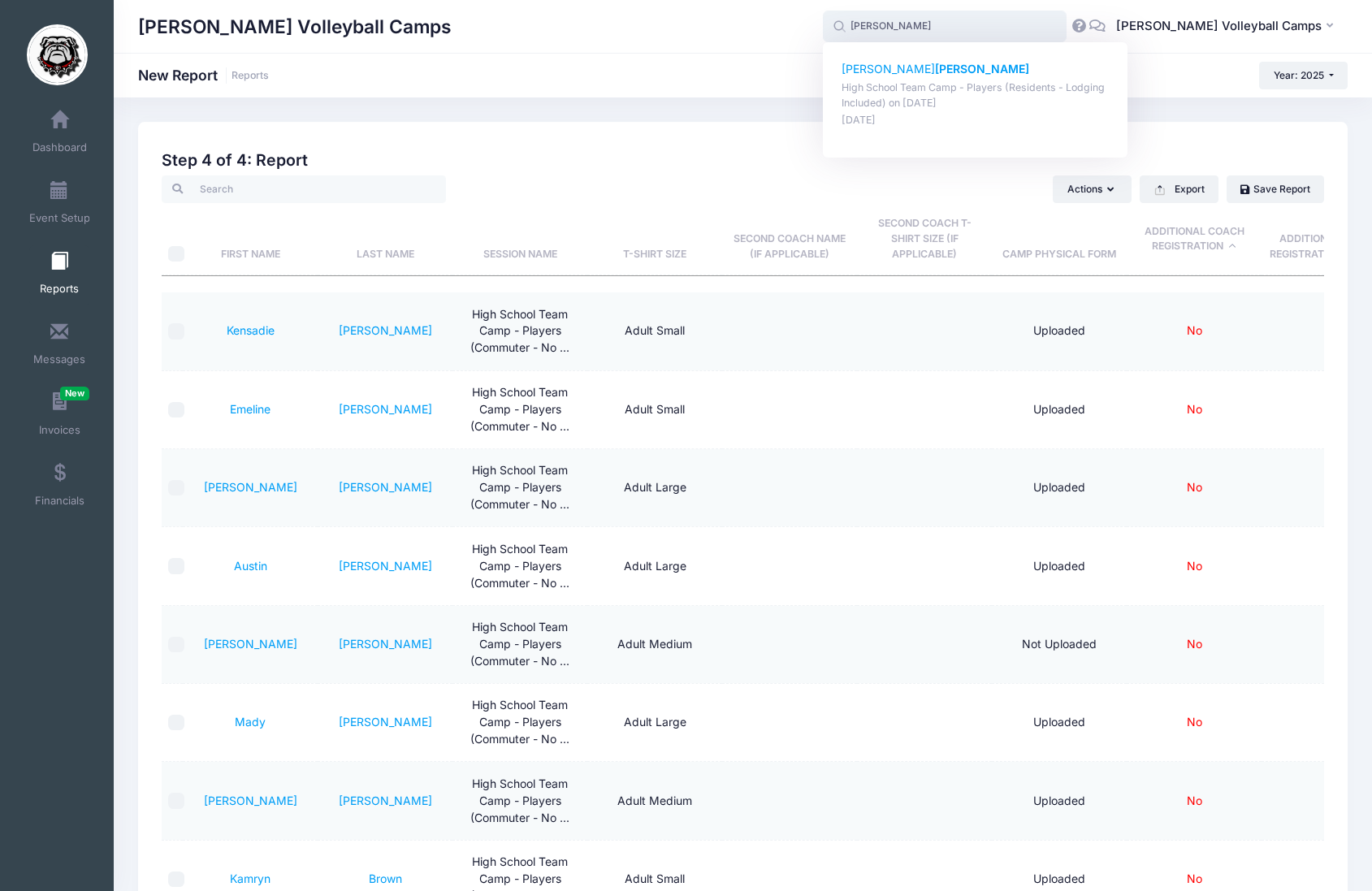 click on "High School Team Camp - Players (Residents - Lodging Included) on Jul-18, 2025" at bounding box center (976, 95) 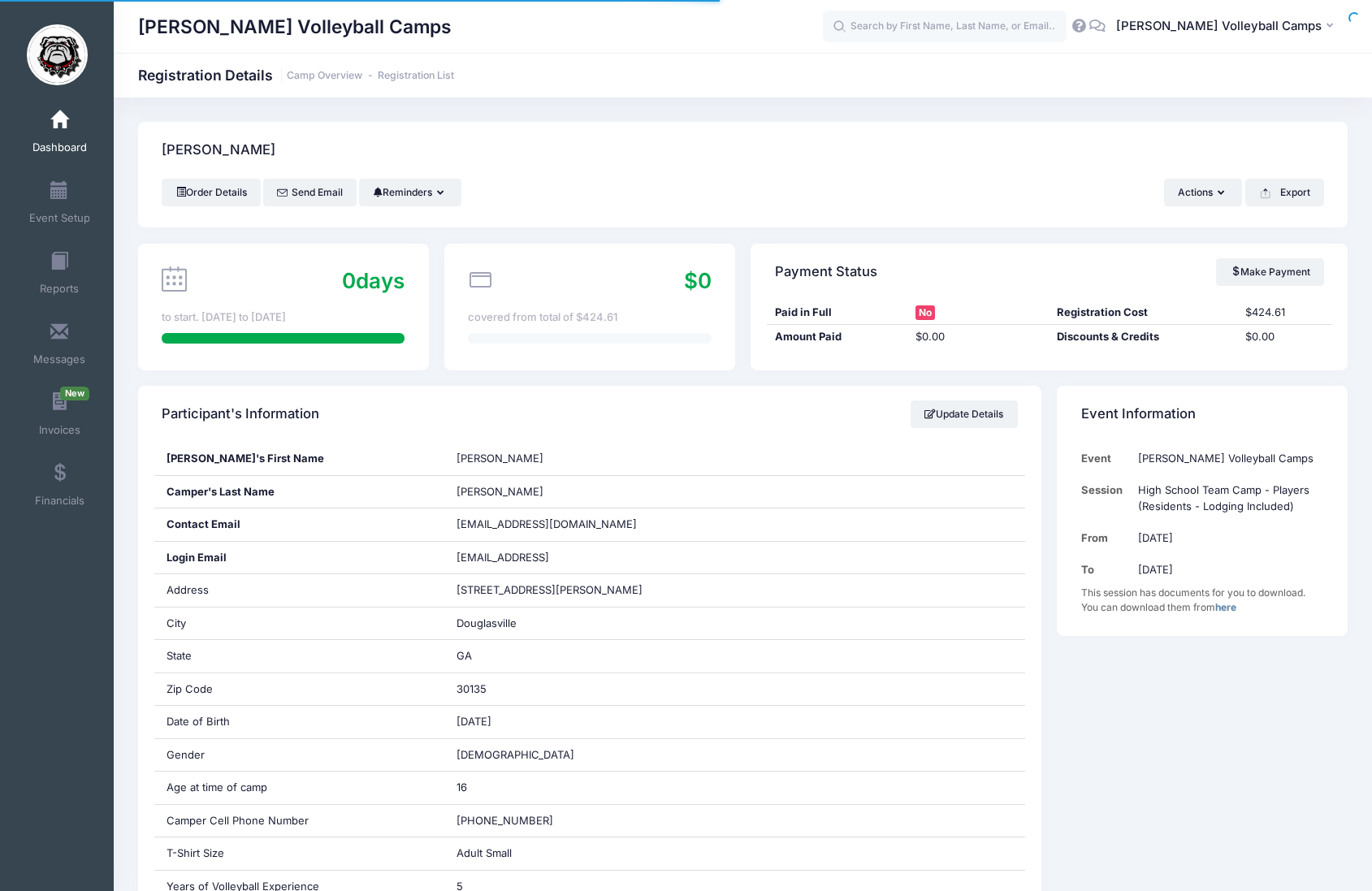 scroll, scrollTop: 15, scrollLeft: 0, axis: vertical 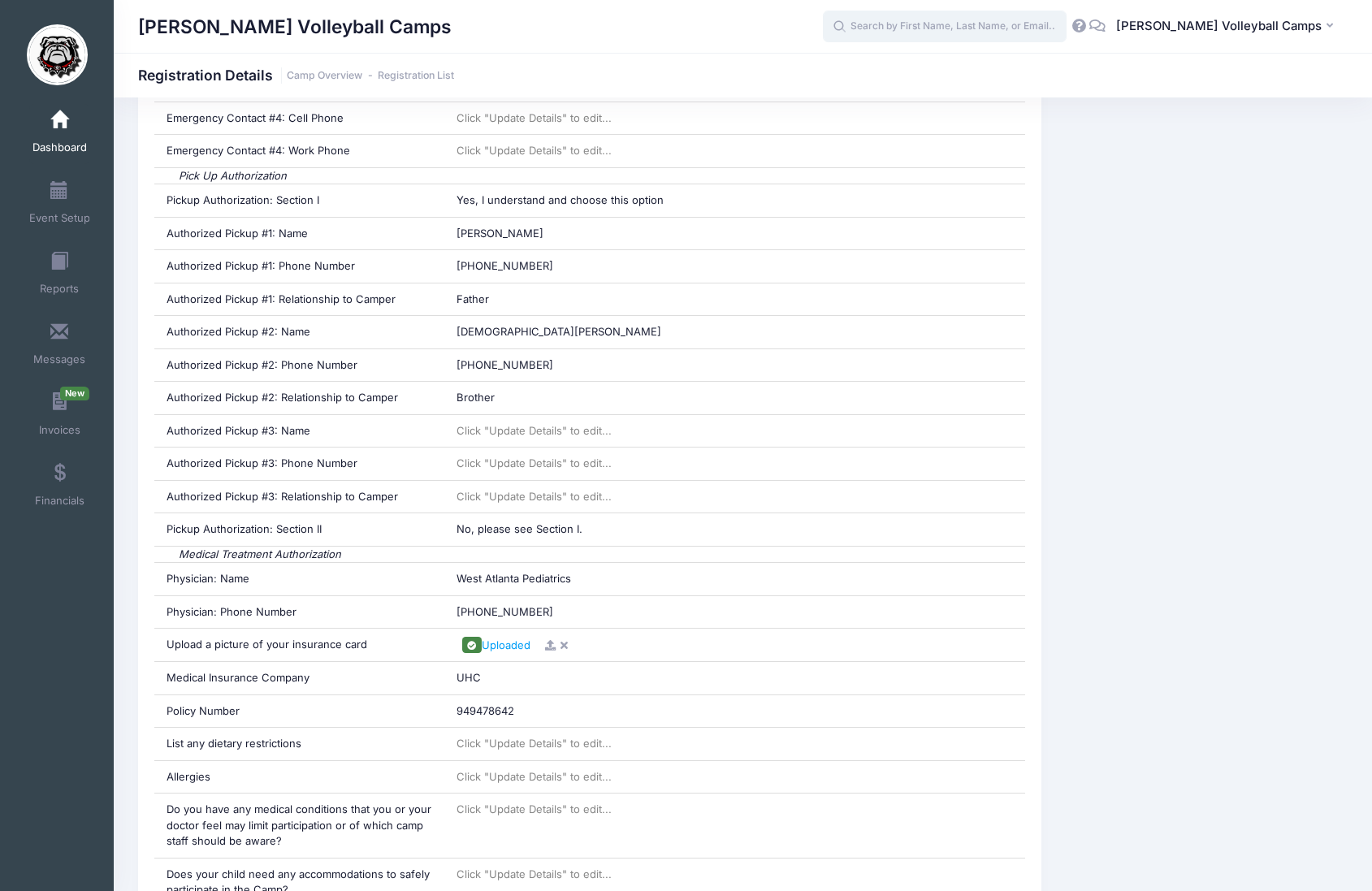 click at bounding box center (945, 27) 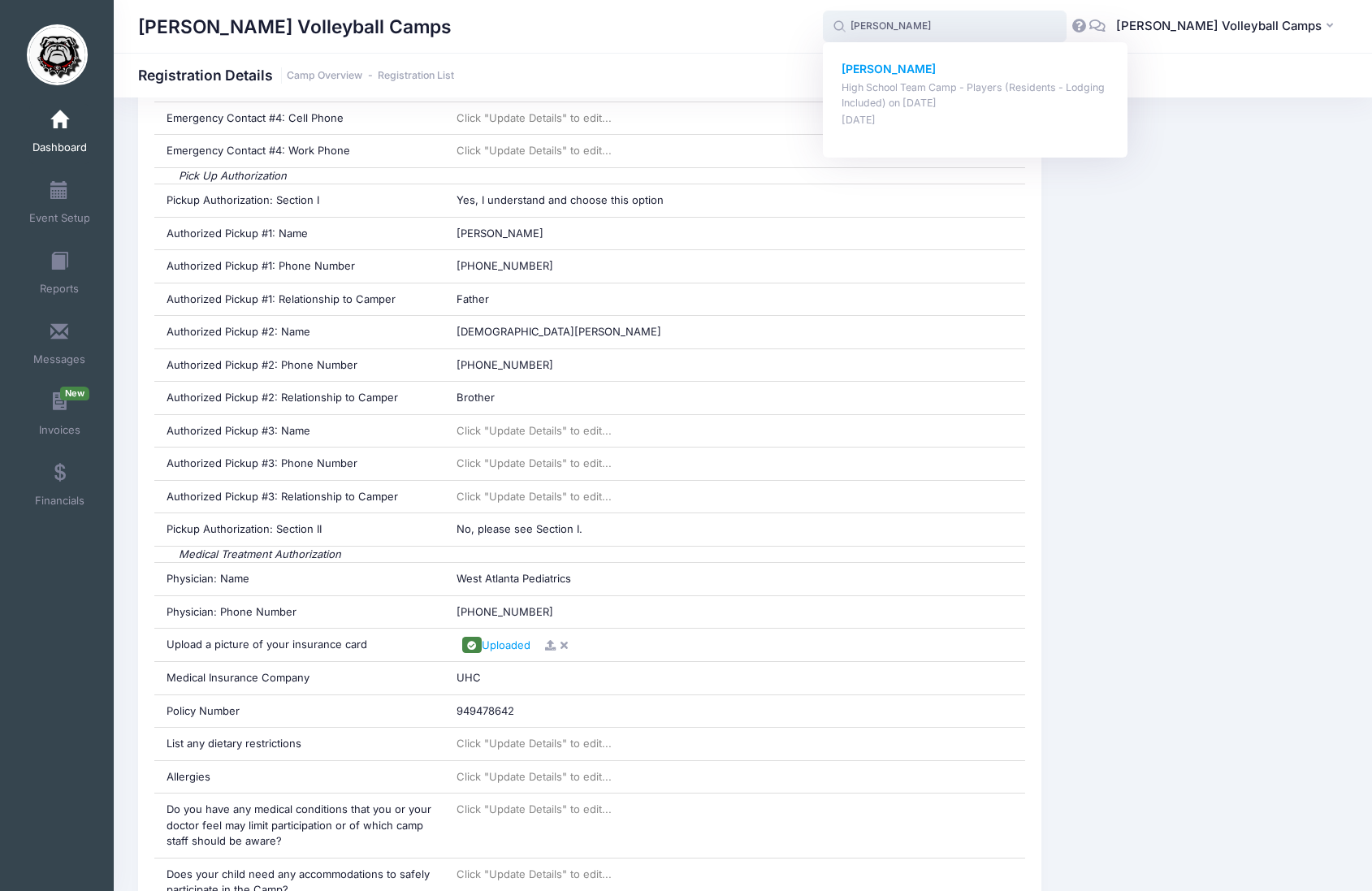 click on "[PERSON_NAME]" at bounding box center (976, 69) 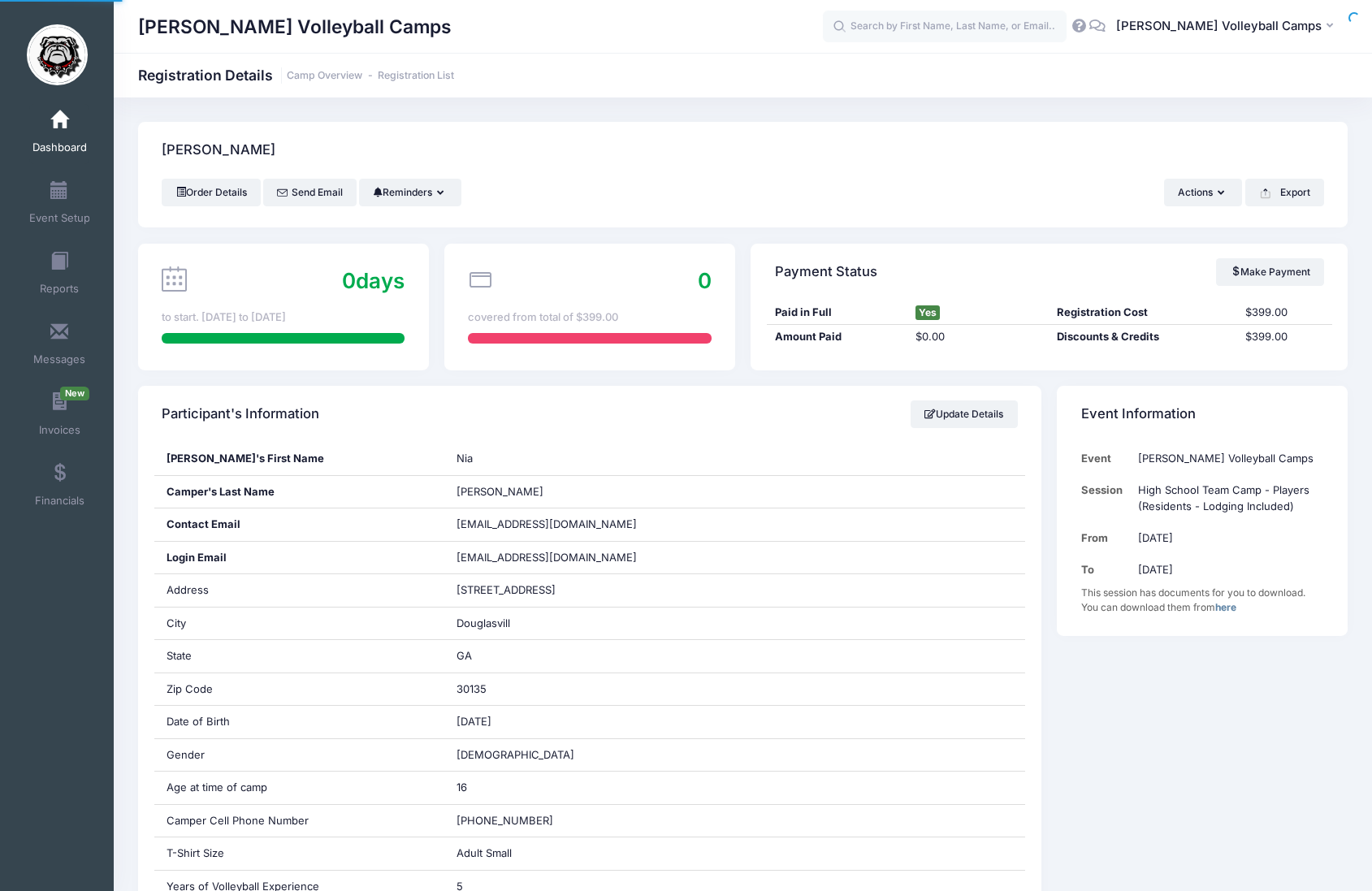 scroll, scrollTop: 0, scrollLeft: 0, axis: both 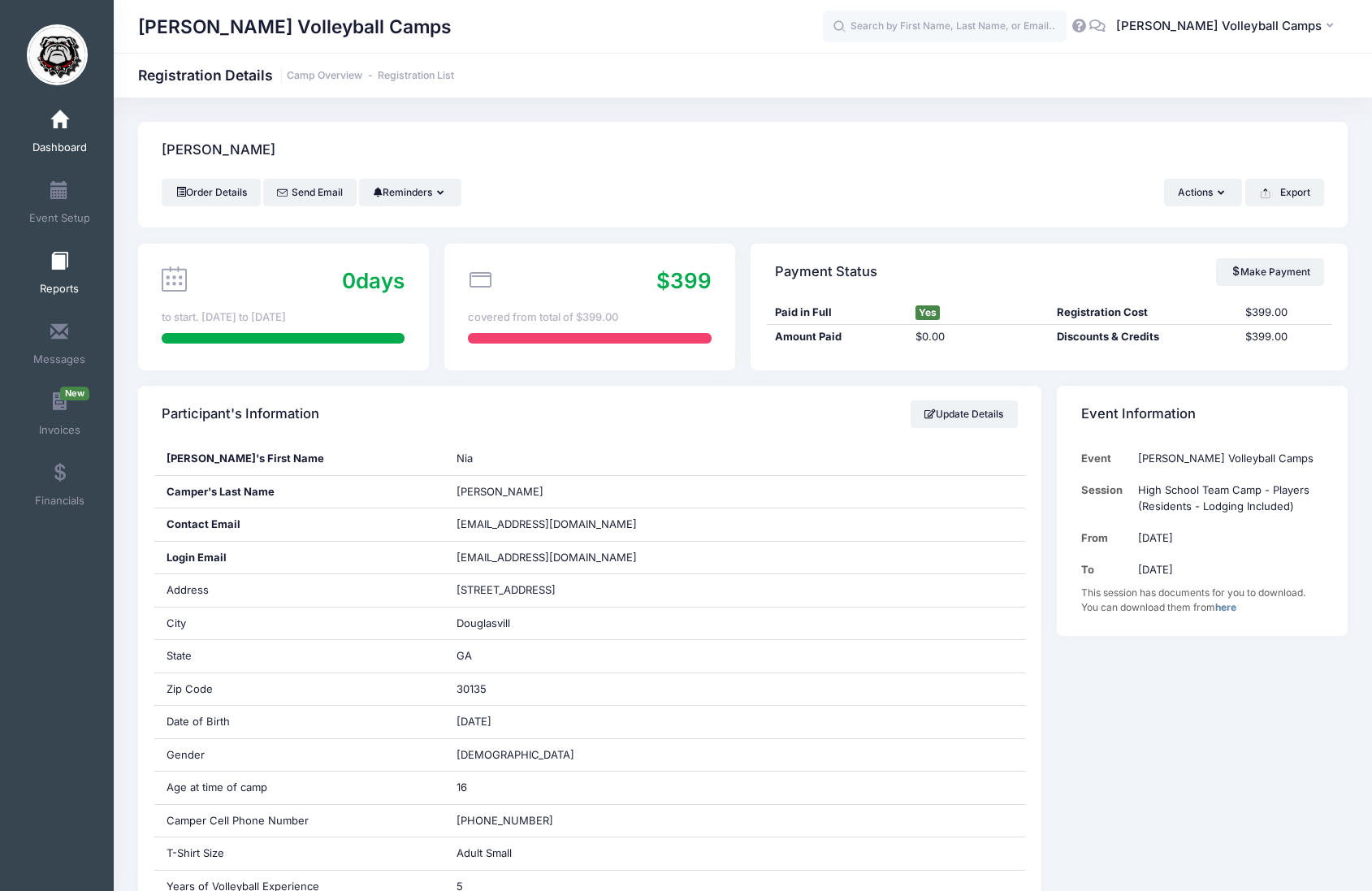 click on "Reports" at bounding box center [59, 275] 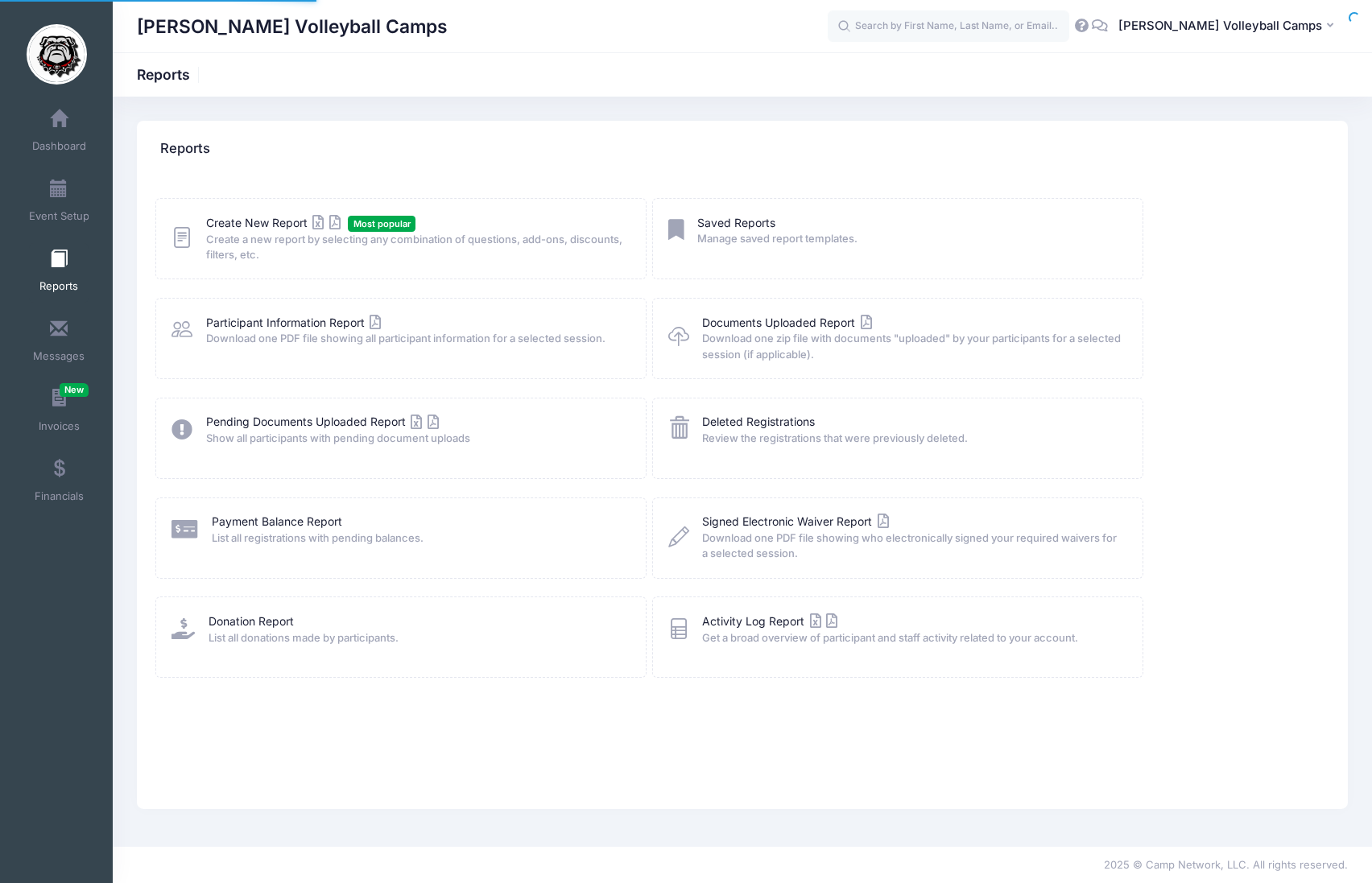 scroll, scrollTop: 0, scrollLeft: 0, axis: both 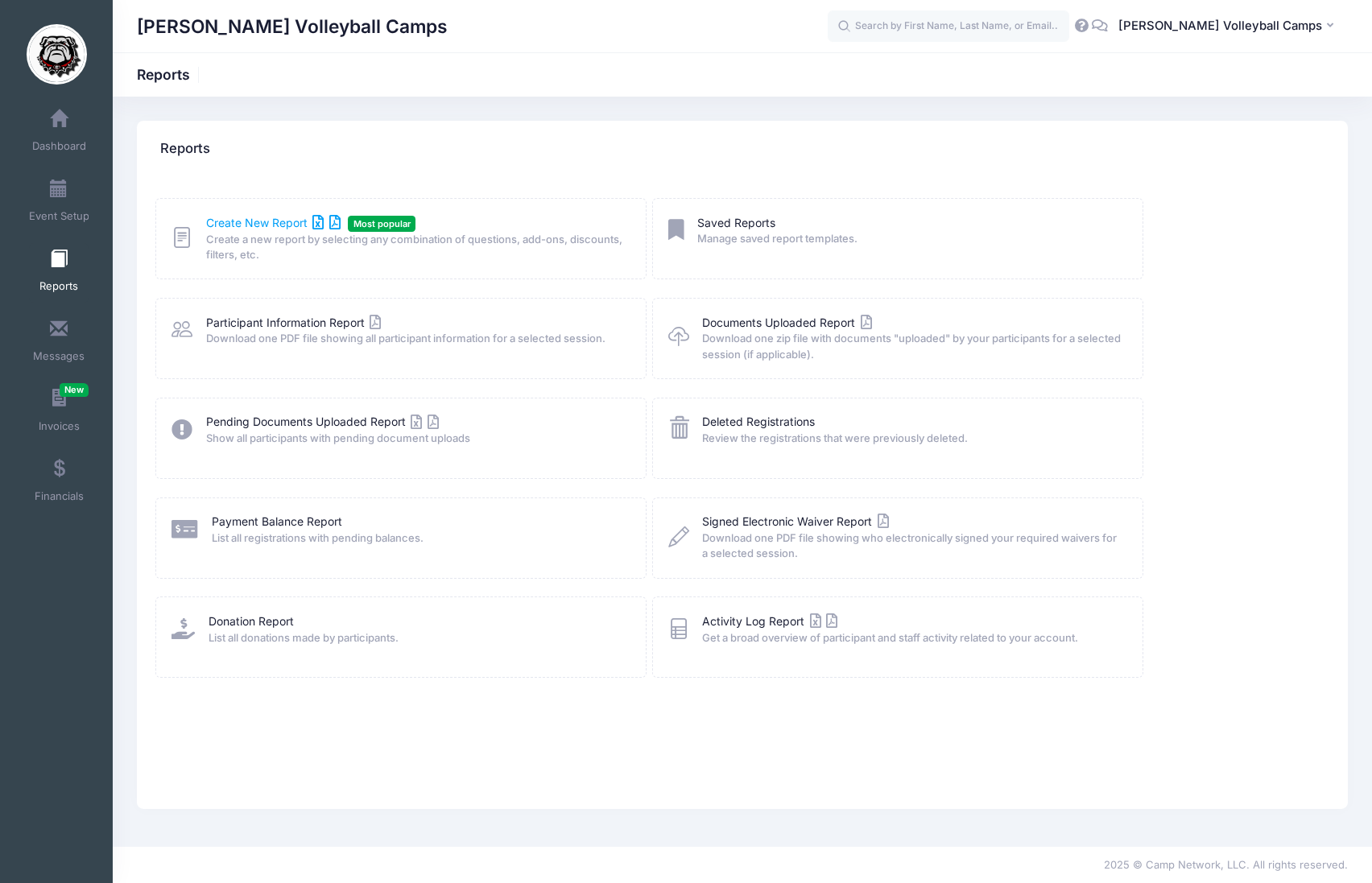 click on "Create New Report" at bounding box center [273, 222] 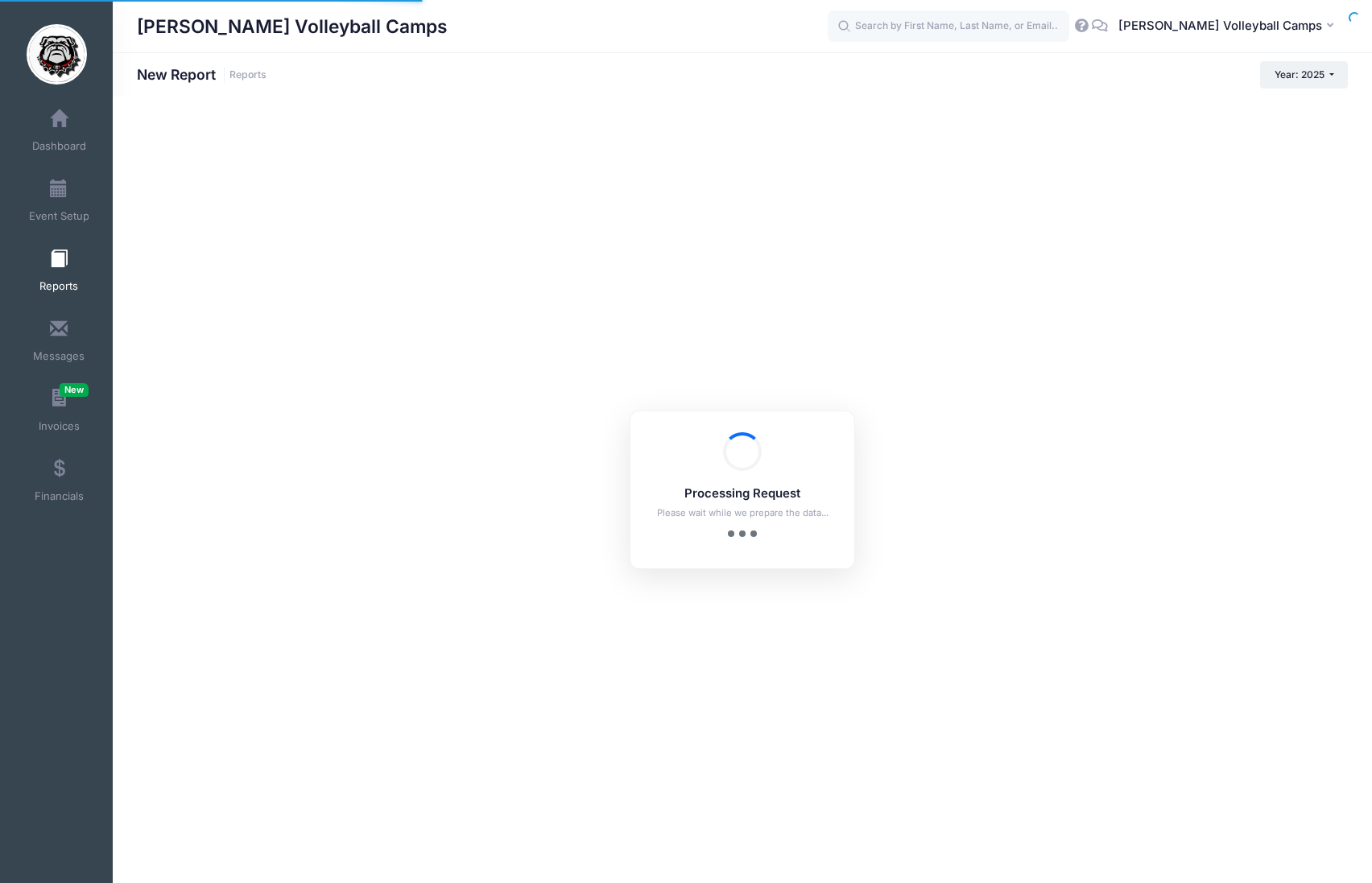 scroll, scrollTop: 0, scrollLeft: 0, axis: both 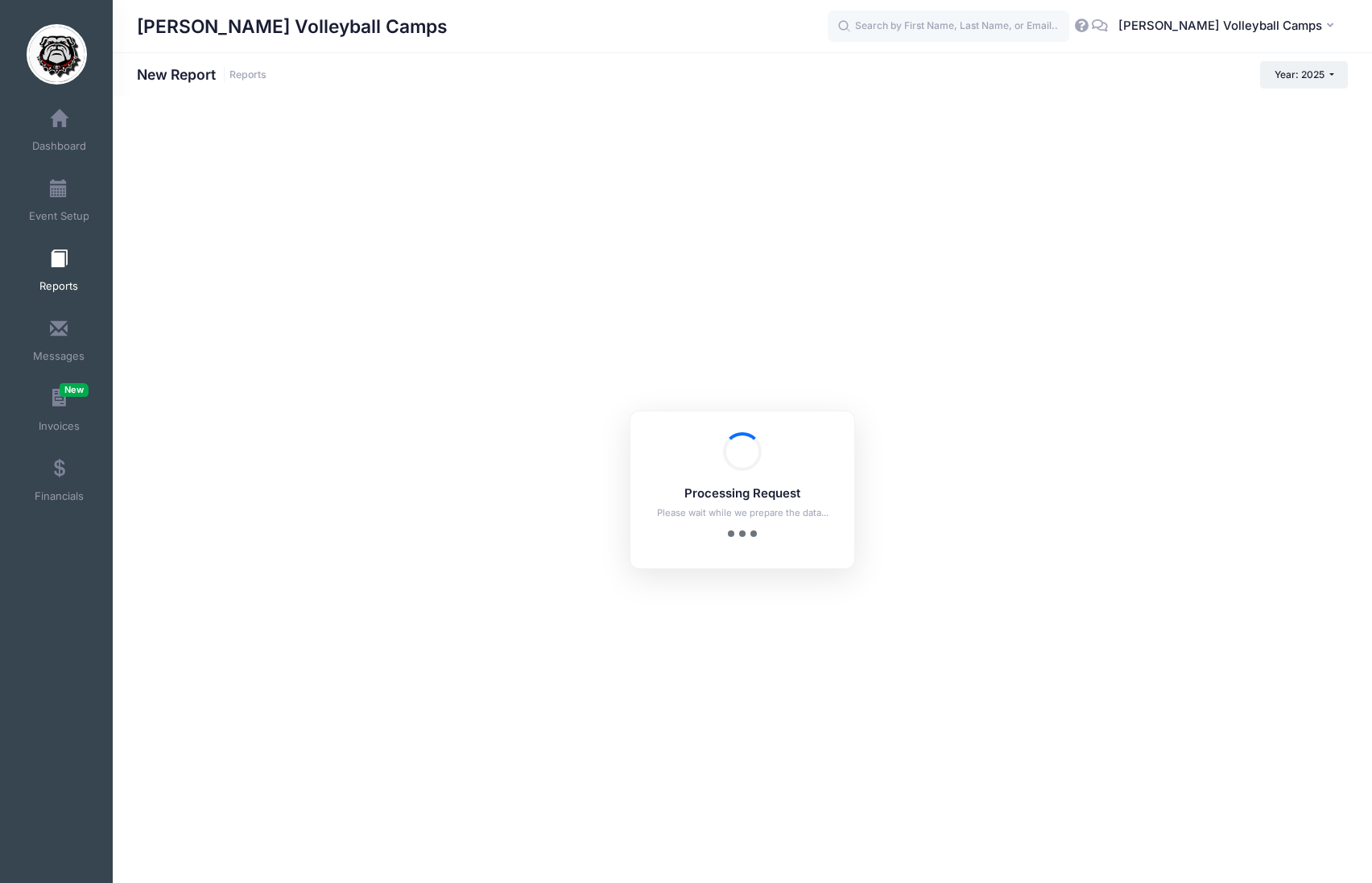 checkbox on "true" 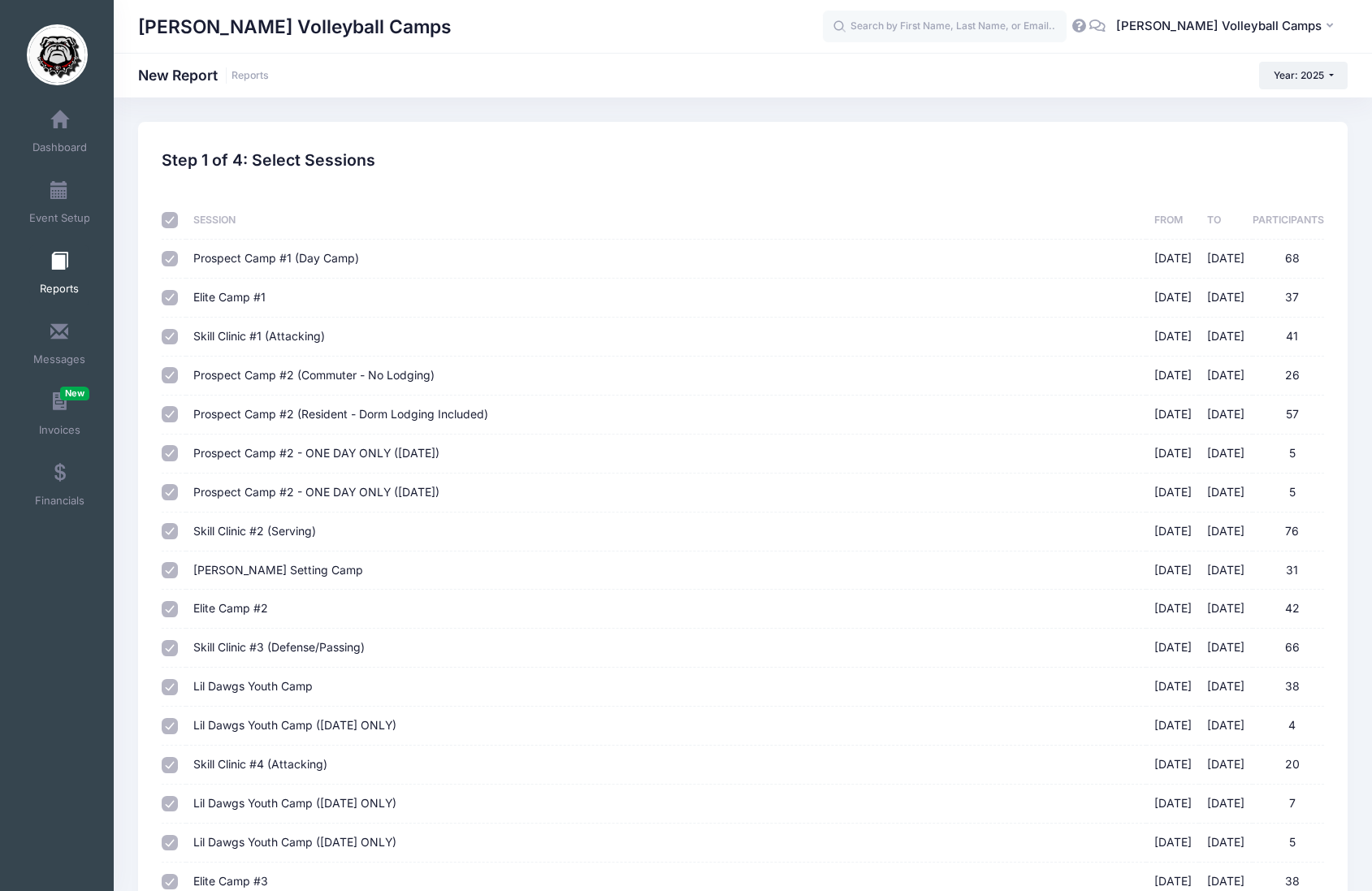 click at bounding box center (170, 220) 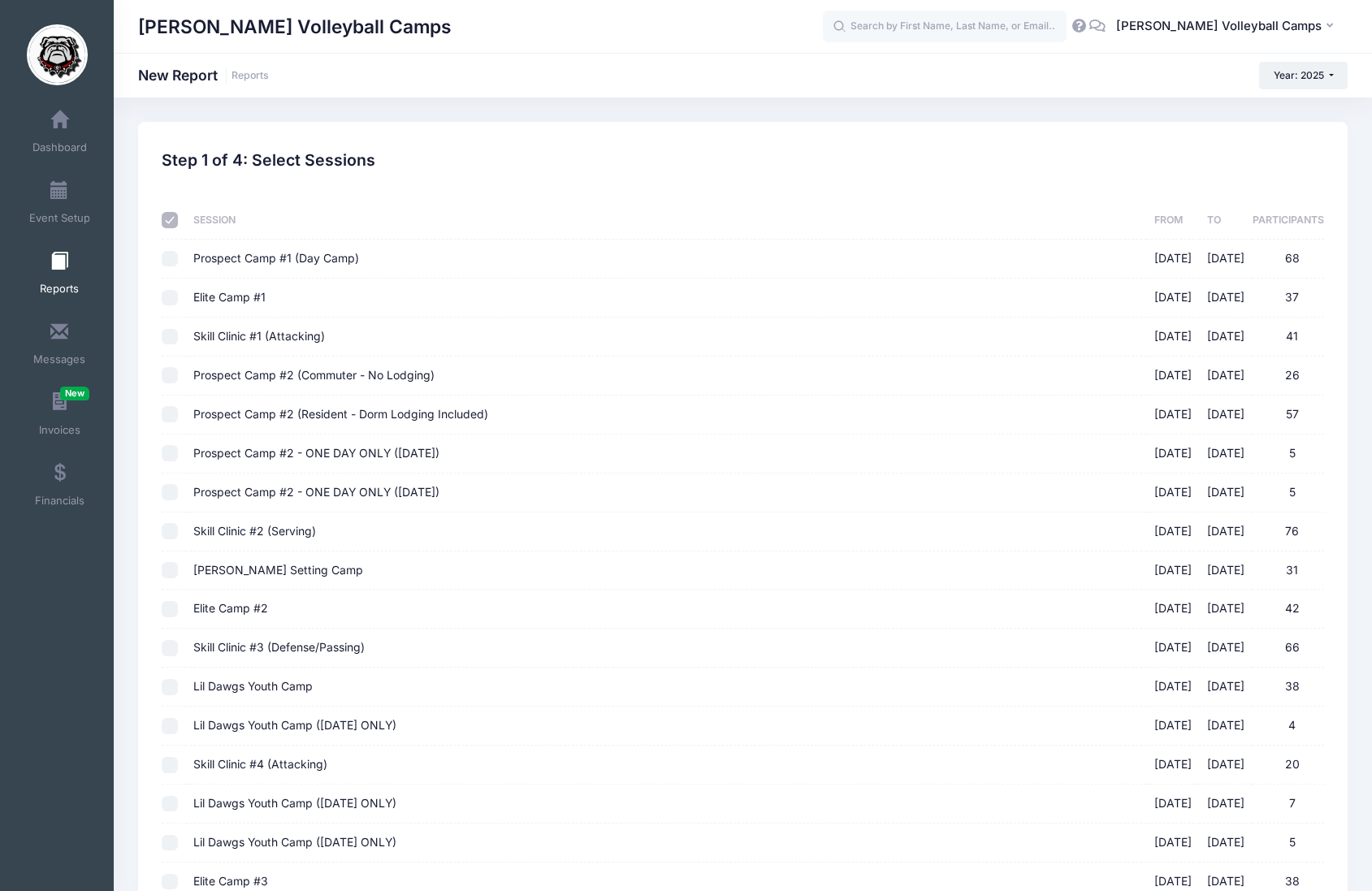checkbox on "false" 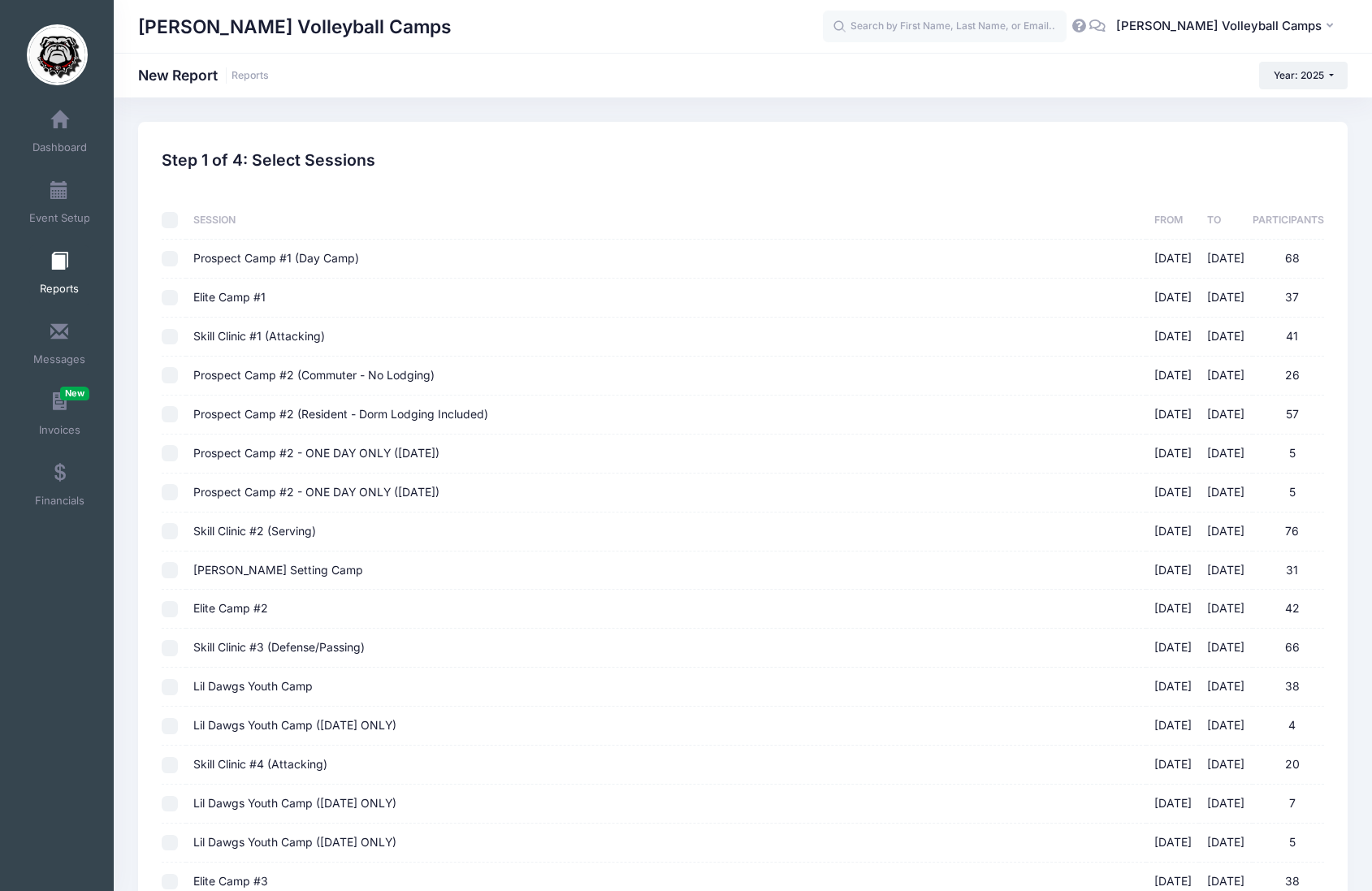 checkbox on "false" 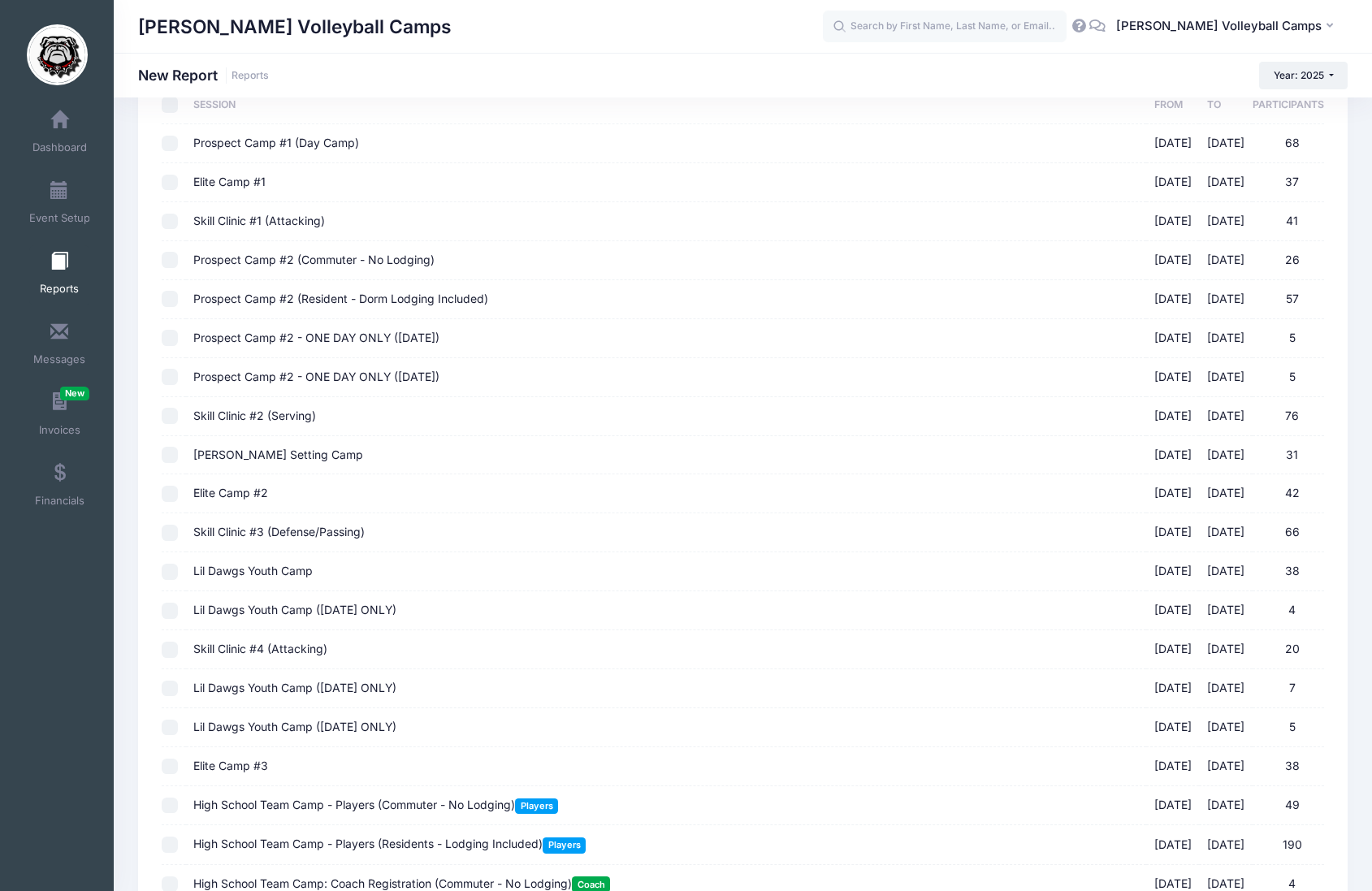 scroll, scrollTop: 370, scrollLeft: 0, axis: vertical 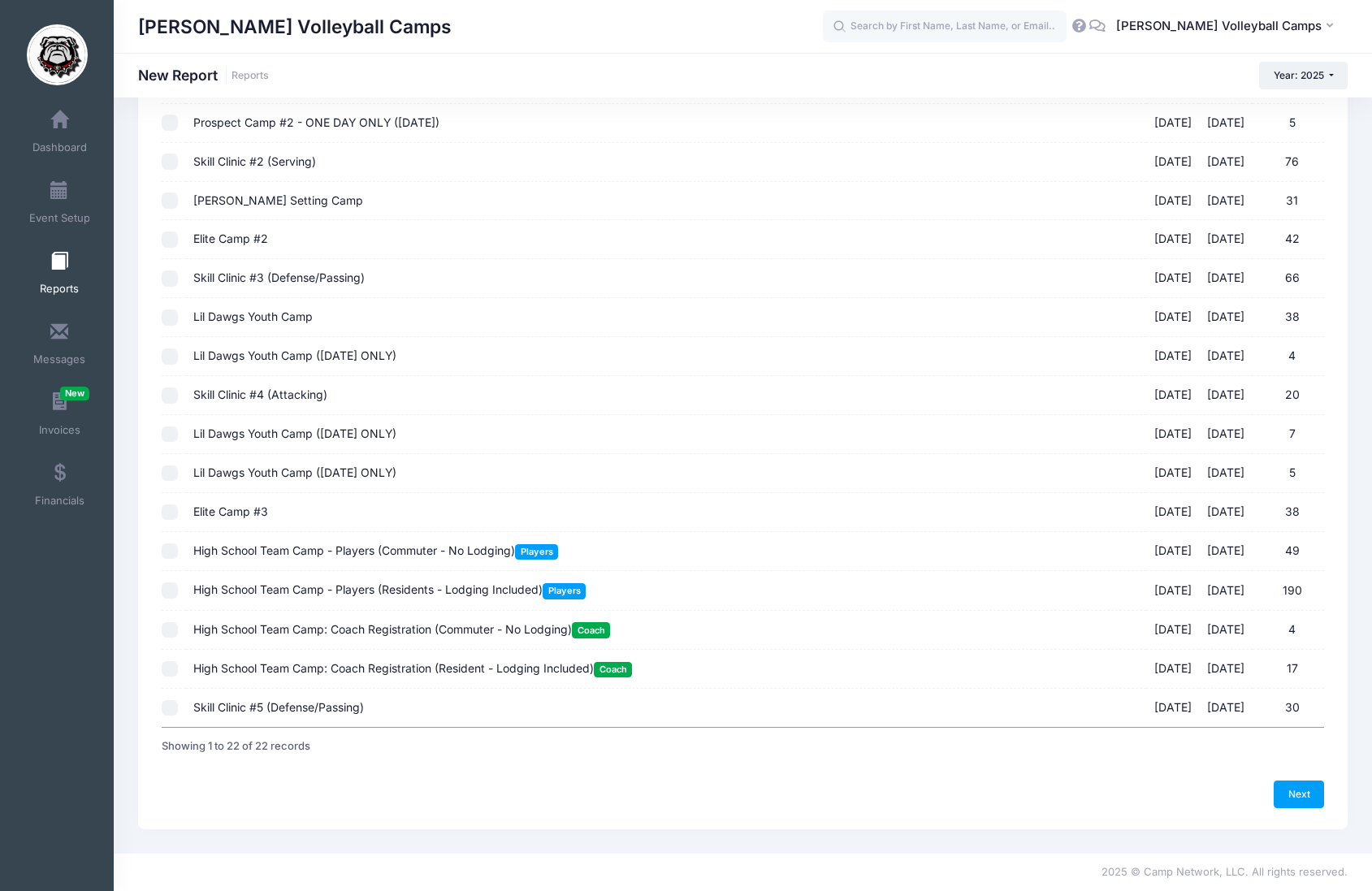 click on "High School Team Camp - Players (Commuter - No Lodging)  Players" at bounding box center (375, 550) 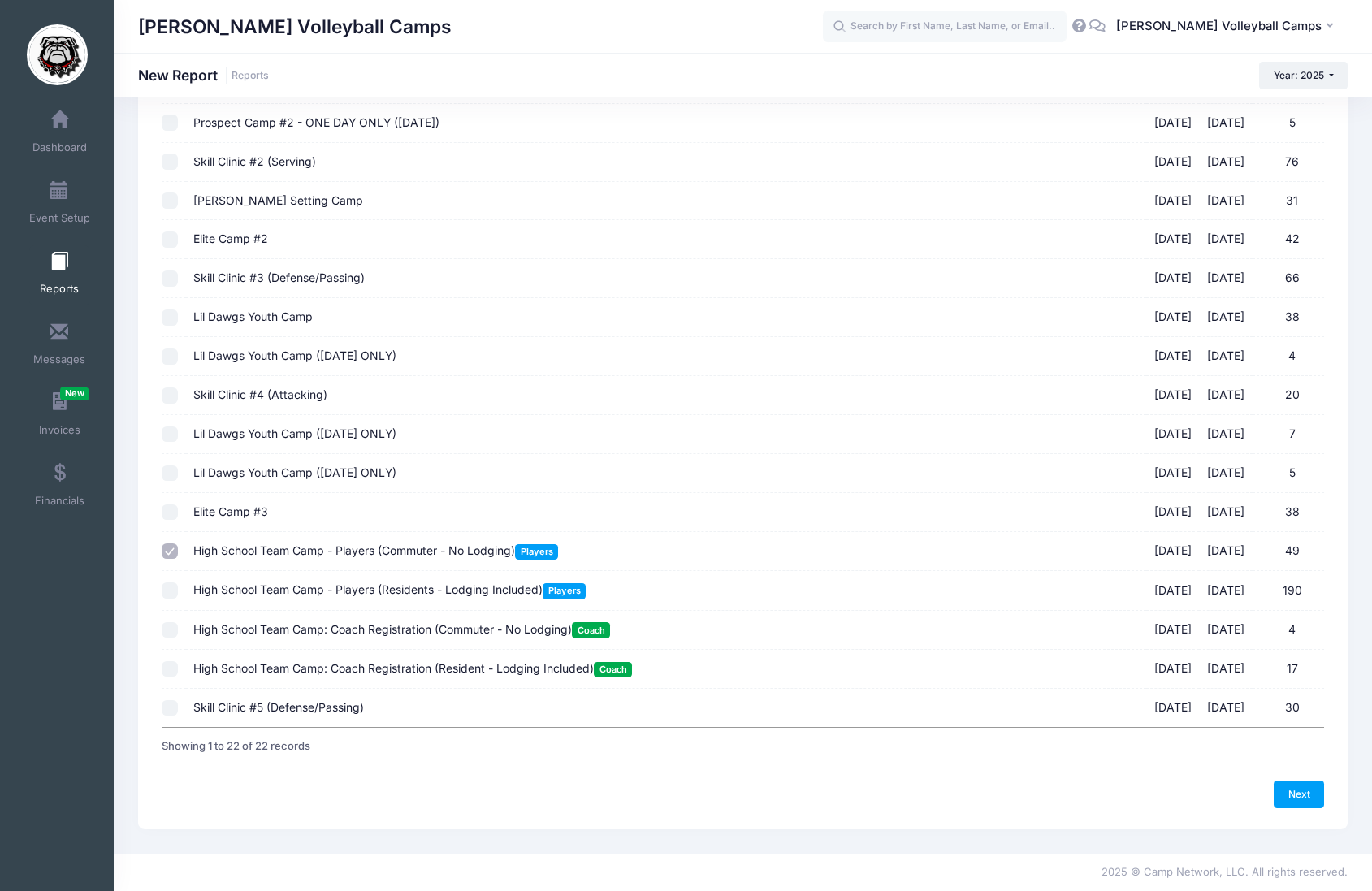 click on "High School Team Camp - Players (Residents - Lodging Included)  Players 07/18/2025 - 07/20/2025  190" at bounding box center (665, 590) 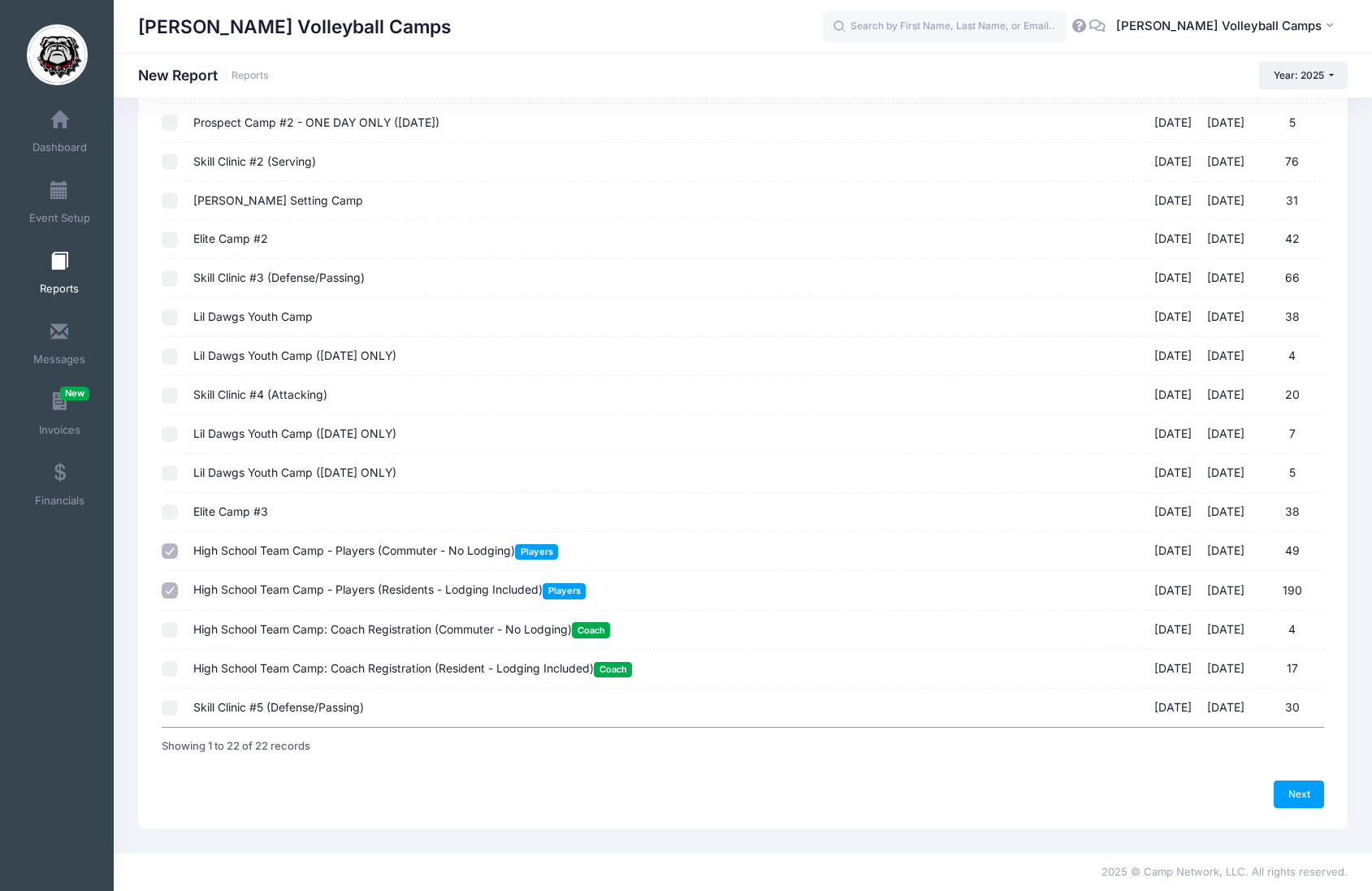 click on "High School Team Camp: Coach Registration (Commuter - No Lodging)  Coach" at bounding box center (401, 629) 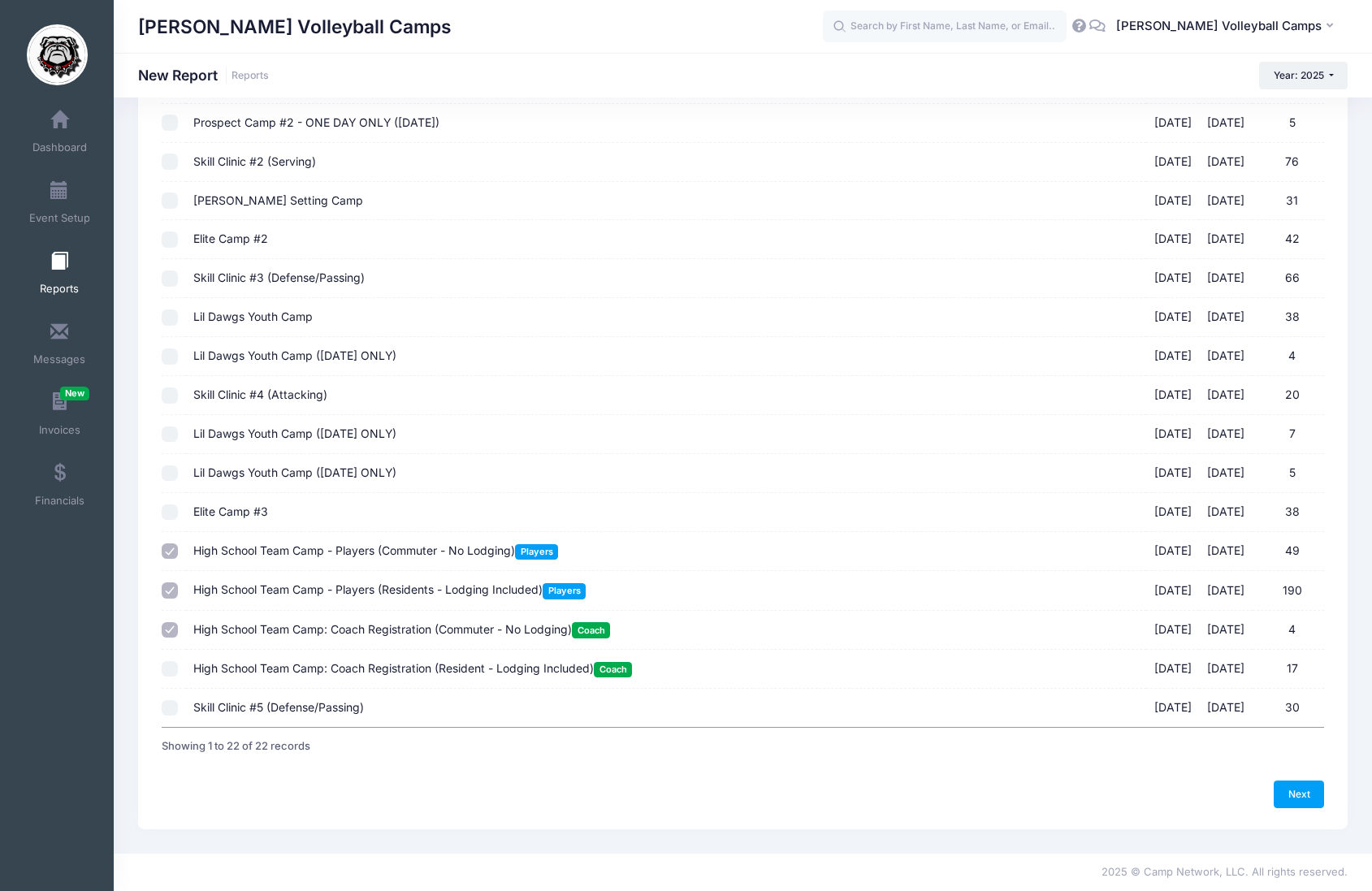 click on "High School Team Camp: Coach Registration (Resident - Lodging Included)  Coach" at bounding box center [413, 668] 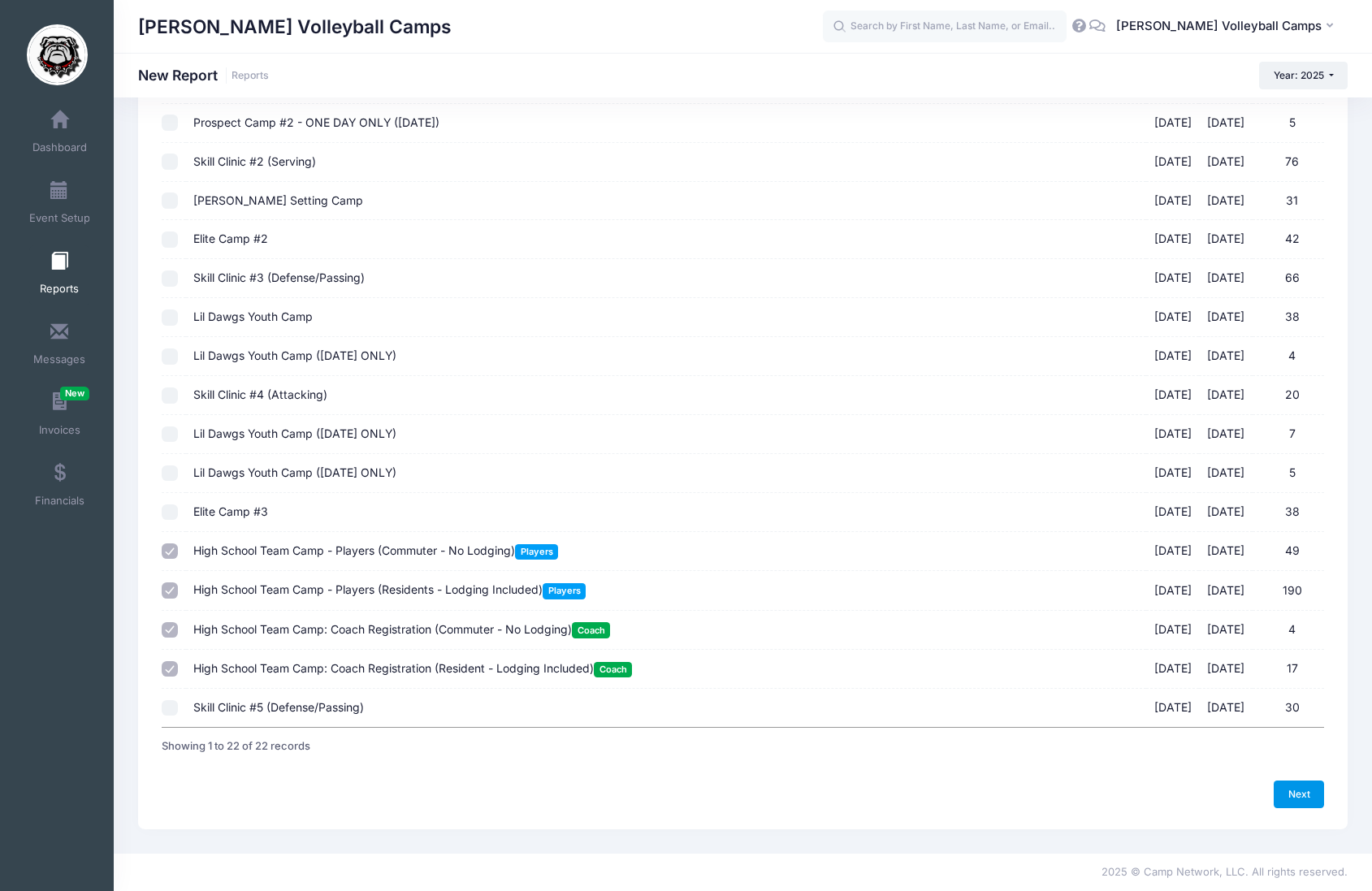 click on "Next" at bounding box center [1299, 794] 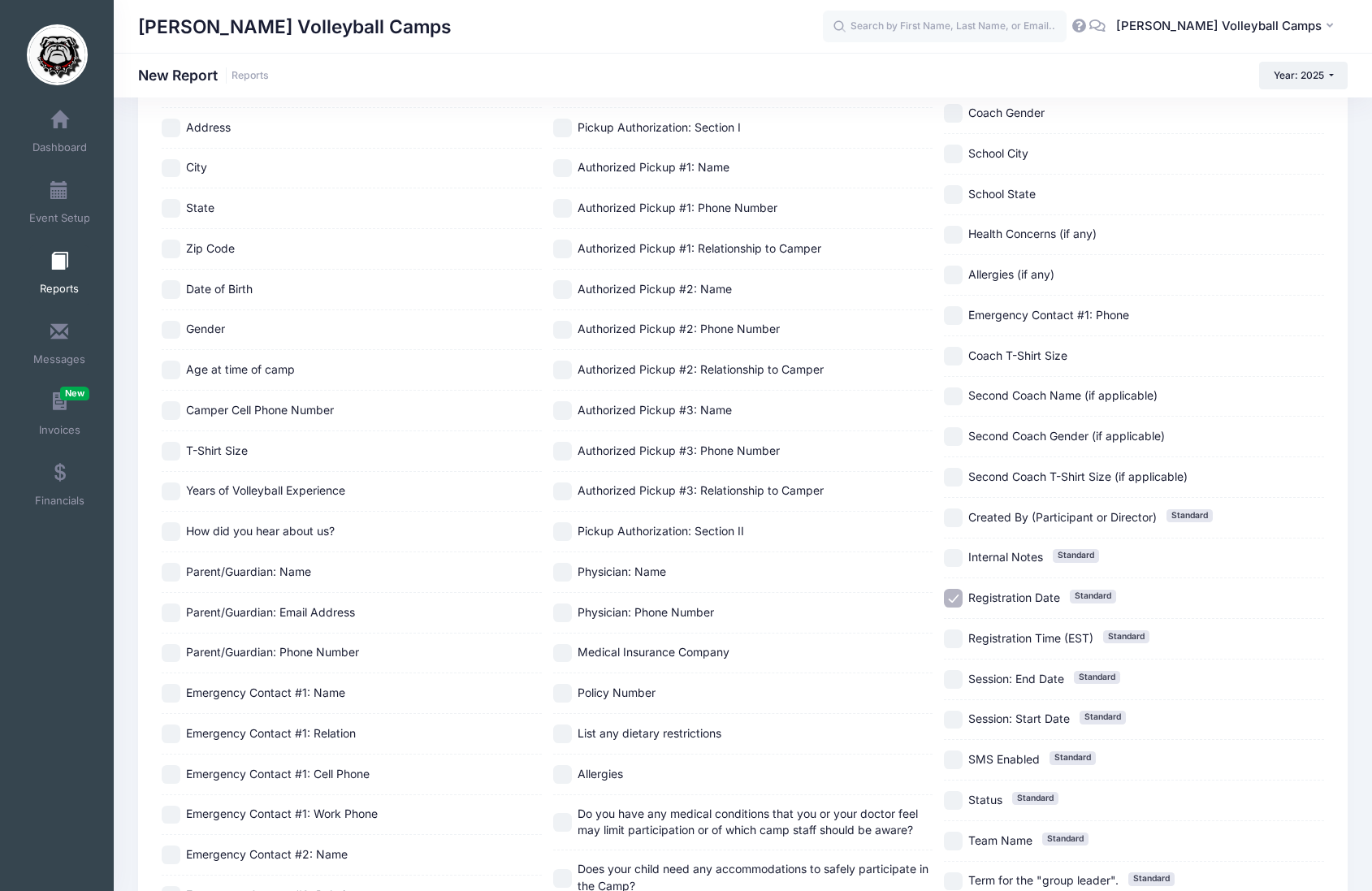 scroll, scrollTop: 0, scrollLeft: 0, axis: both 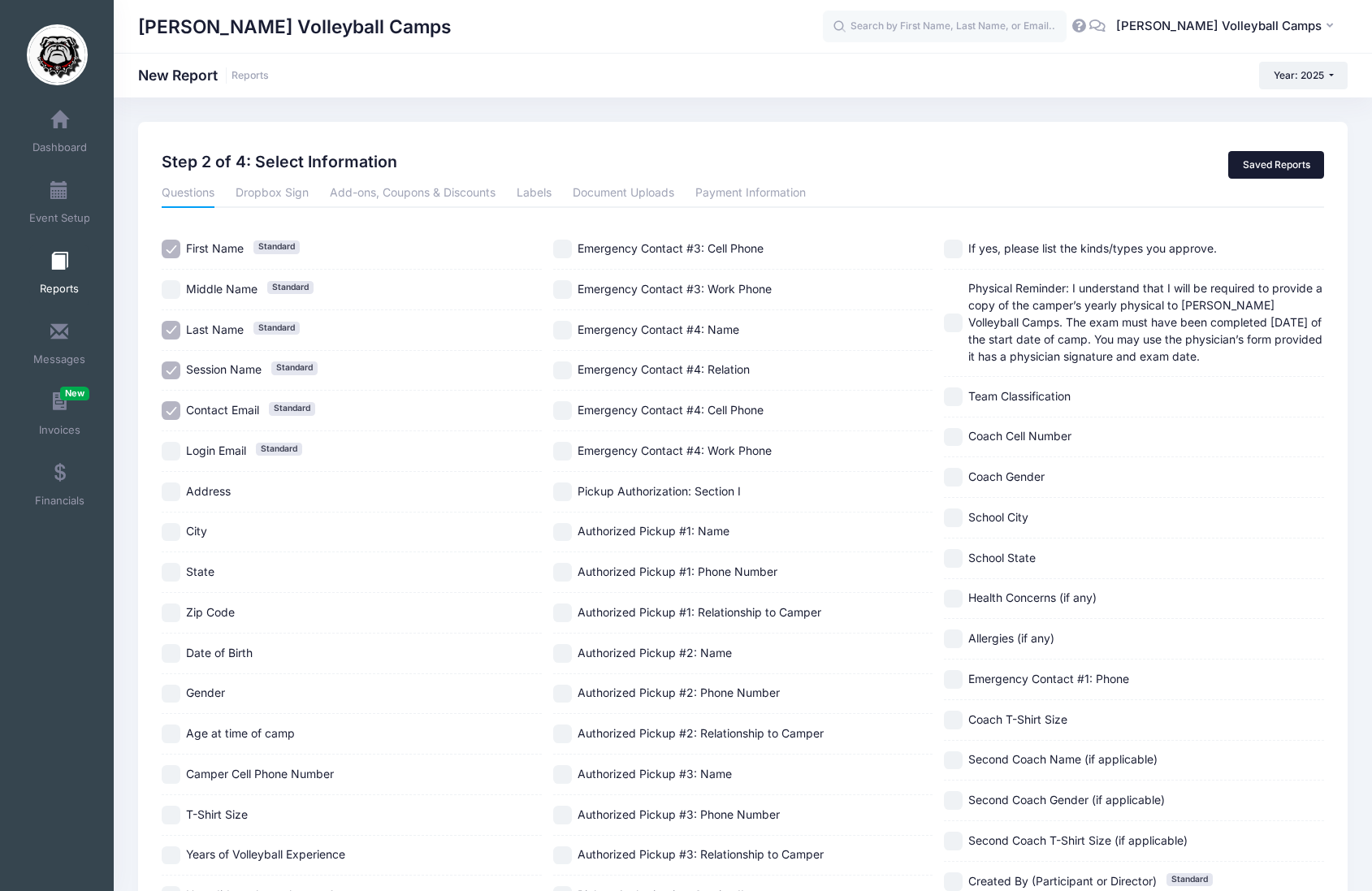 click on "Saved Reports" at bounding box center [1276, 165] 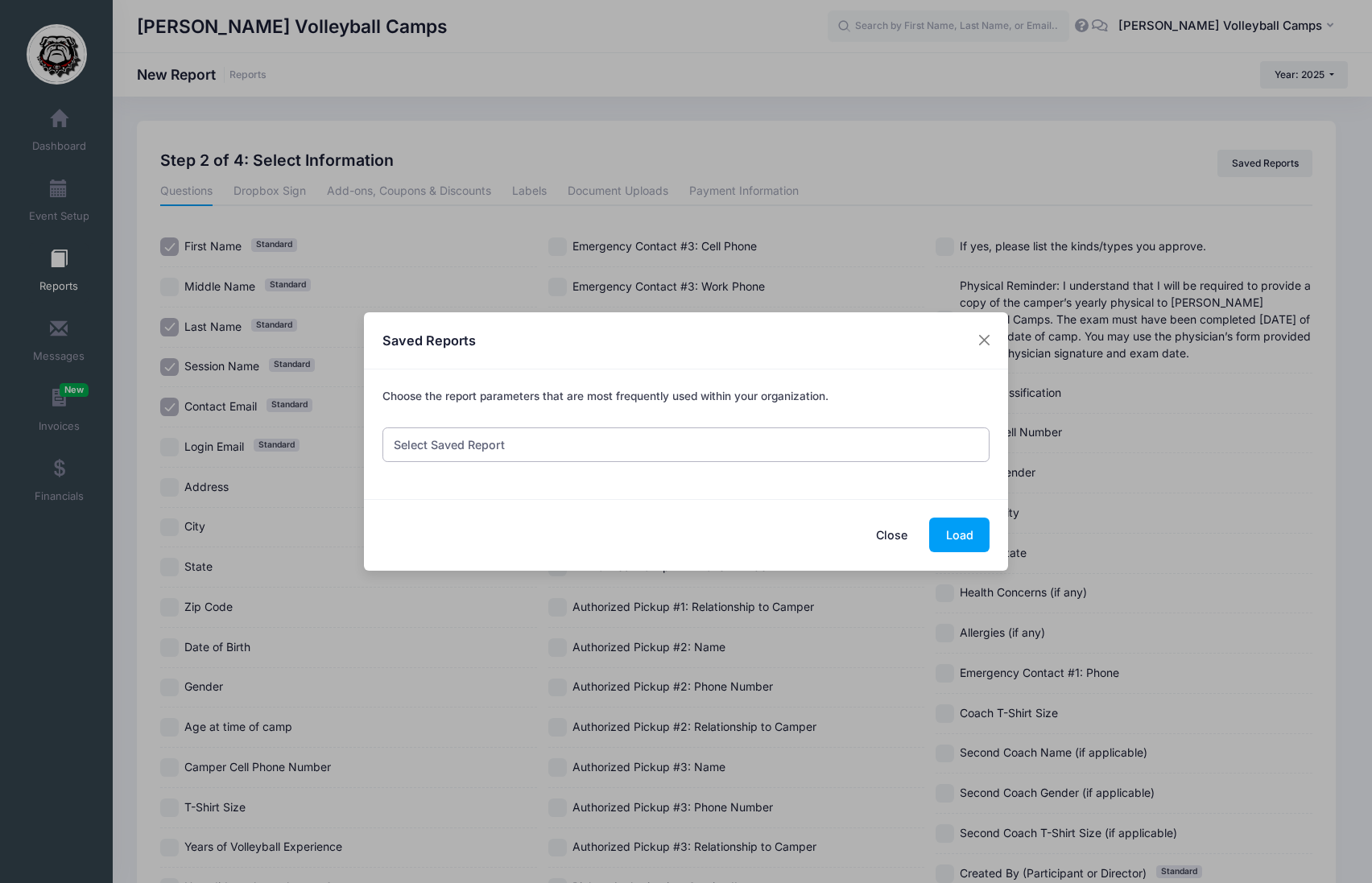 click on "Select Saved Report Team Camp Update Medical List - for ATC Check In List - for Crystal" at bounding box center [686, 444] 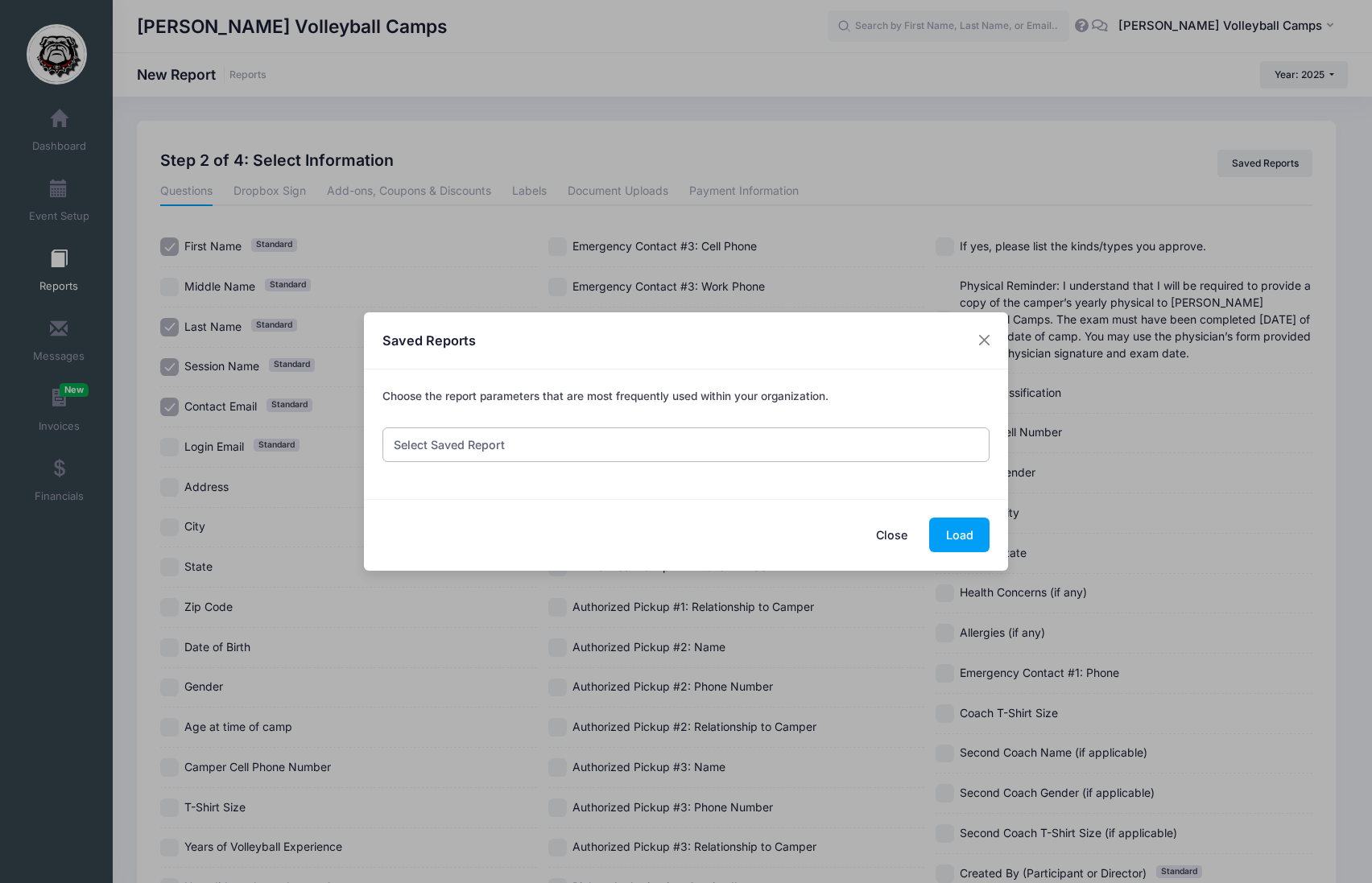 select on "190" 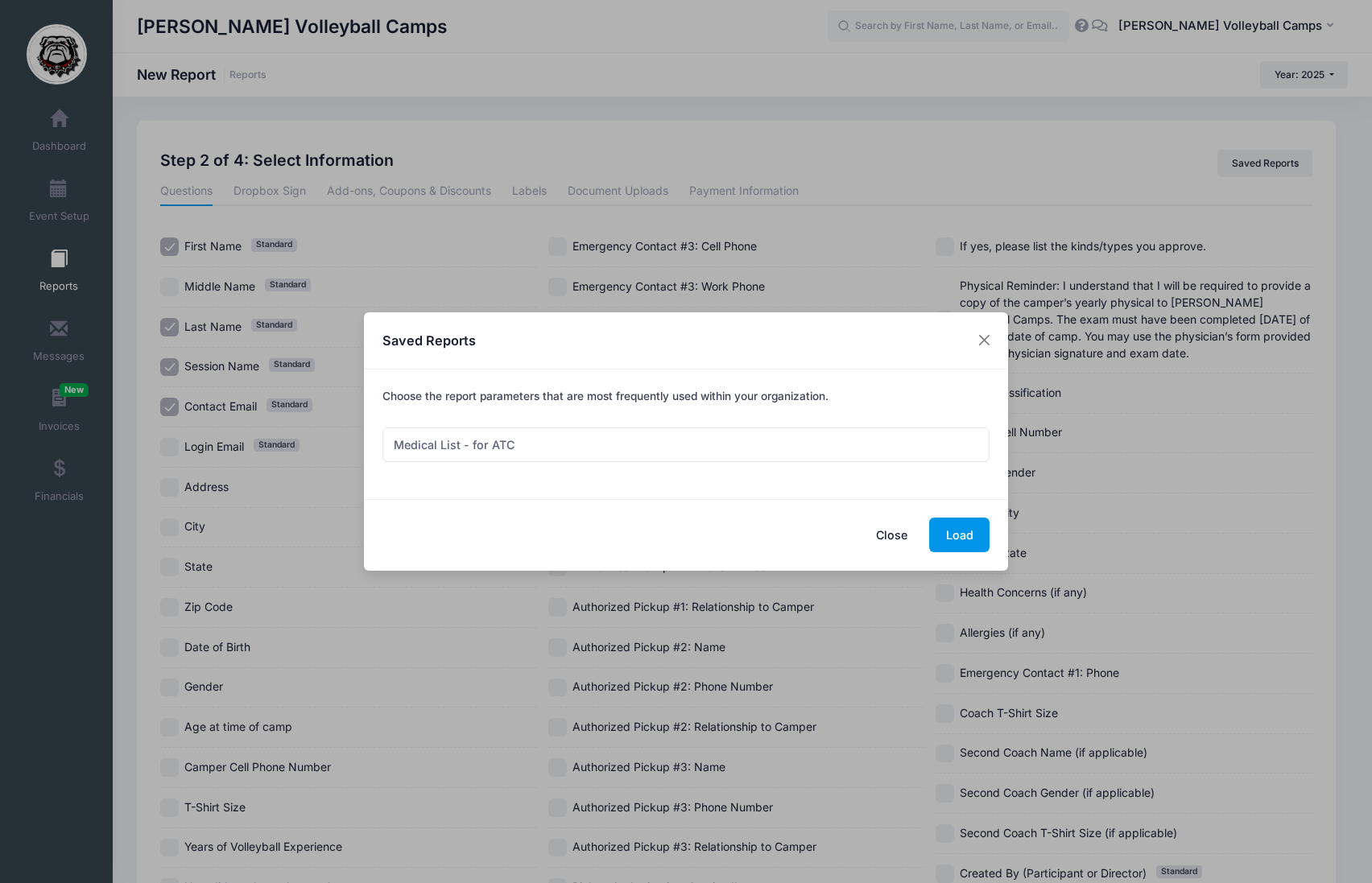 click on "Load" at bounding box center (959, 534) 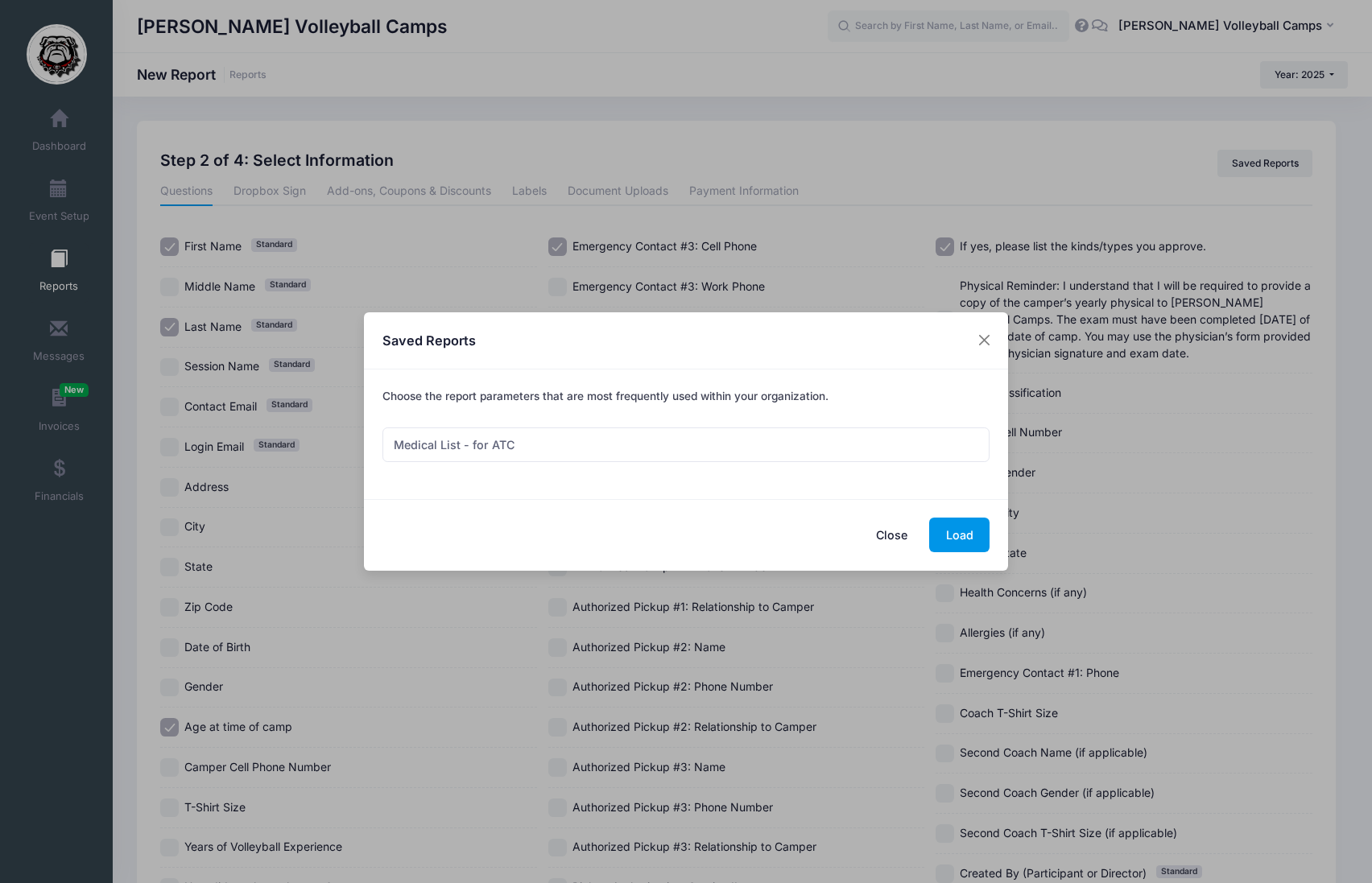 checkbox on "true" 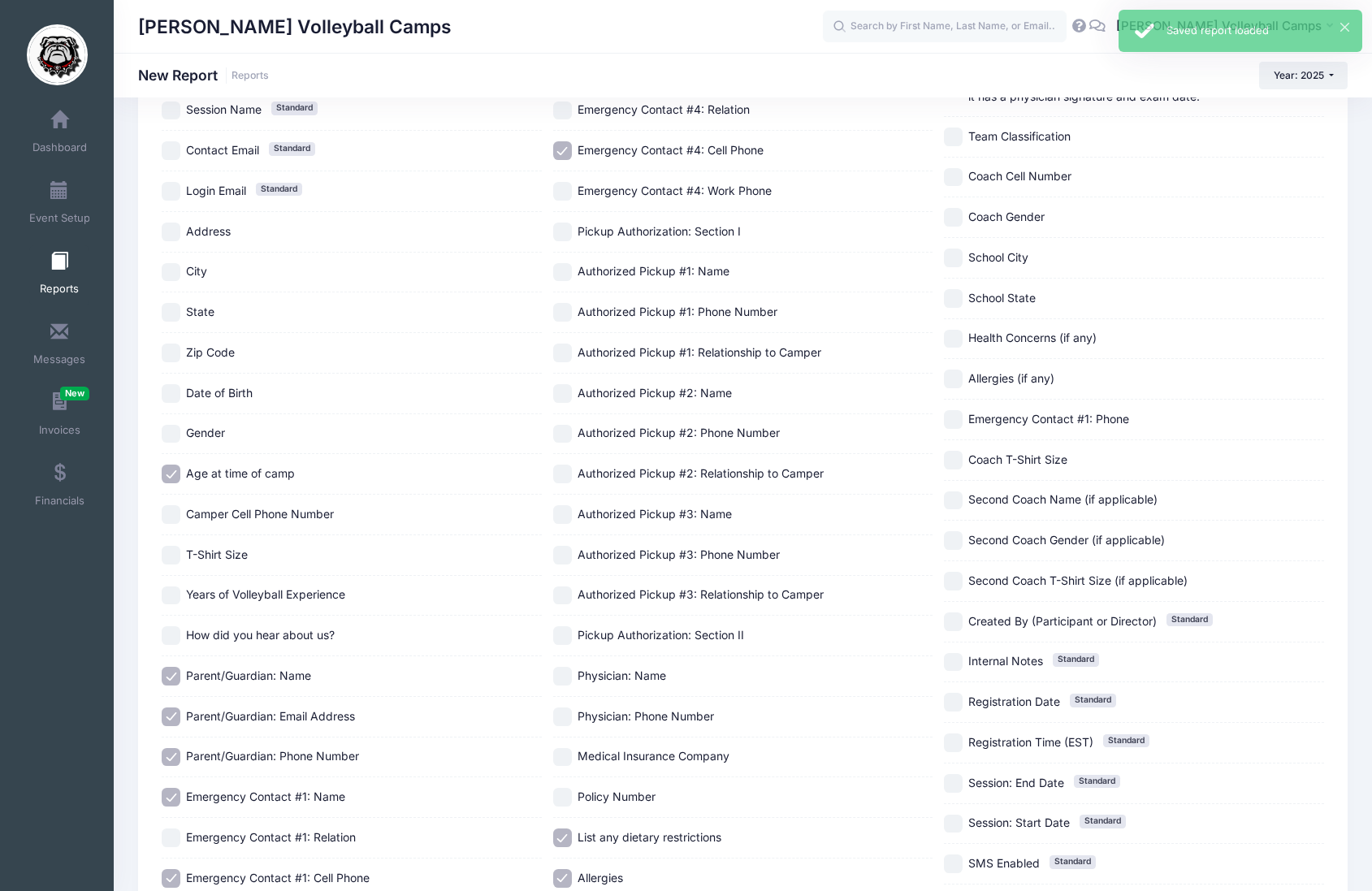 scroll, scrollTop: 270, scrollLeft: 0, axis: vertical 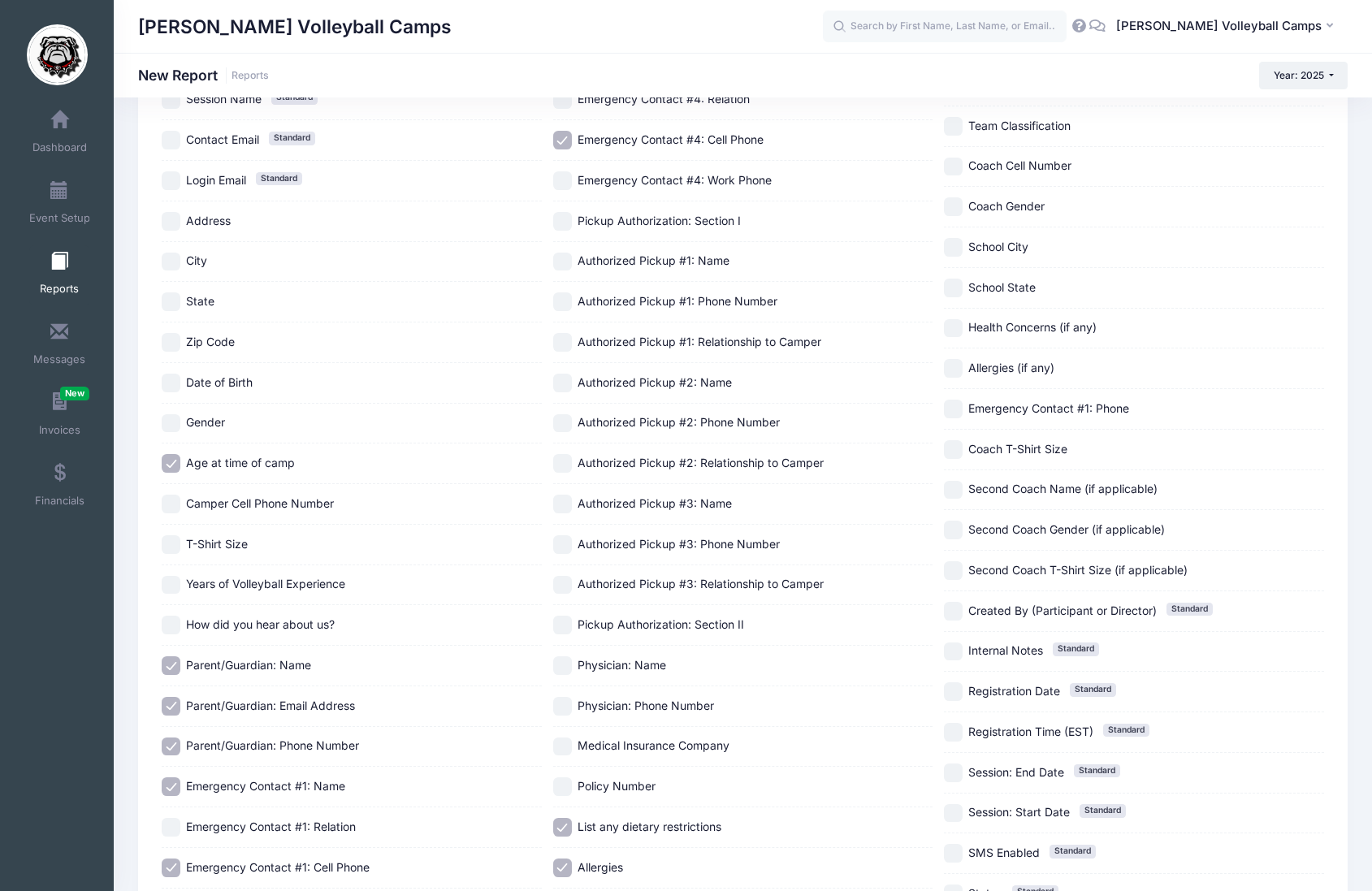 click on "Health Concerns (if any)" at bounding box center (1032, 327) 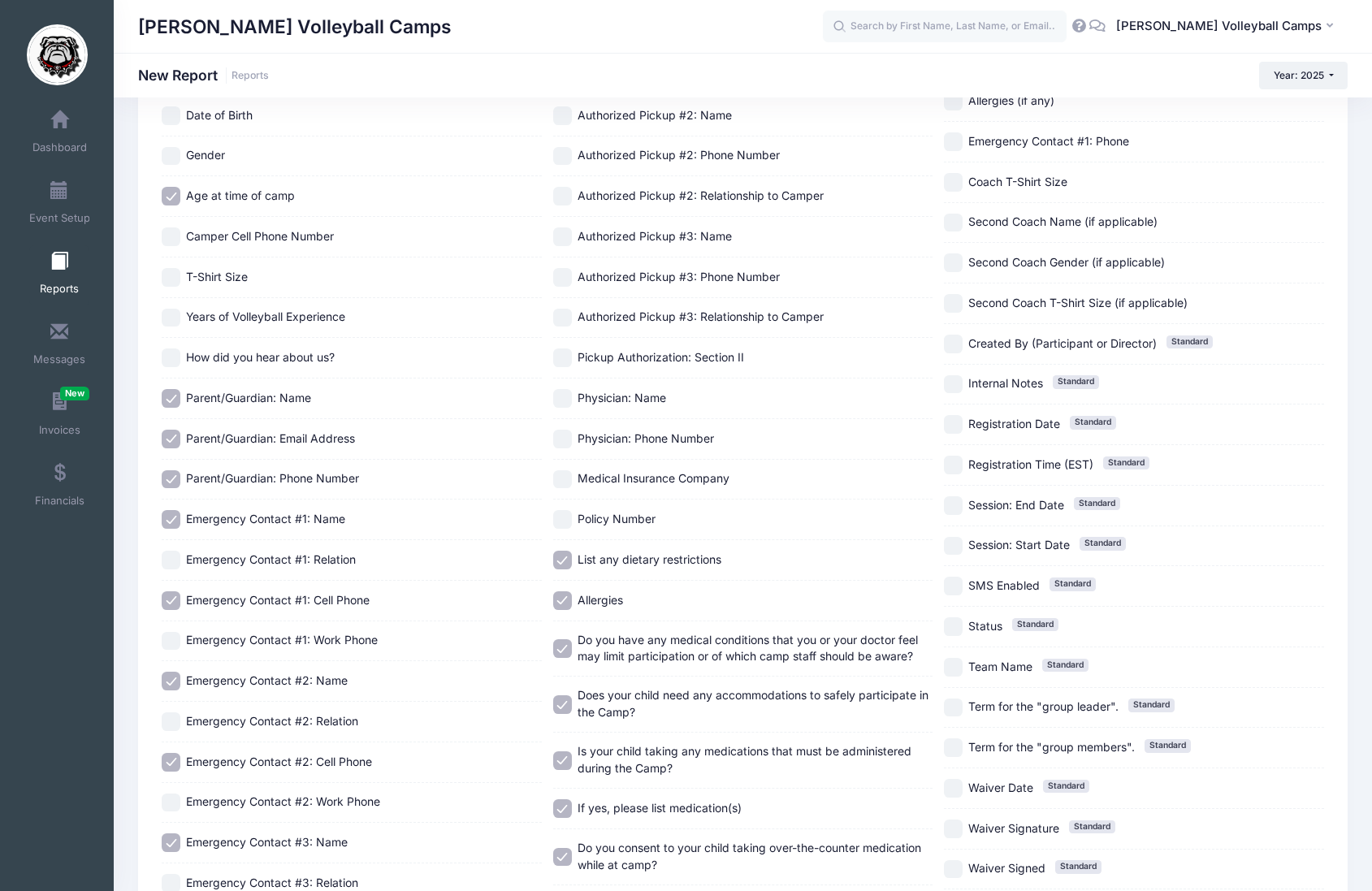 scroll, scrollTop: 677, scrollLeft: 0, axis: vertical 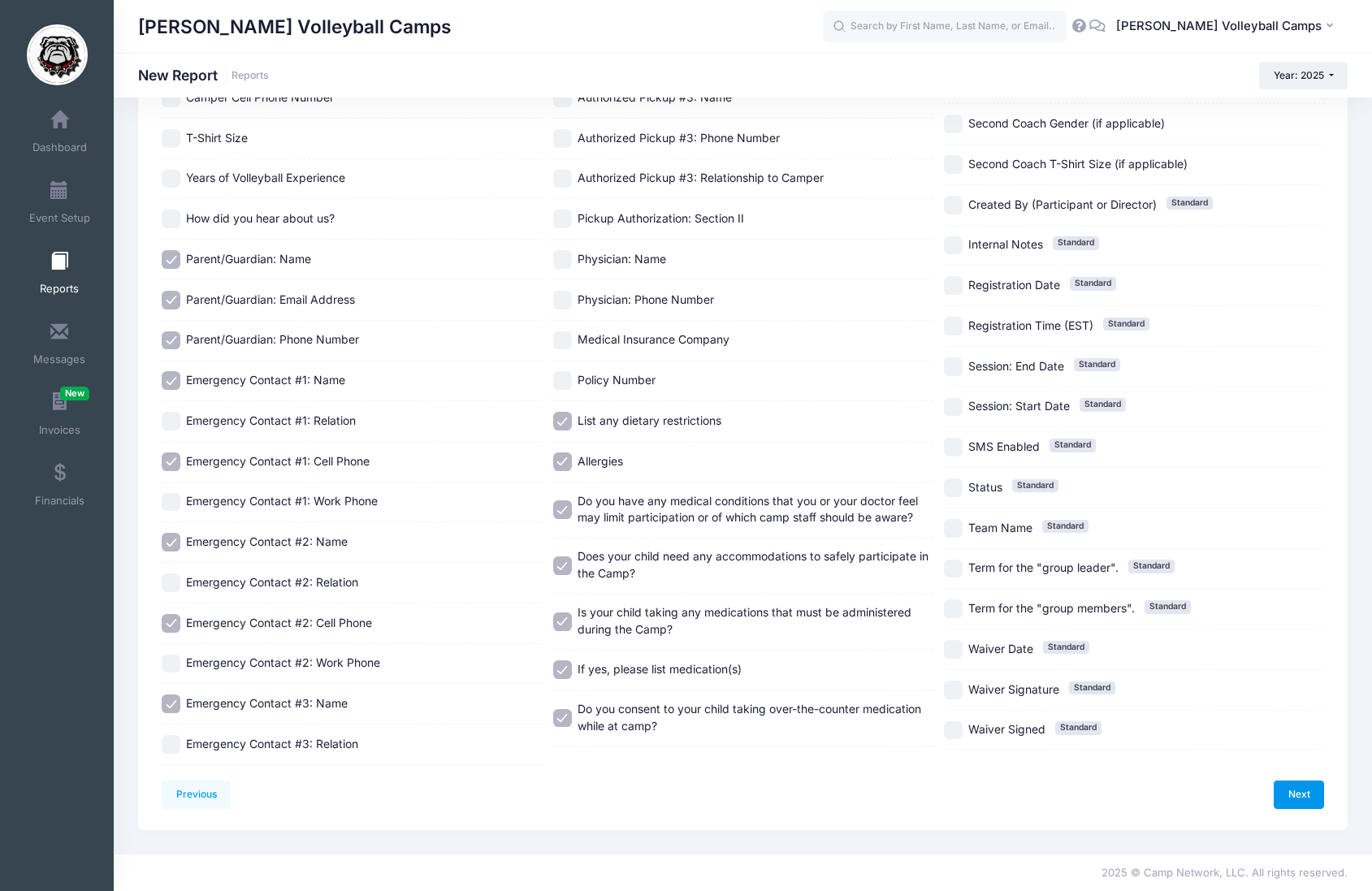 click on "Next" at bounding box center (1299, 794) 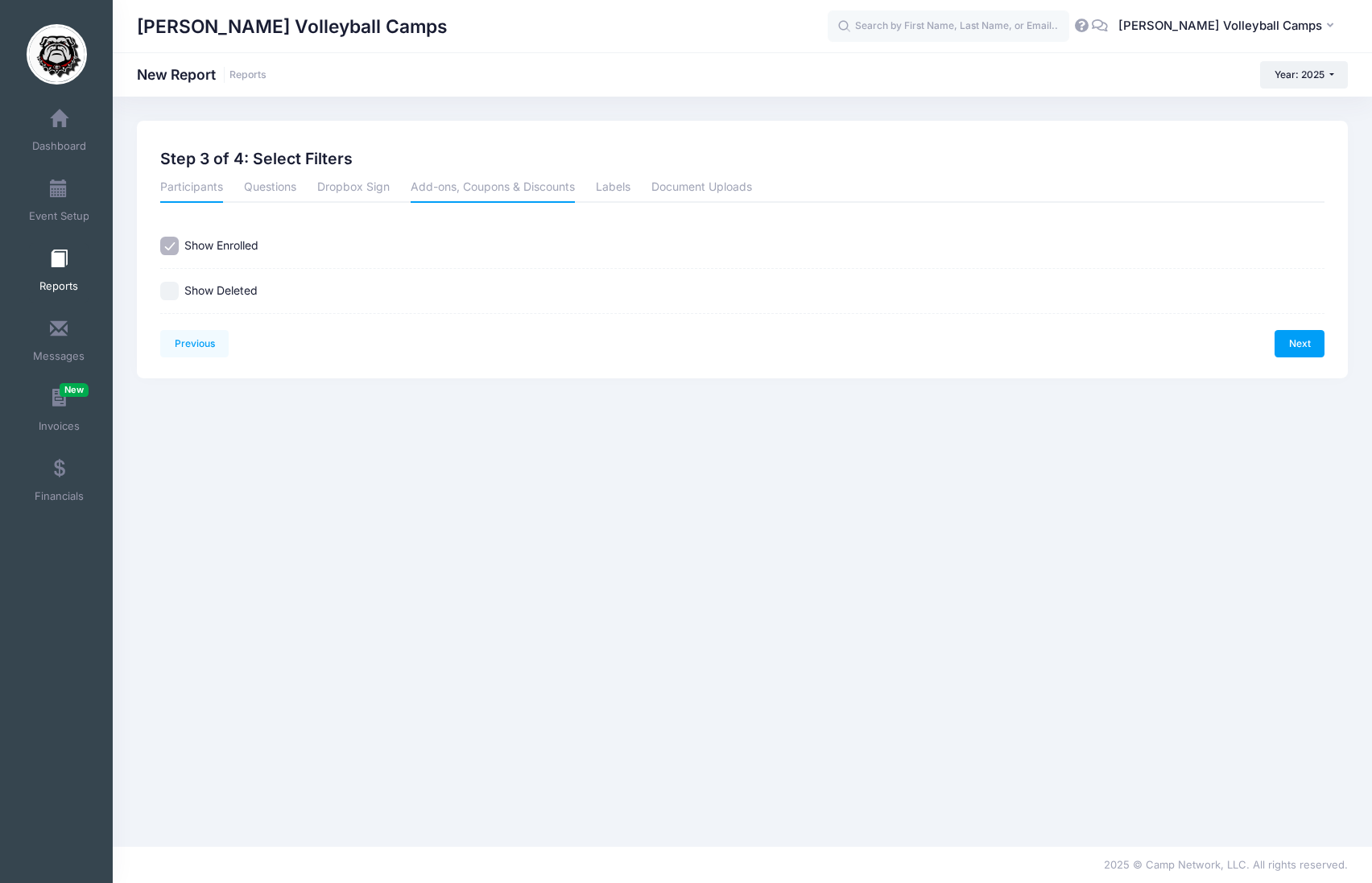 click on "Add-ons, Coupons & Discounts" at bounding box center [493, 188] 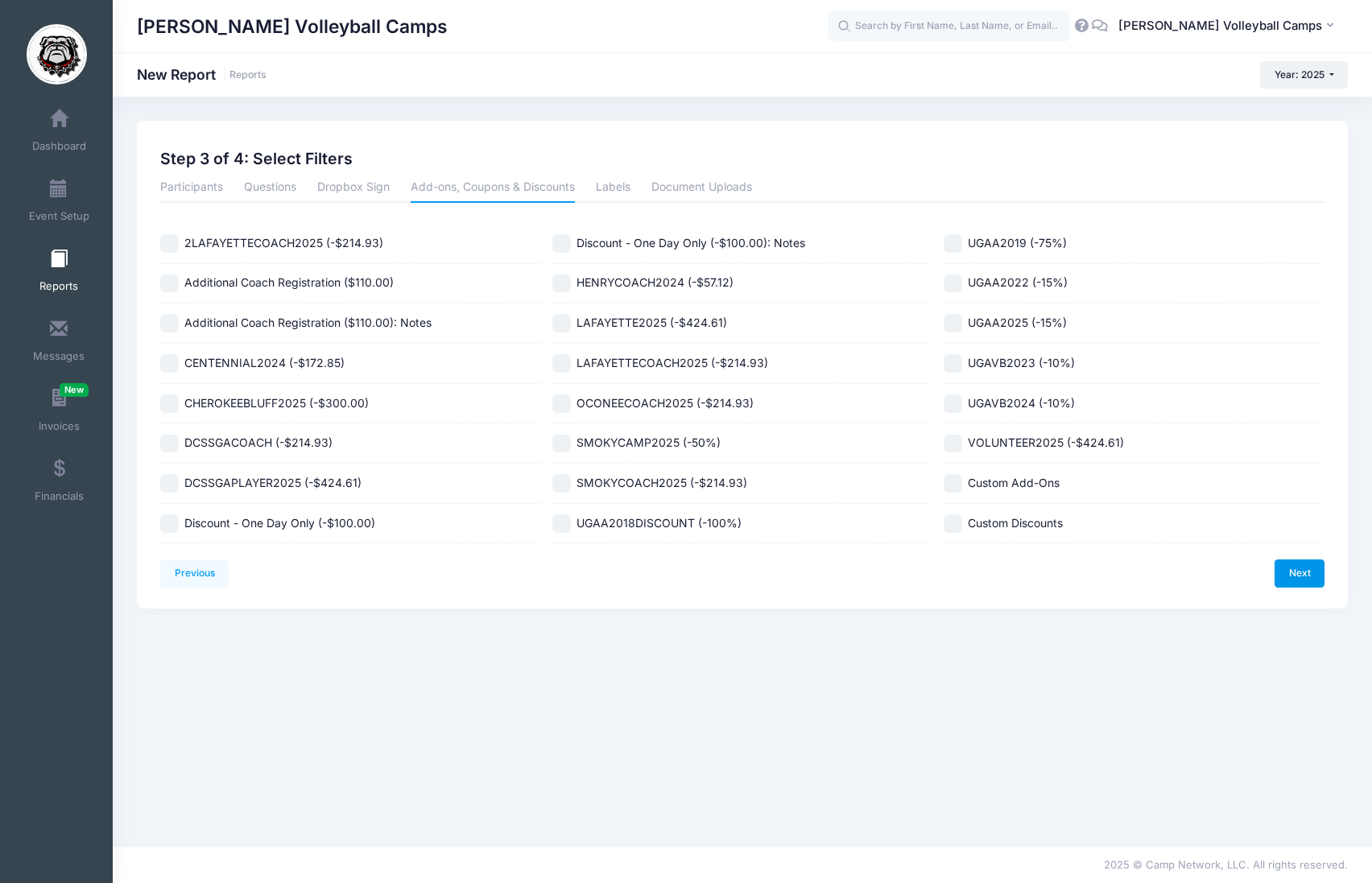 click on "Next" at bounding box center [1300, 573] 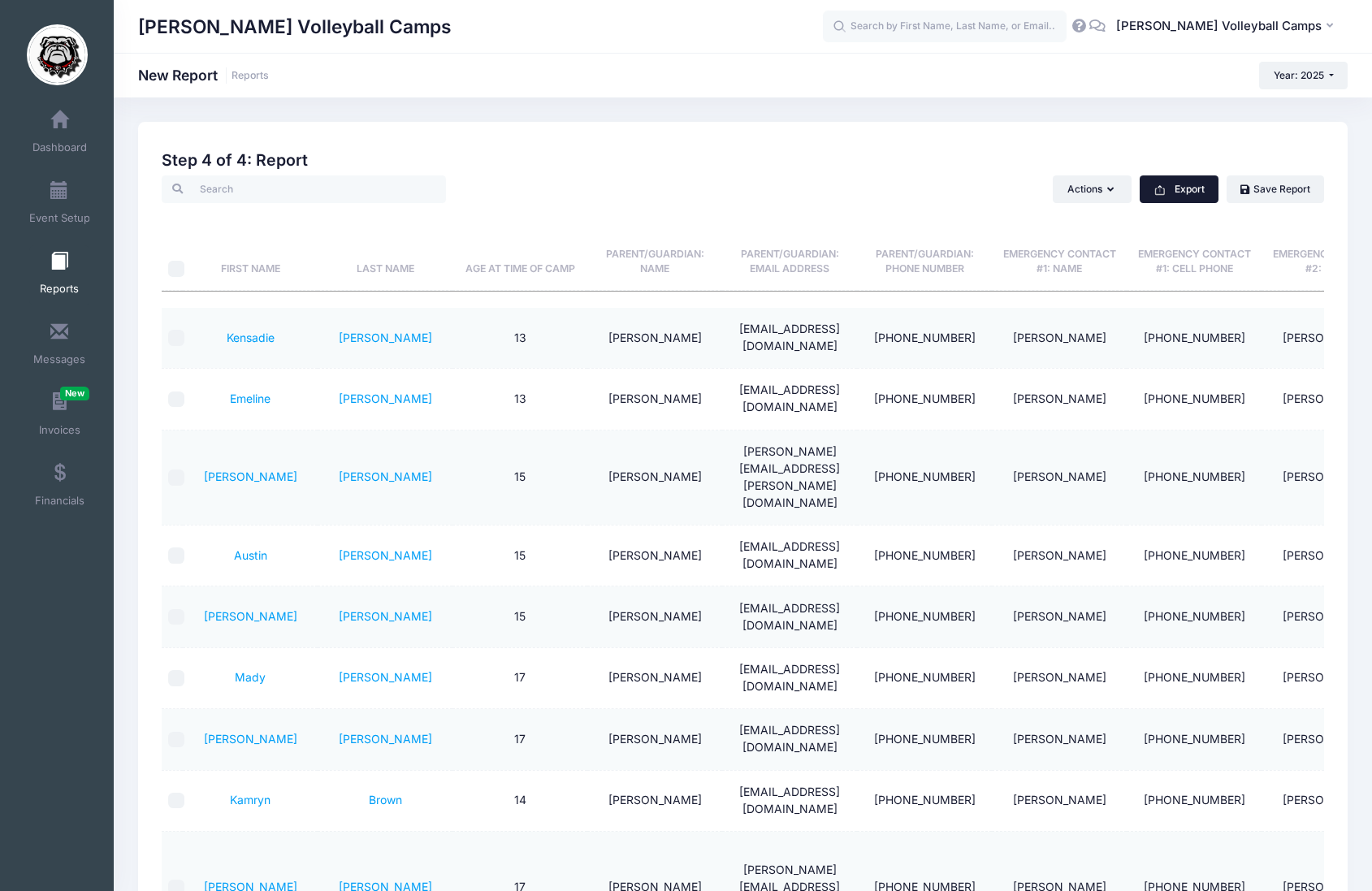 click on "Export" at bounding box center [1179, 189] 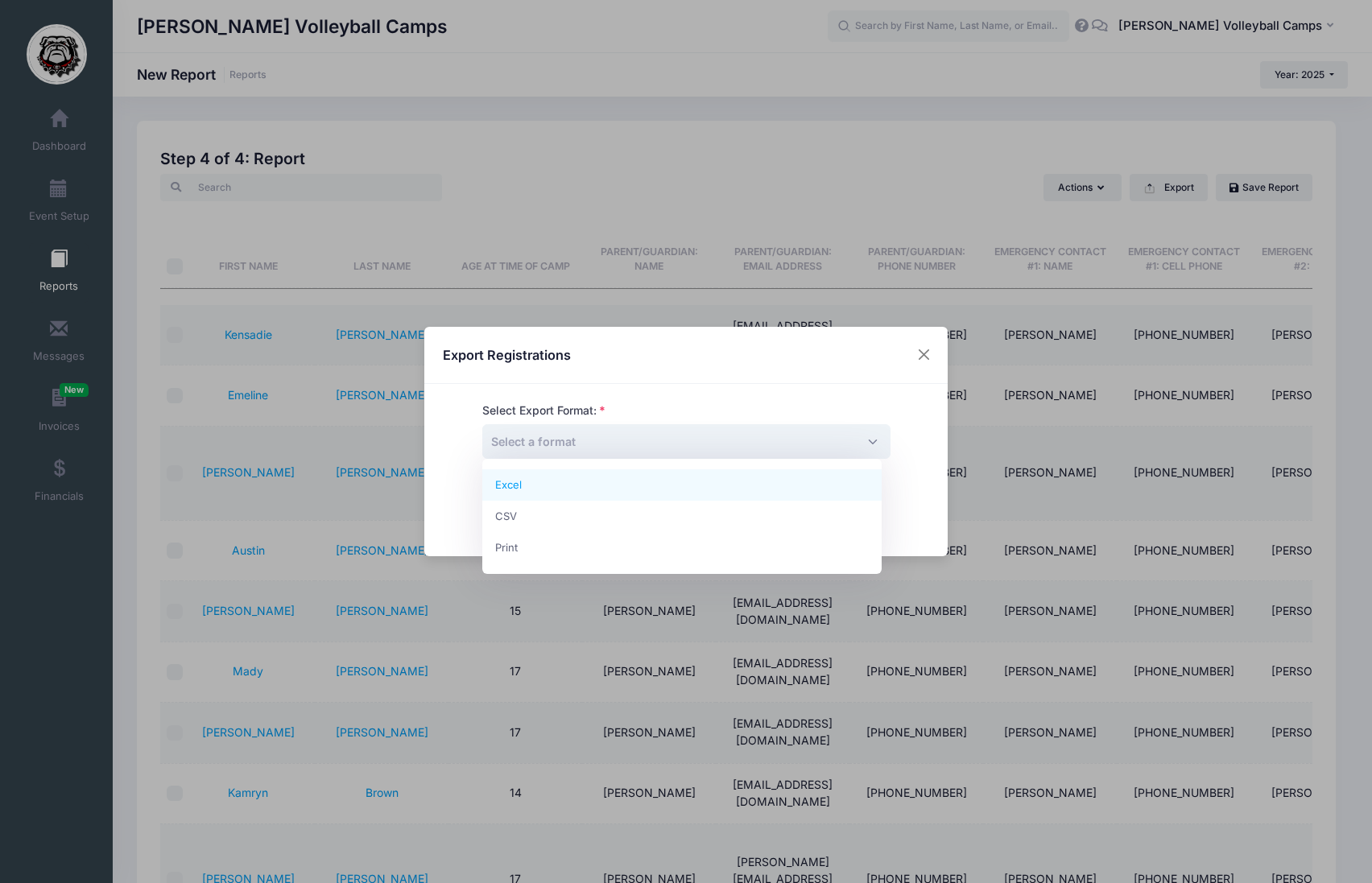click on "Select a format" at bounding box center [686, 441] 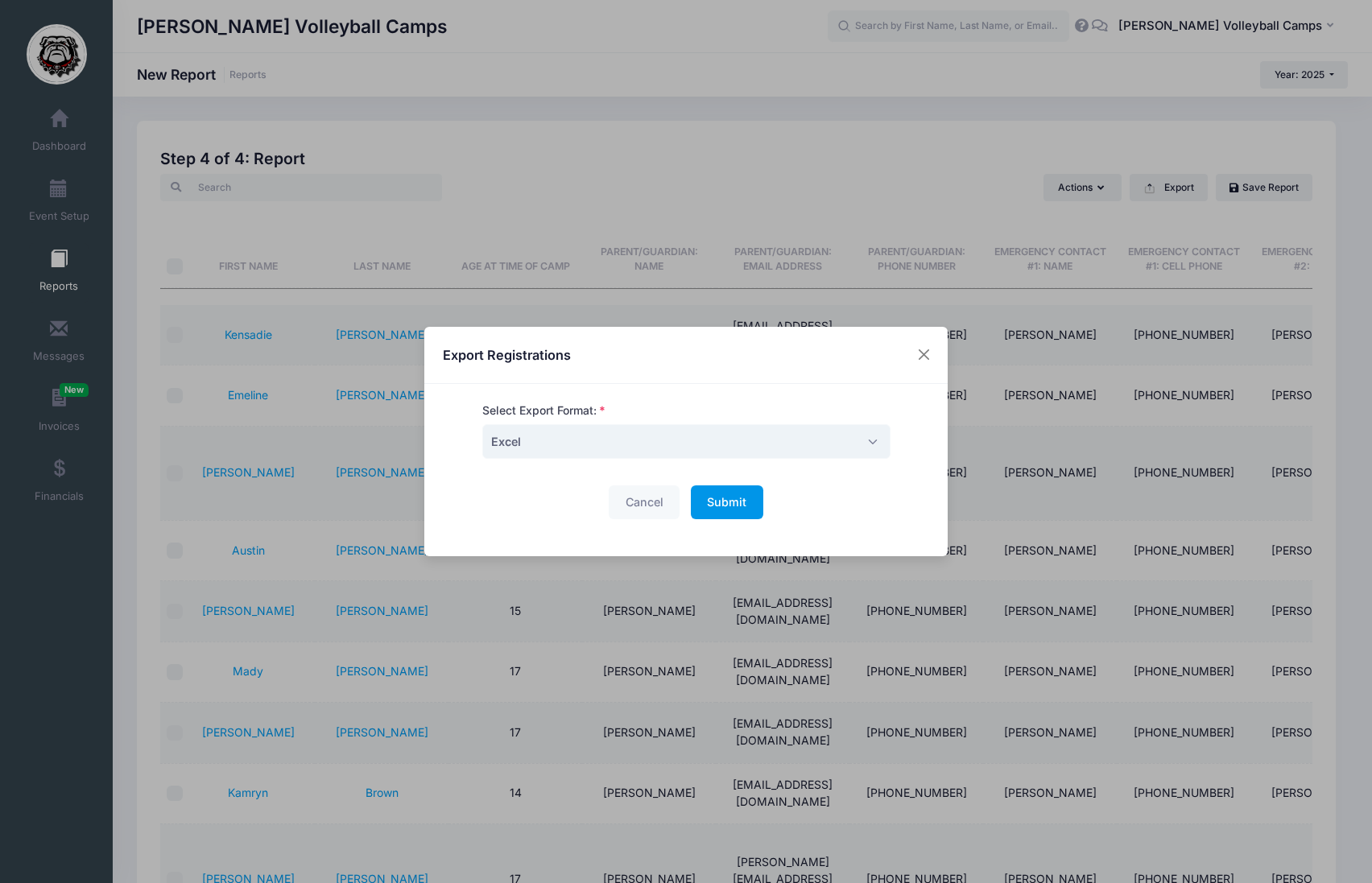 click on "Submit
Please wait..." at bounding box center [727, 502] 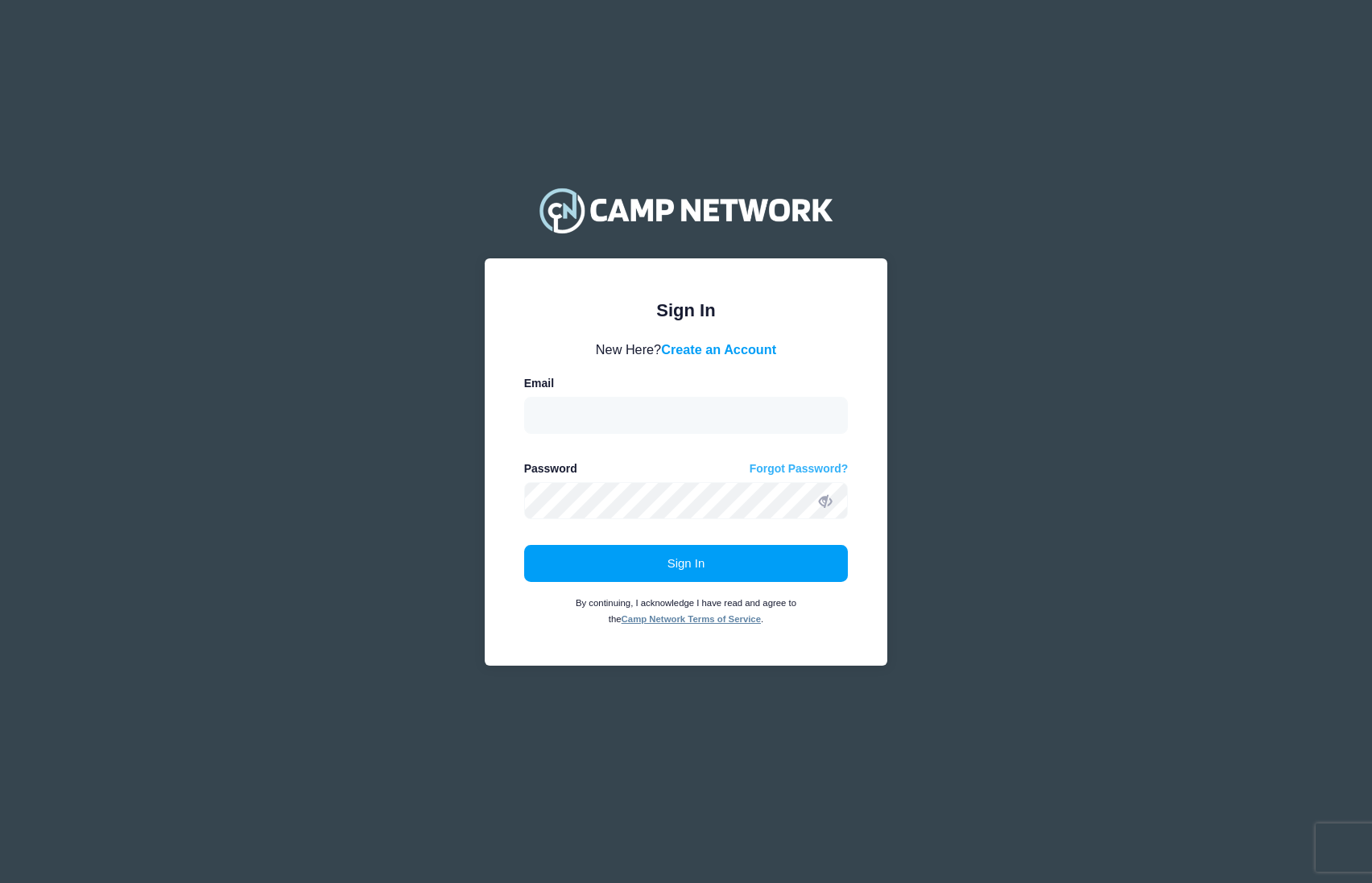 scroll, scrollTop: 0, scrollLeft: 0, axis: both 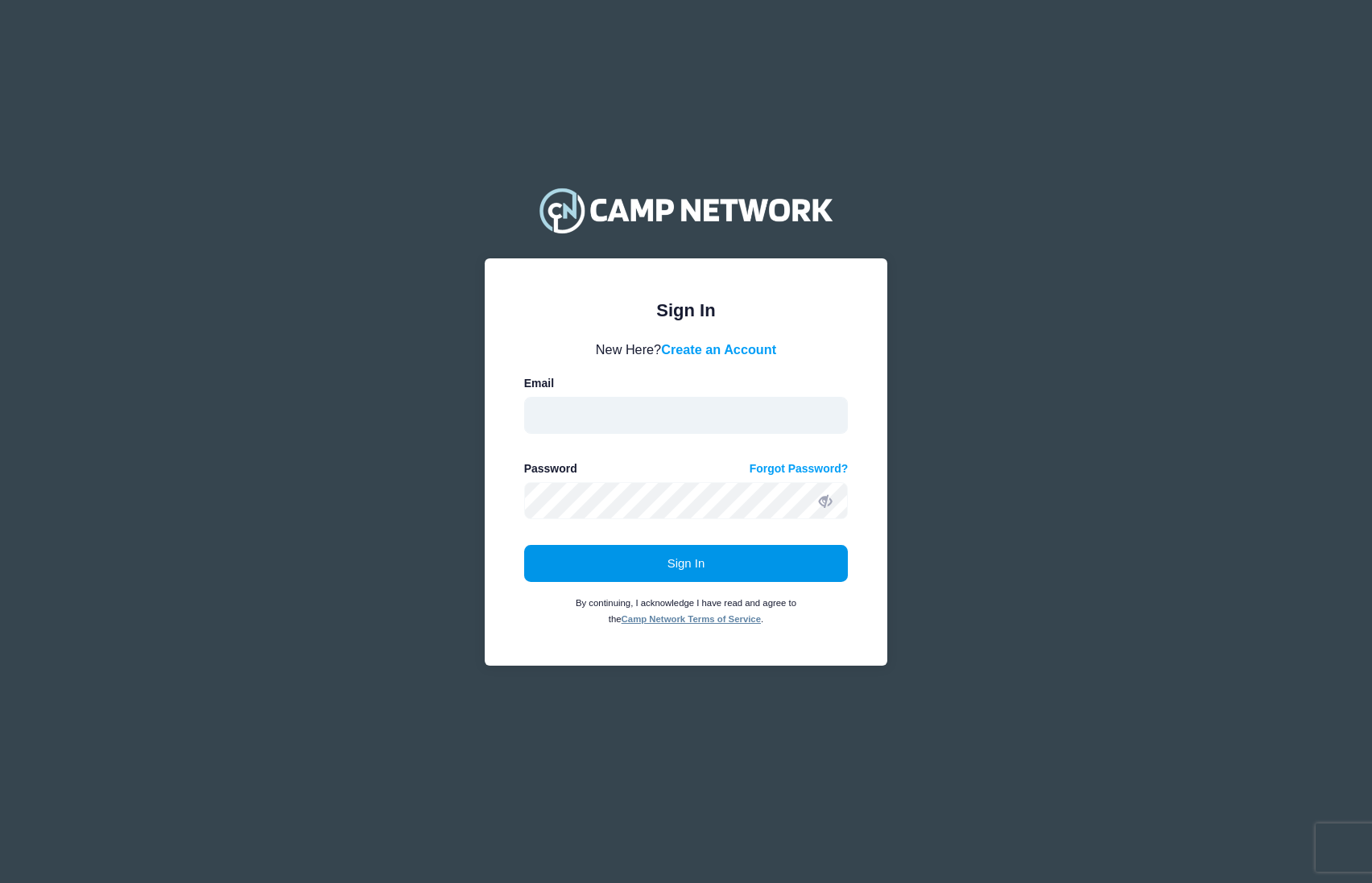 type on "[EMAIL_ADDRESS][DOMAIN_NAME]" 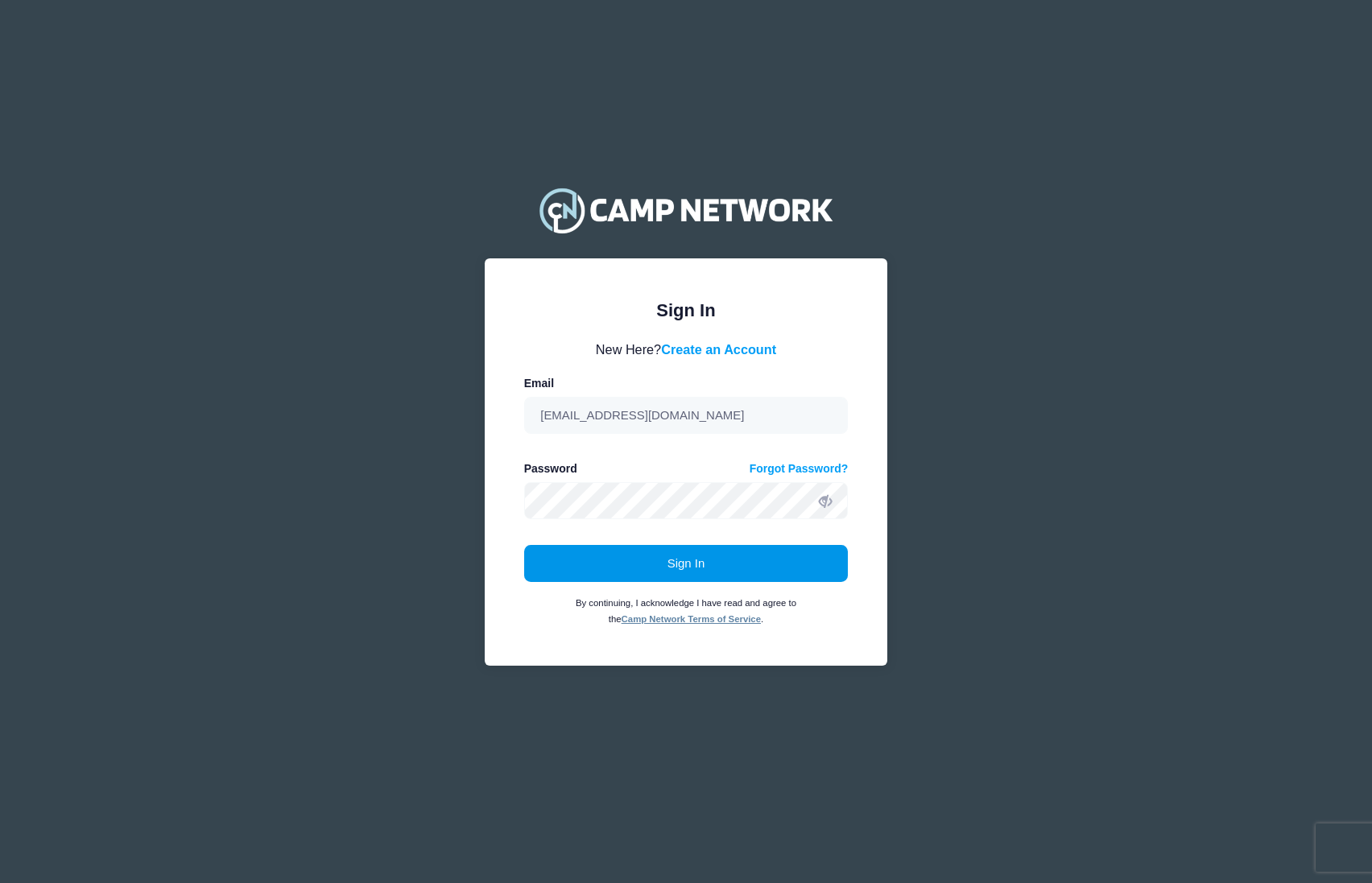 click on "Sign In" at bounding box center [686, 563] 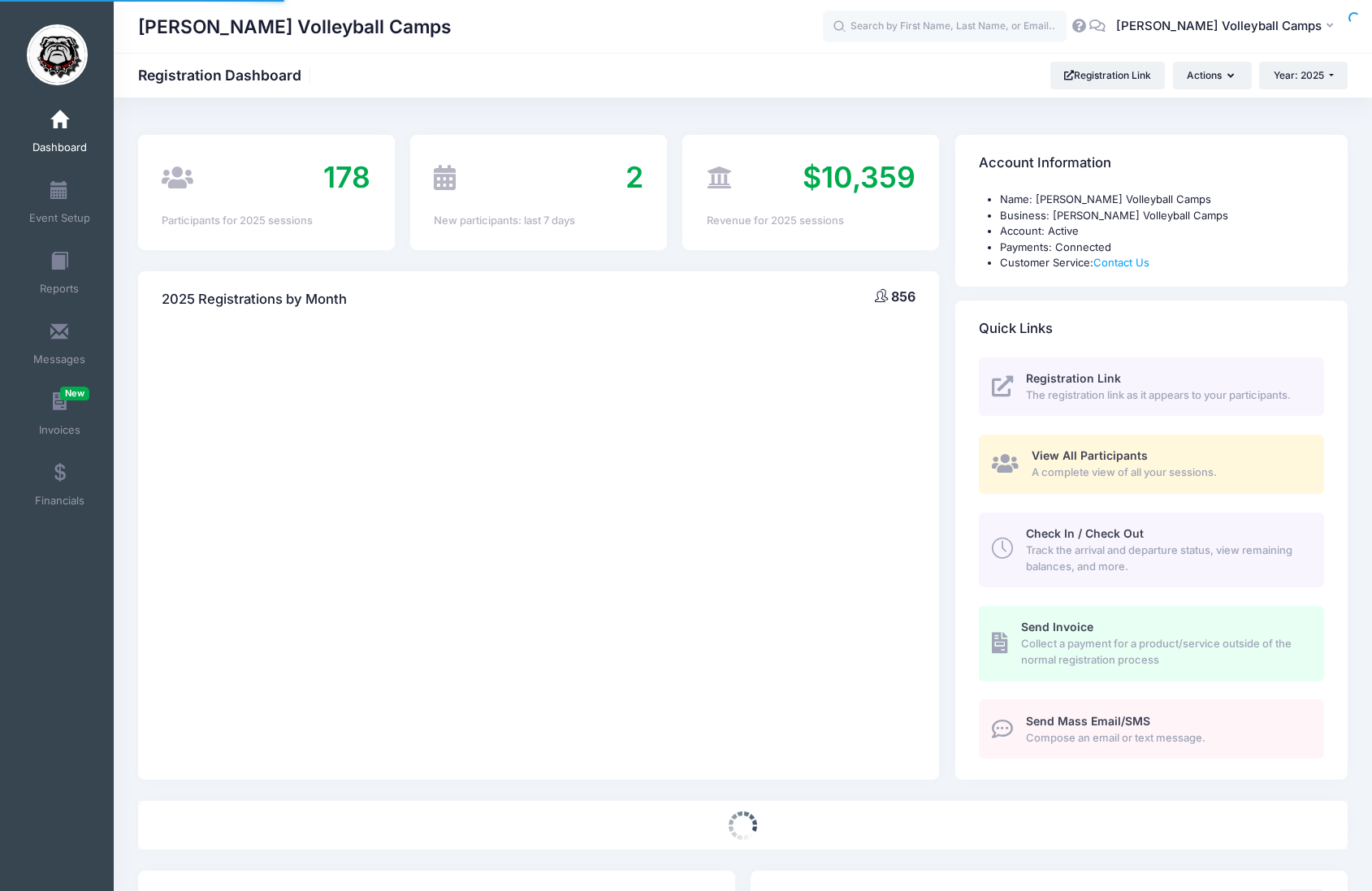 scroll, scrollTop: 0, scrollLeft: 0, axis: both 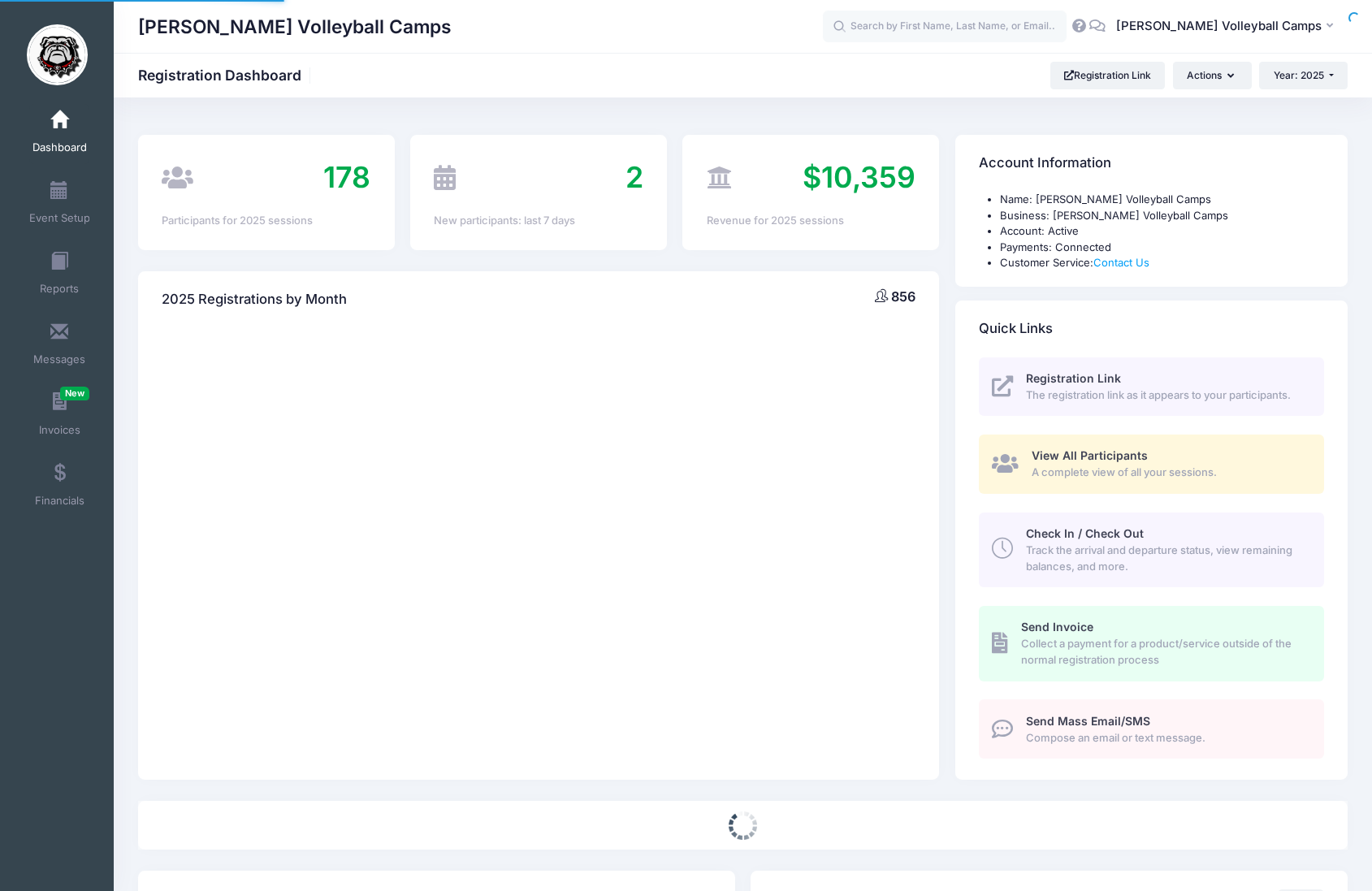 select 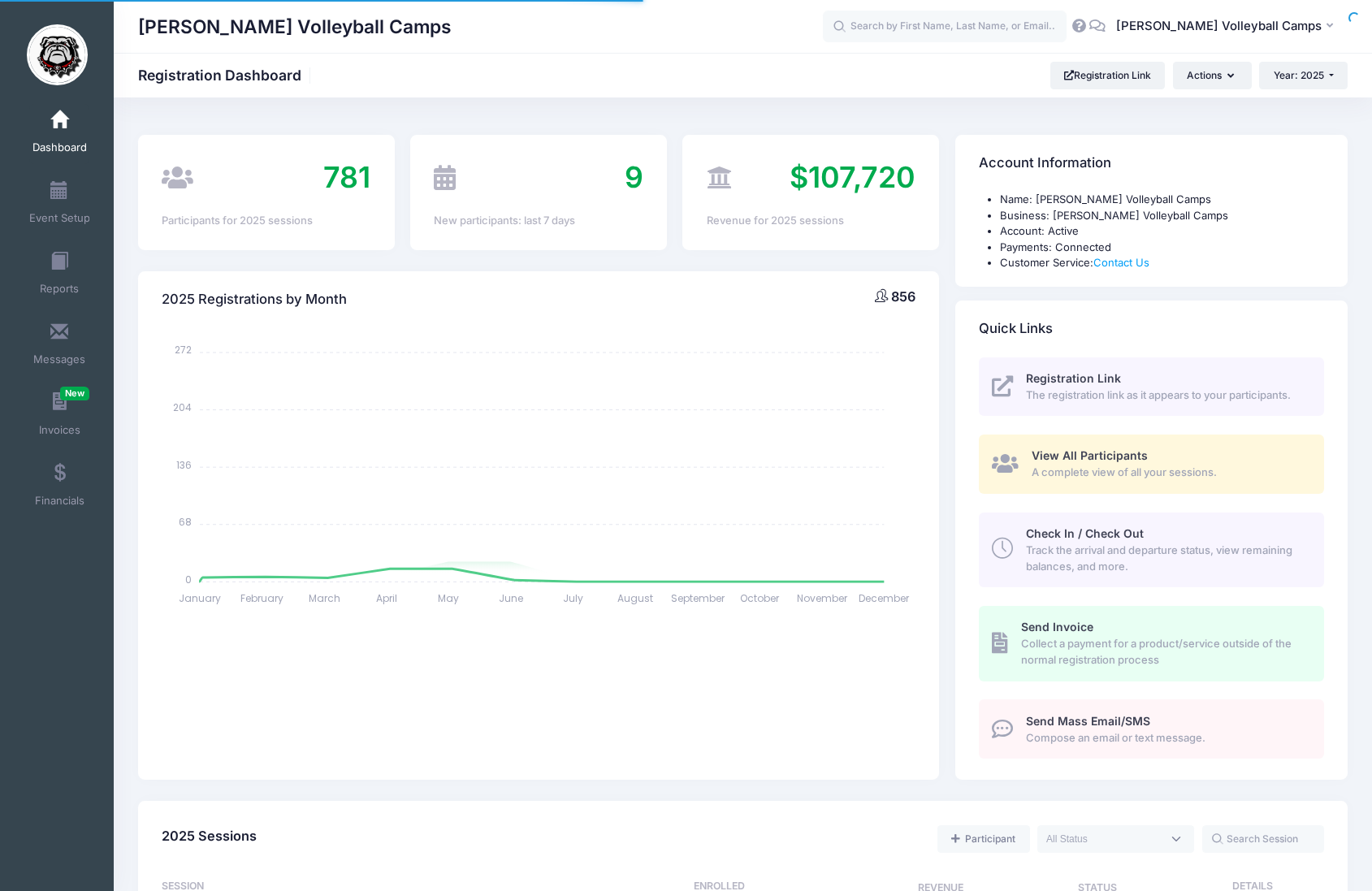 scroll, scrollTop: 0, scrollLeft: 0, axis: both 